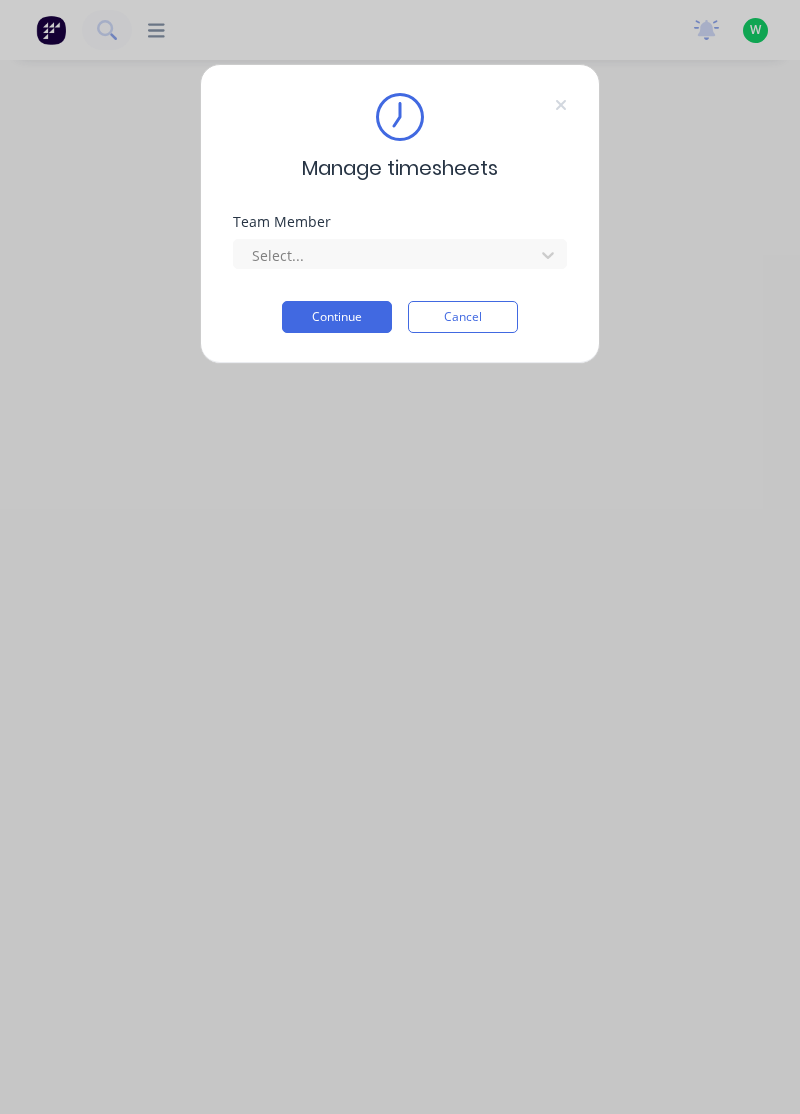 scroll, scrollTop: 0, scrollLeft: 0, axis: both 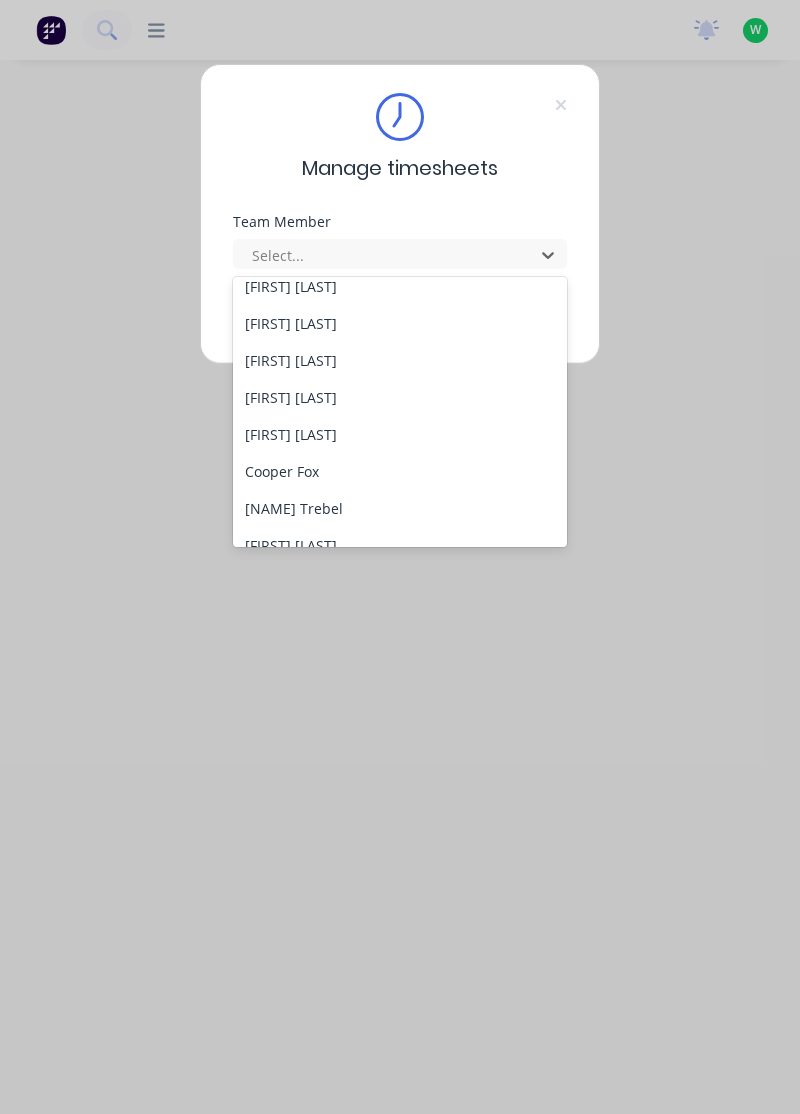 click on "[FIRST] [LAST]" at bounding box center [400, 434] 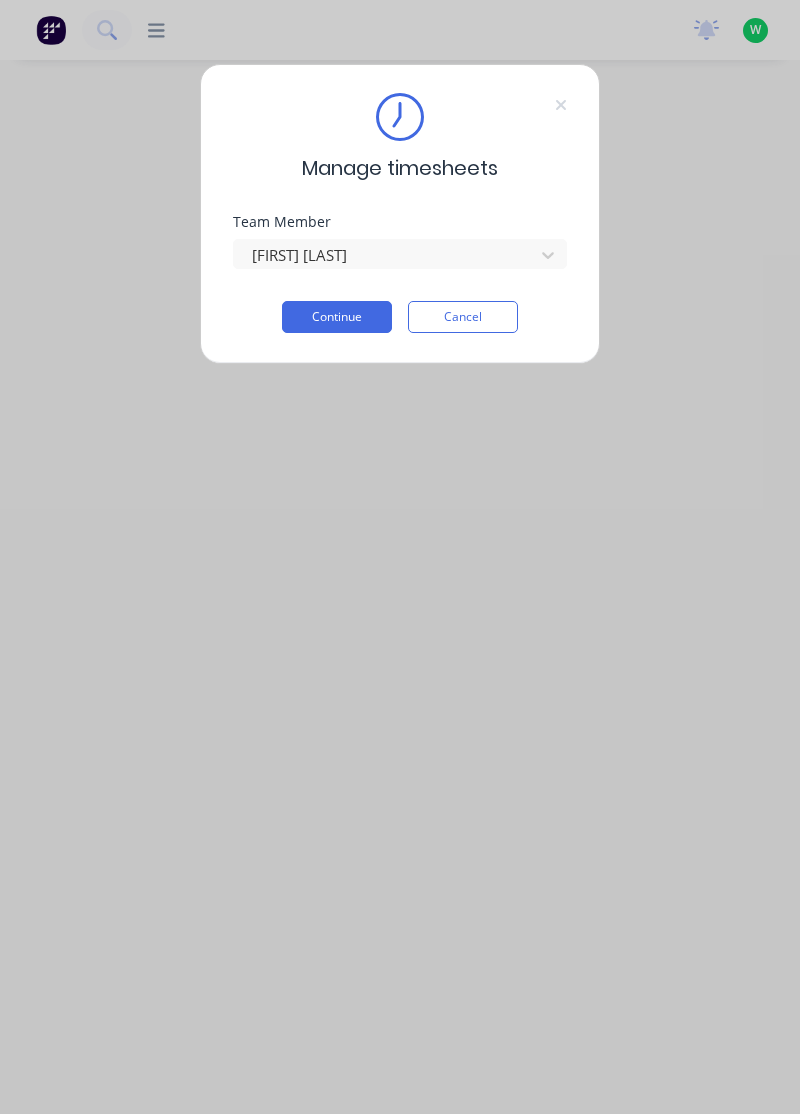 click on "Continue" at bounding box center [337, 317] 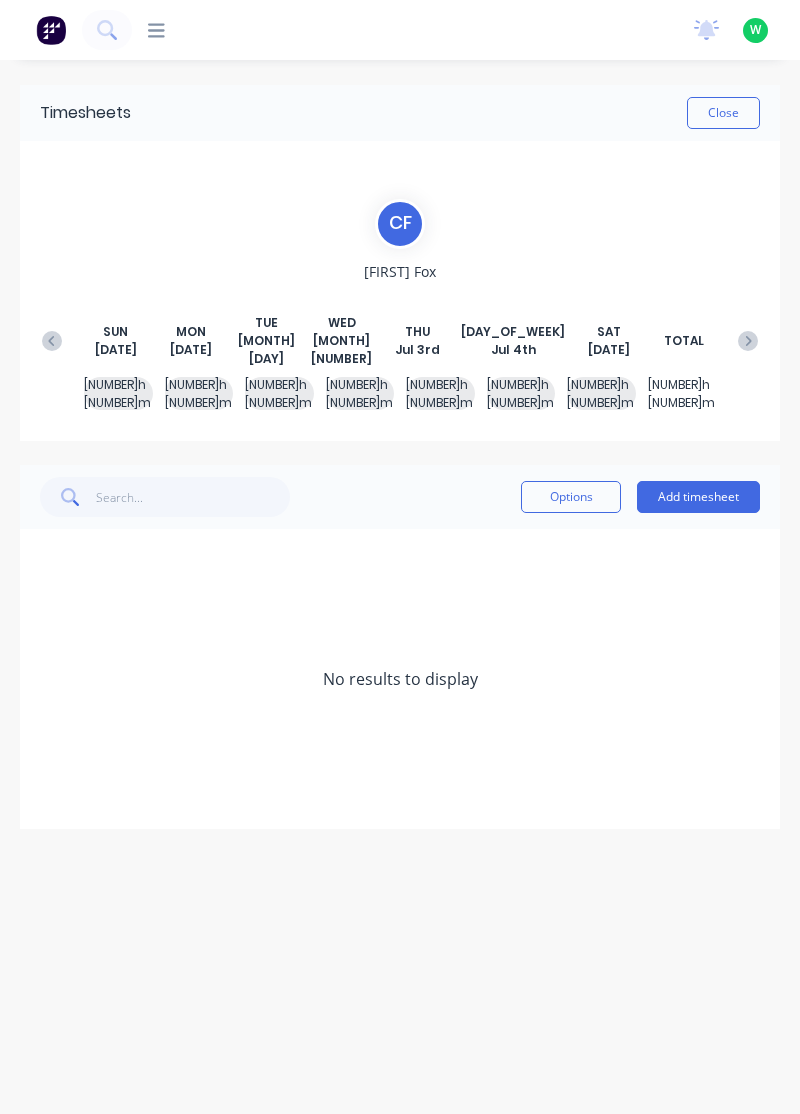 click on "Add timesheet" at bounding box center [698, 497] 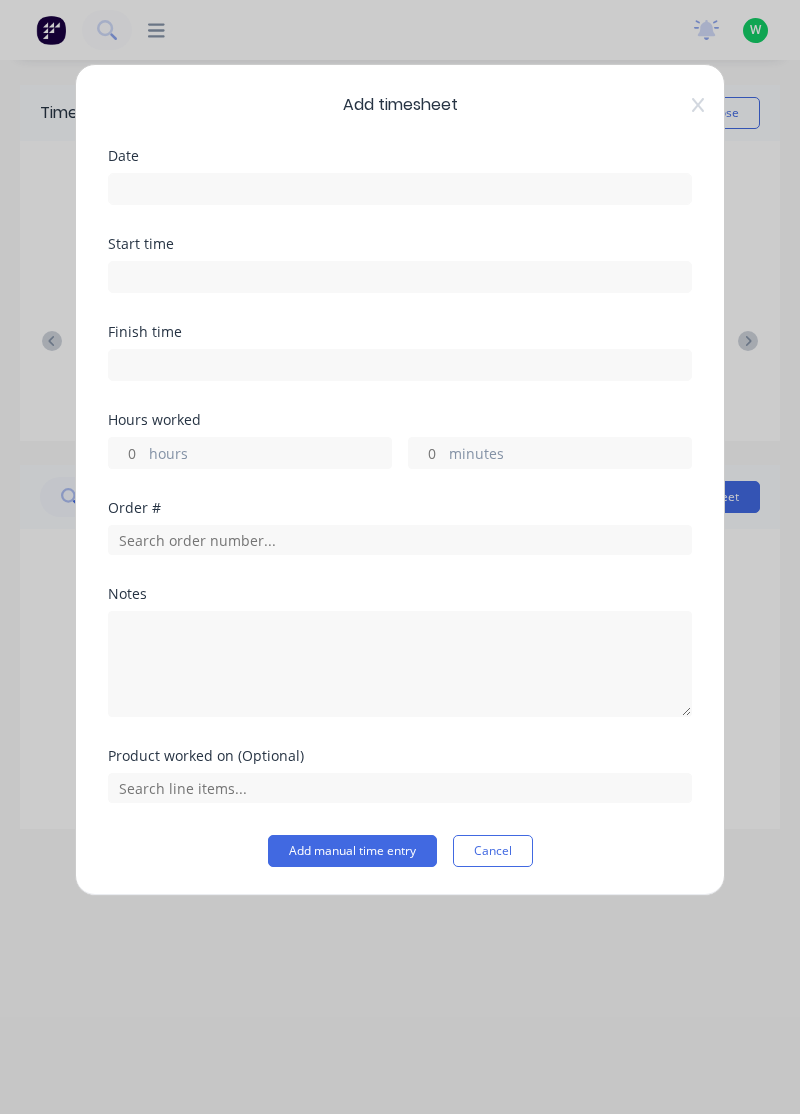 click at bounding box center (400, 189) 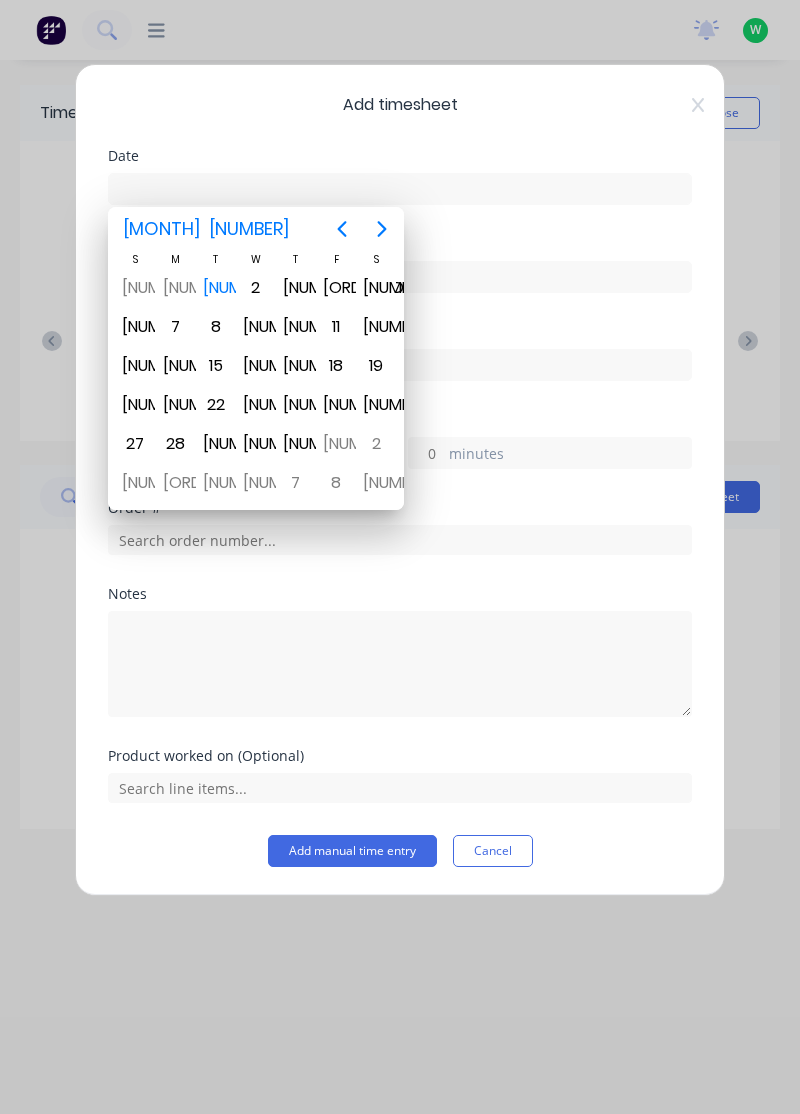 click on "[NUMBER]" at bounding box center (176, 288) 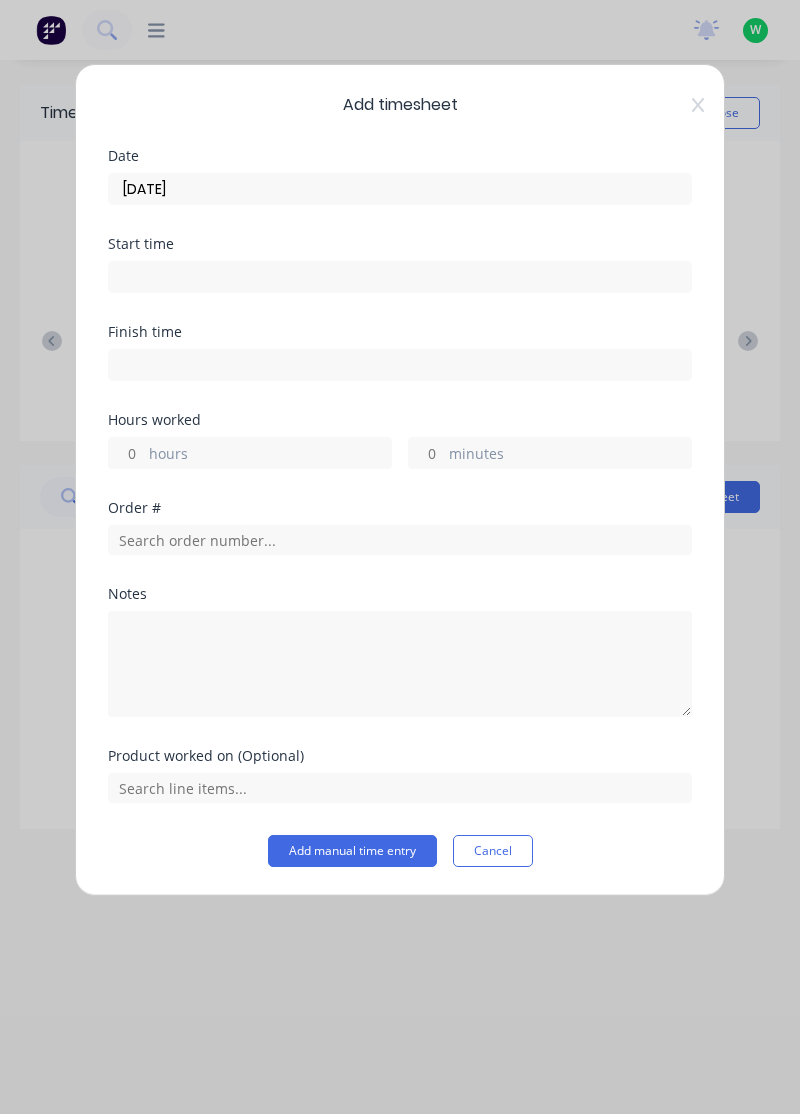 click on "hours" at bounding box center [270, 455] 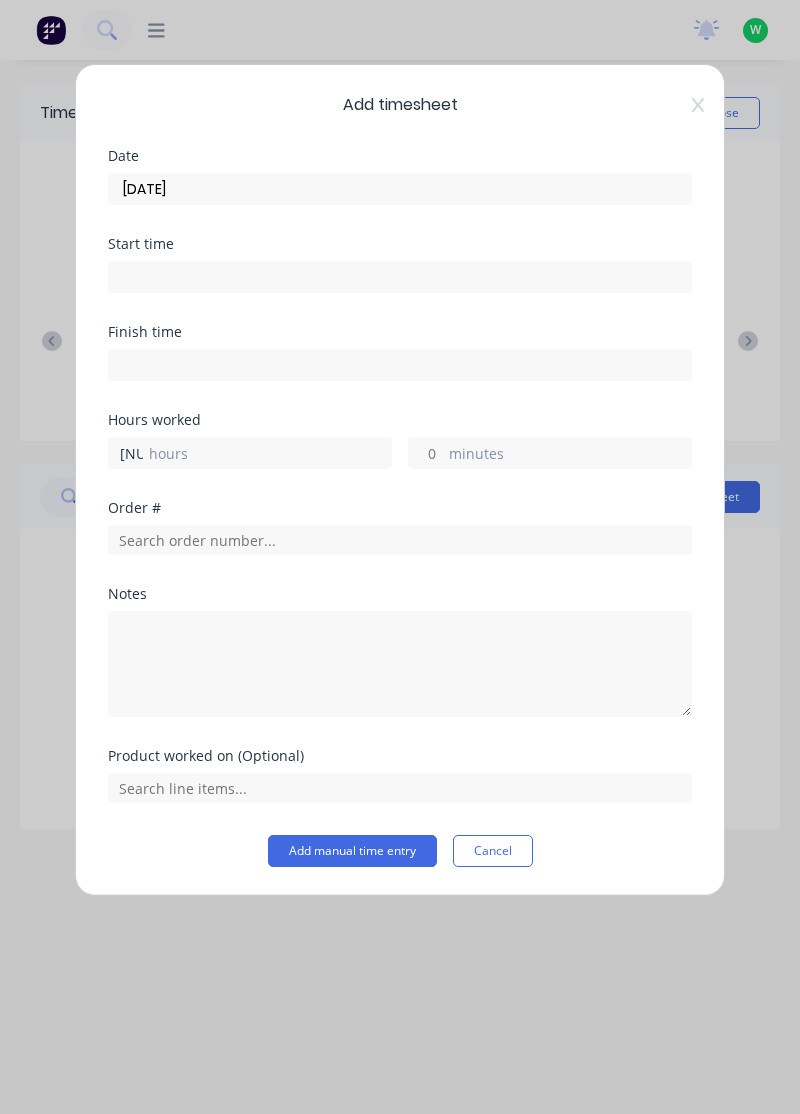 type on "[NUMBER]" 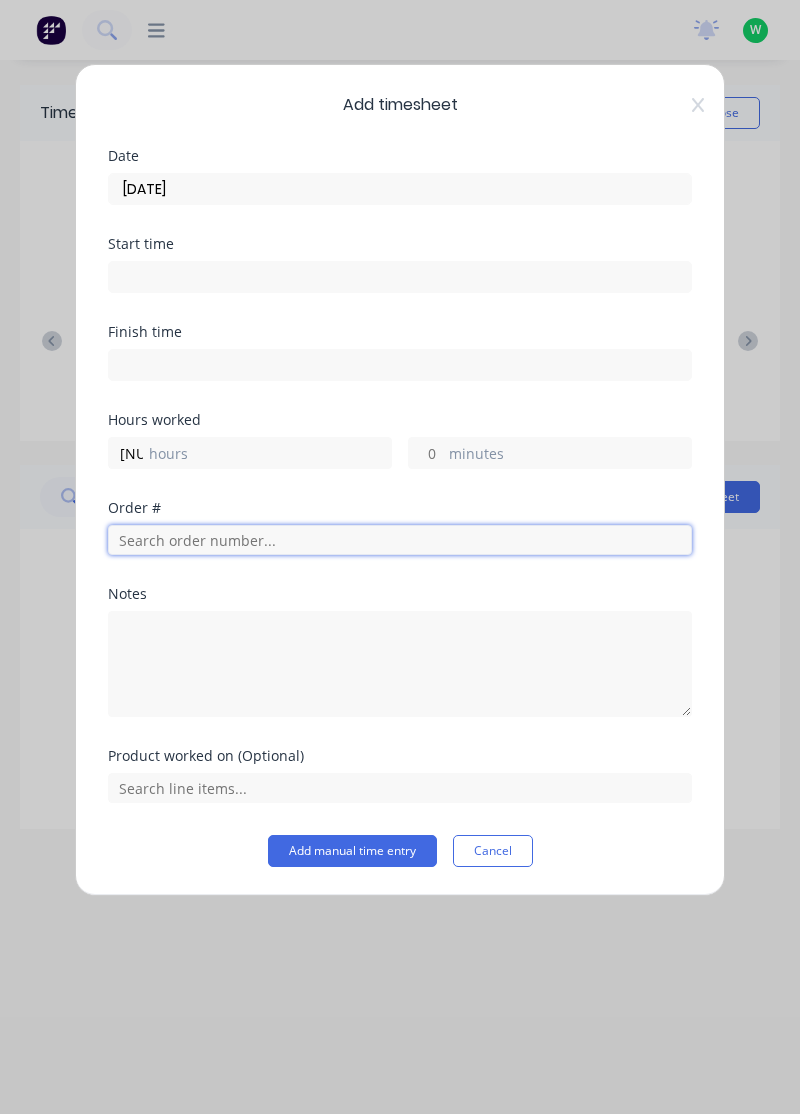 click at bounding box center (400, 540) 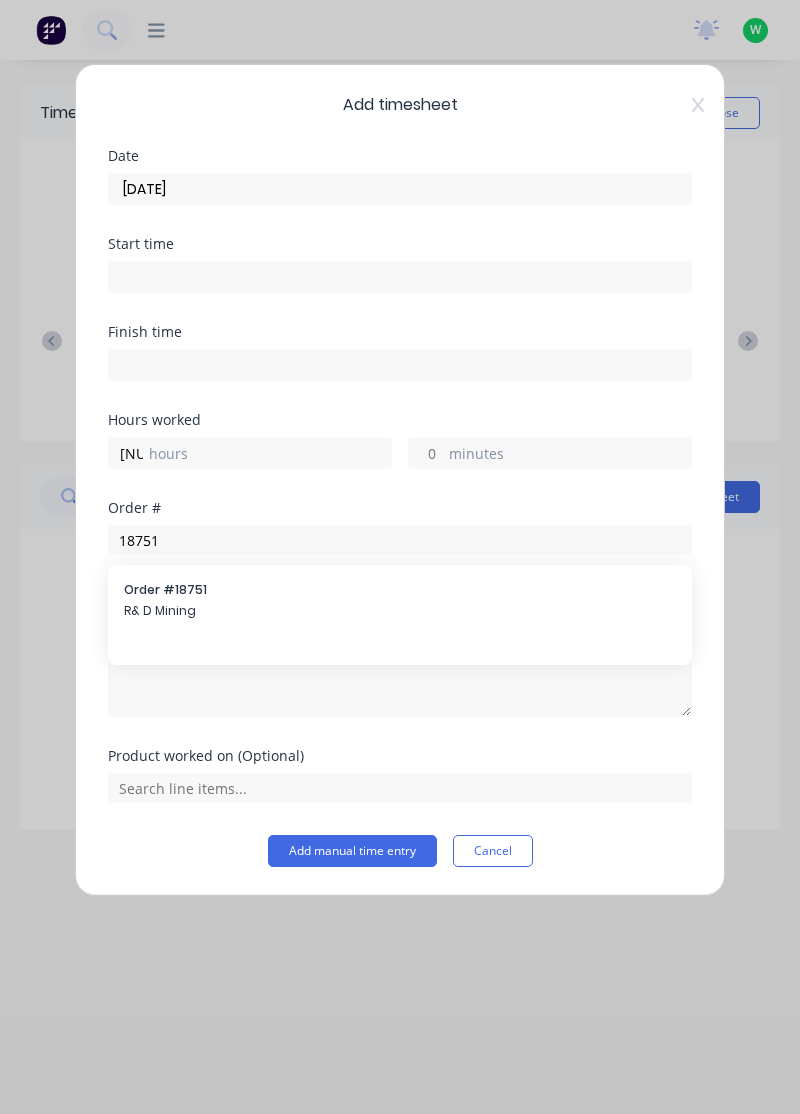 click at bounding box center (400, 186) 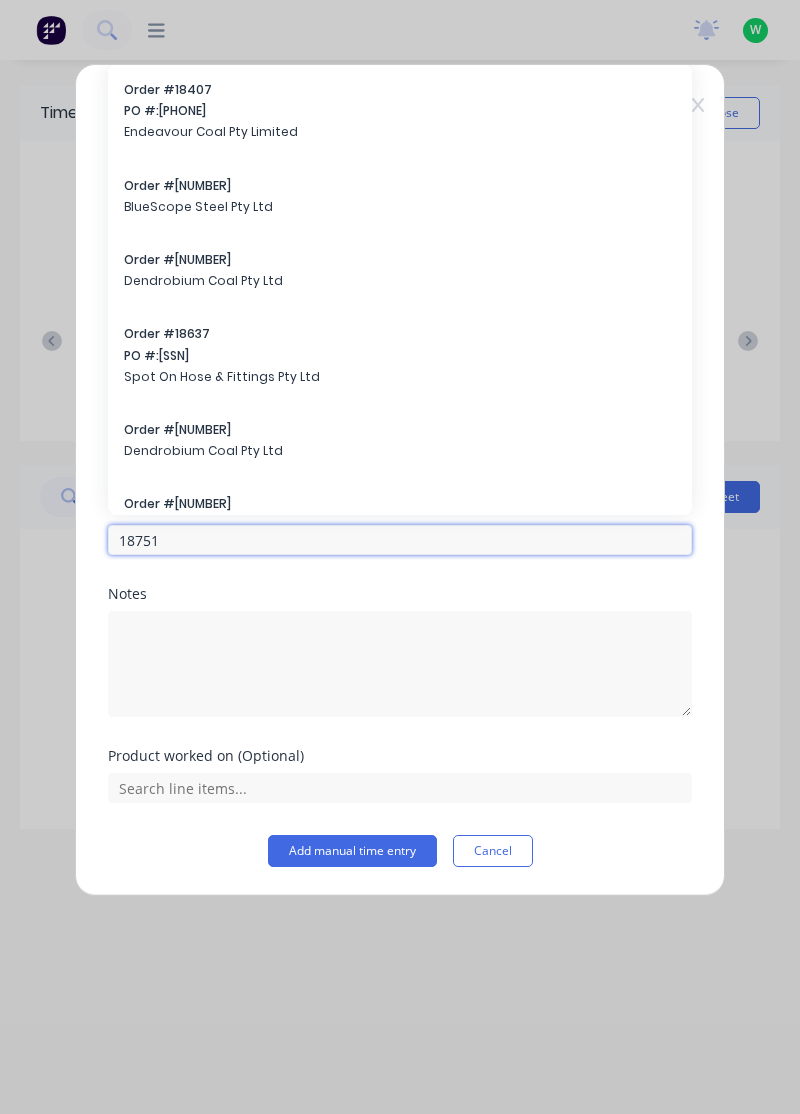 click on "18751" at bounding box center (400, 540) 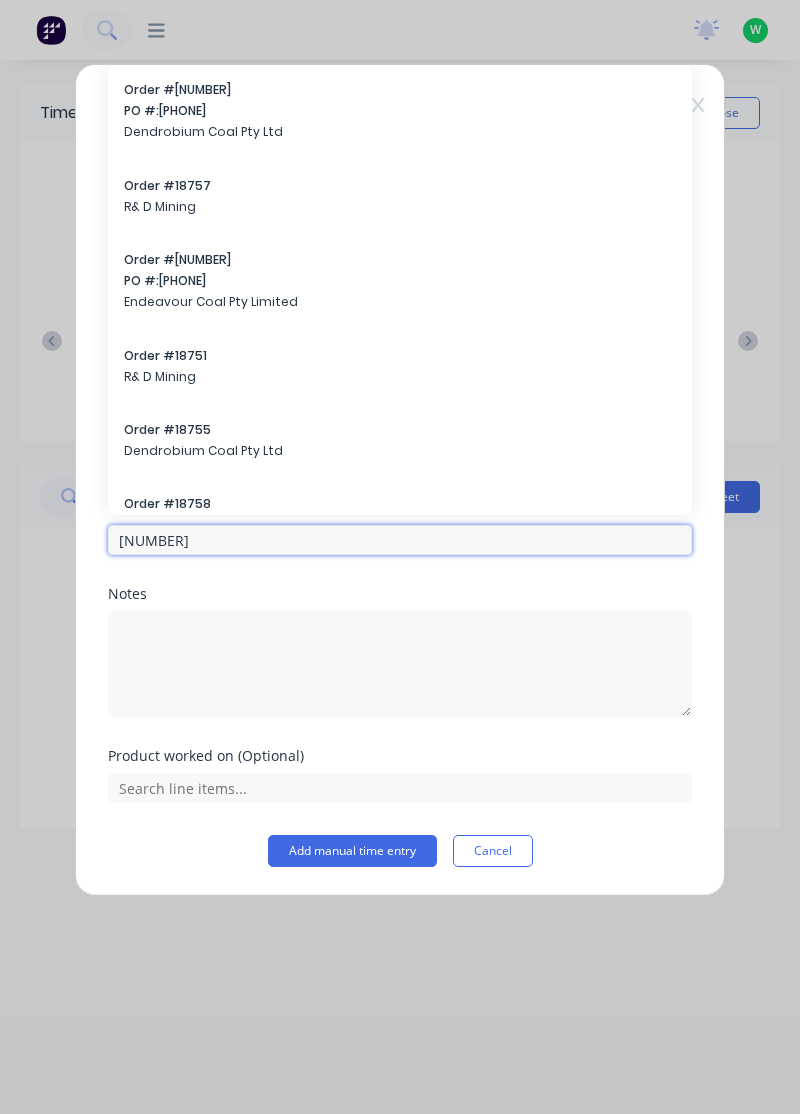 type on "18751" 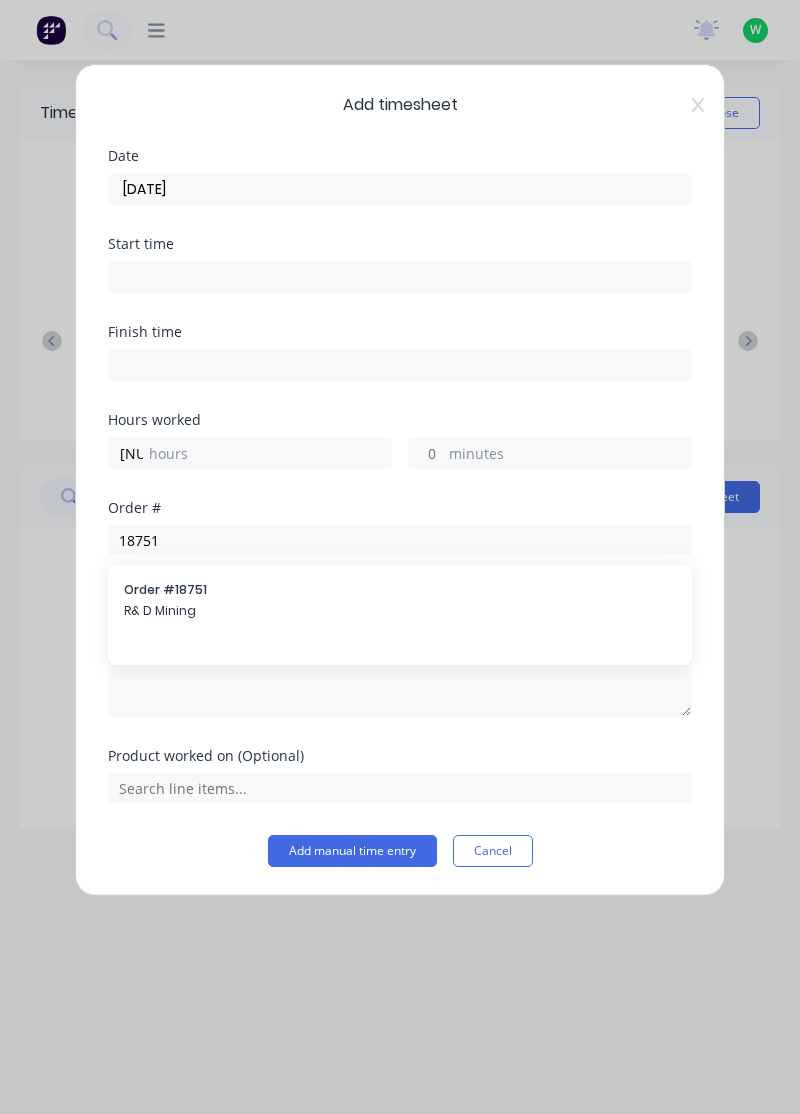 click on "Order # [NUMBER] R&D Mining" at bounding box center [400, 602] 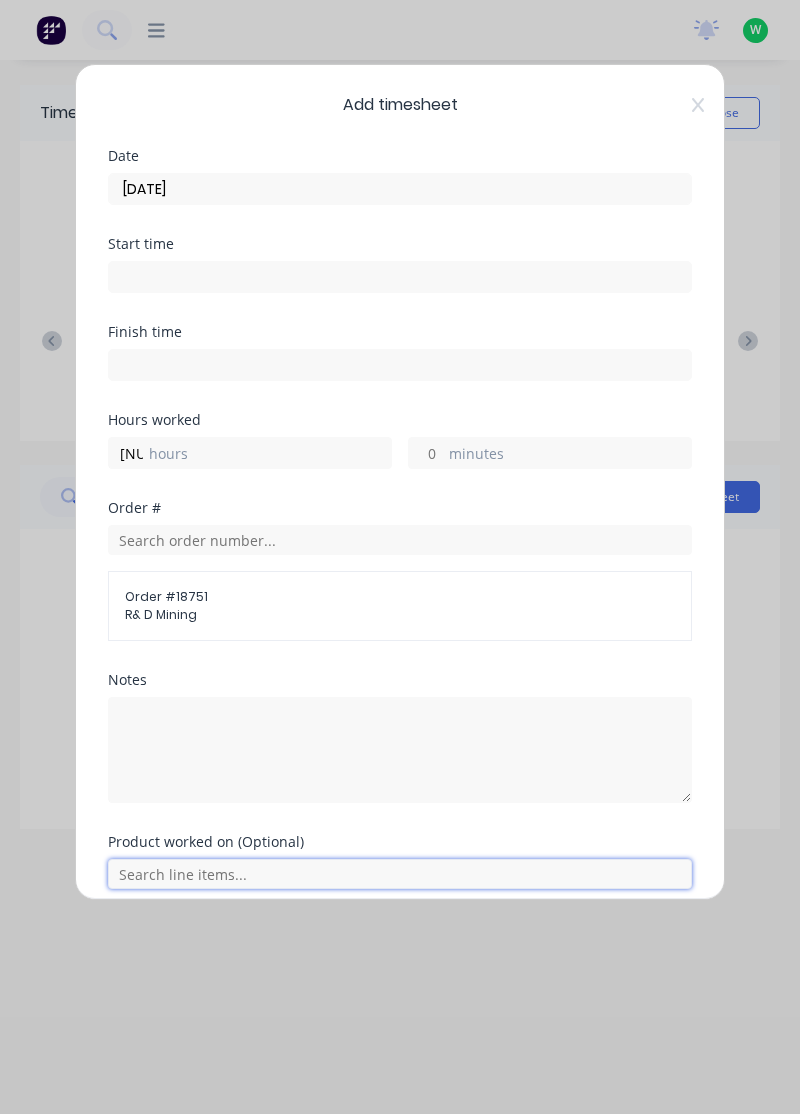 click at bounding box center (400, 874) 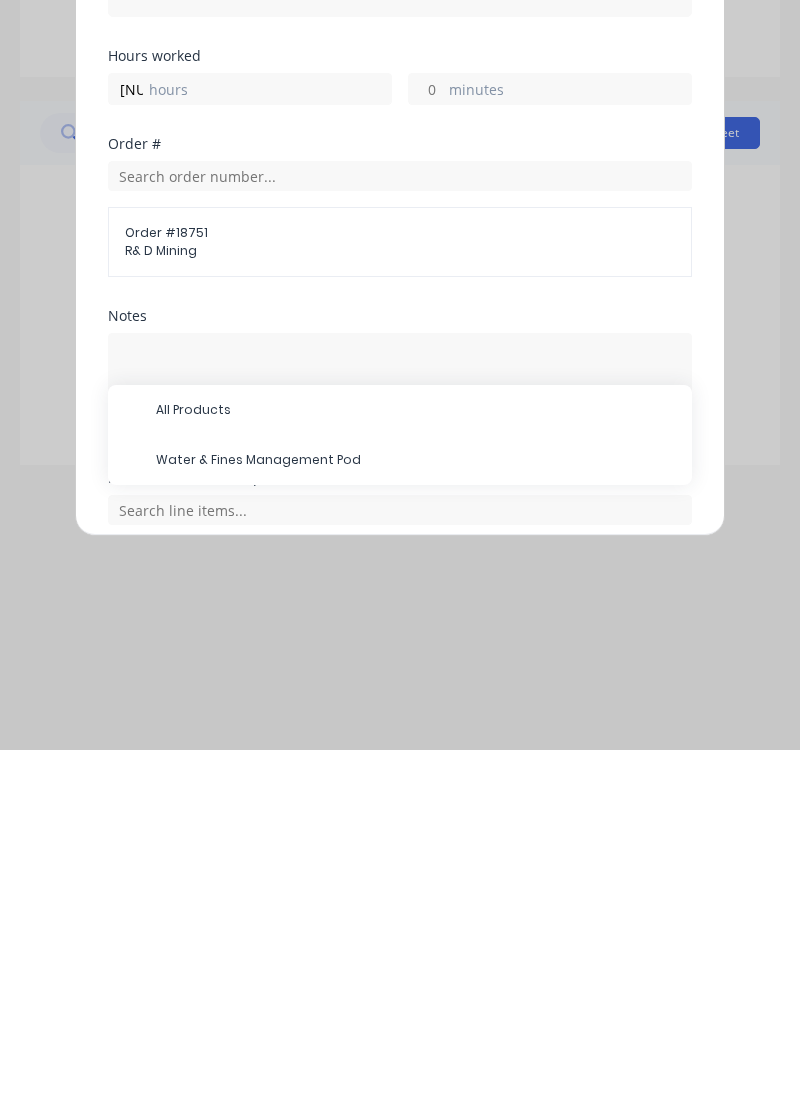 click on "Water & Fines Management Pod" at bounding box center (416, 774) 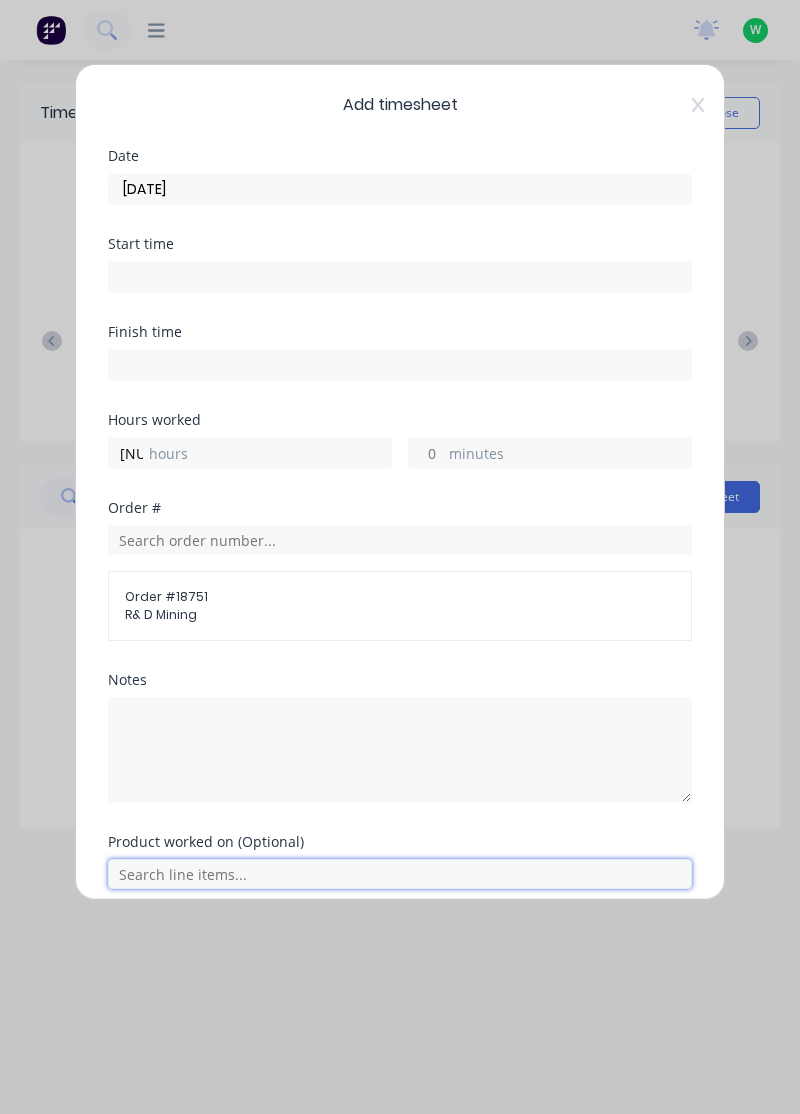 click at bounding box center (400, 874) 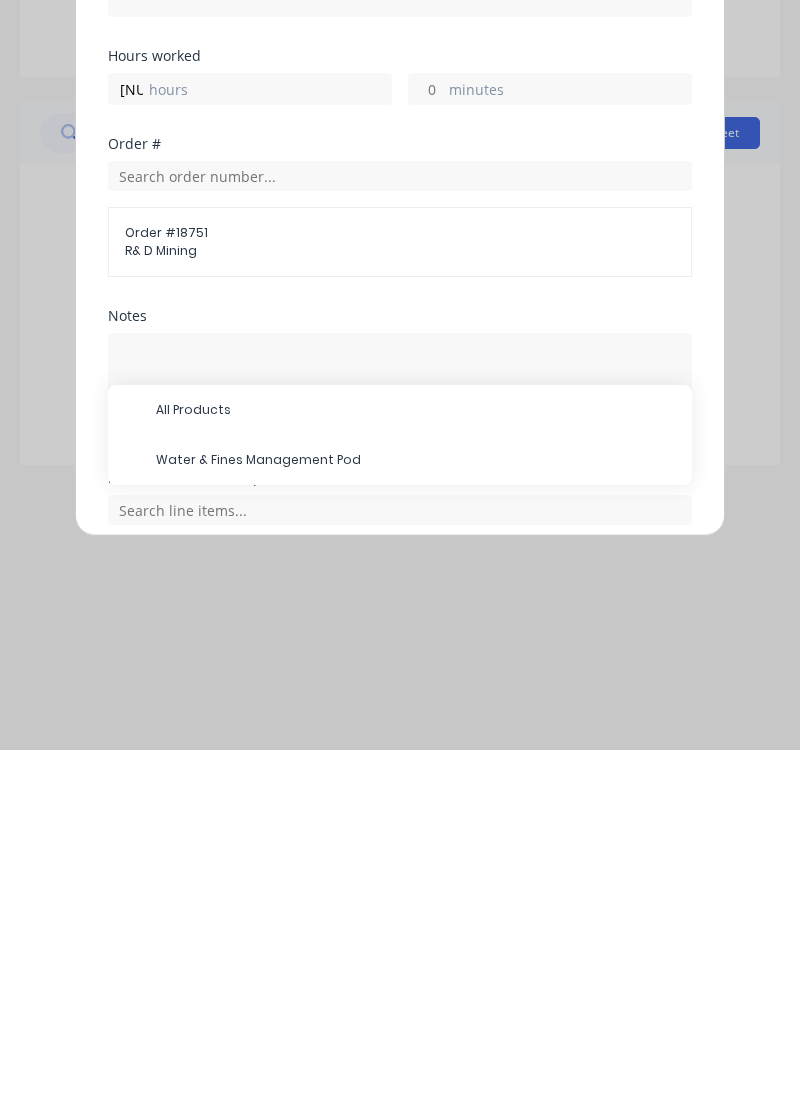 click on "Water & Fines Management Pod" at bounding box center (416, 774) 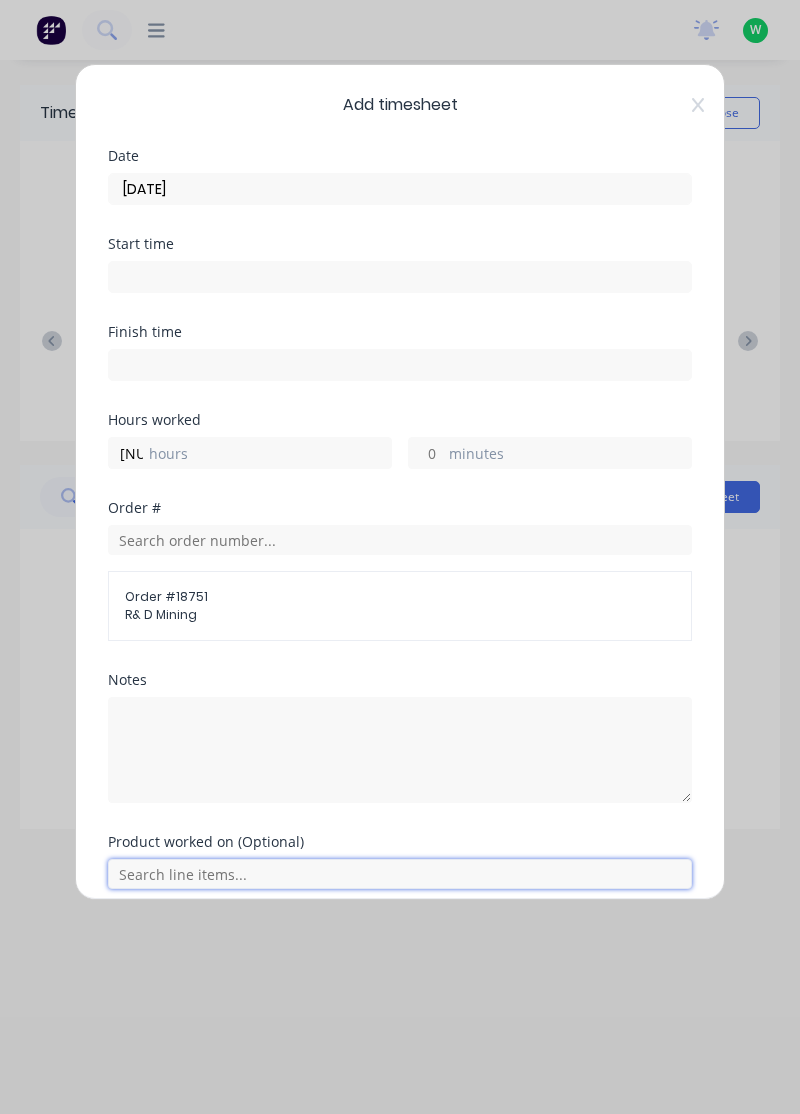 click at bounding box center (400, 874) 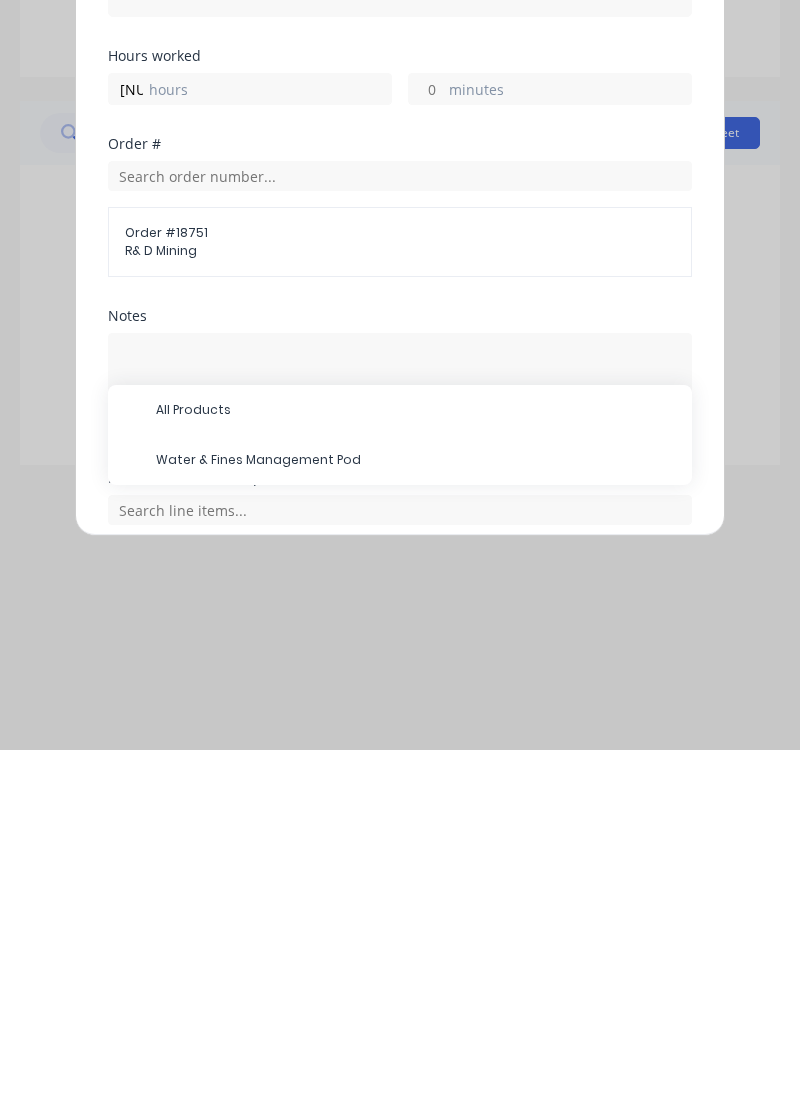 click on "Water & Fines Management Pod" at bounding box center (416, 774) 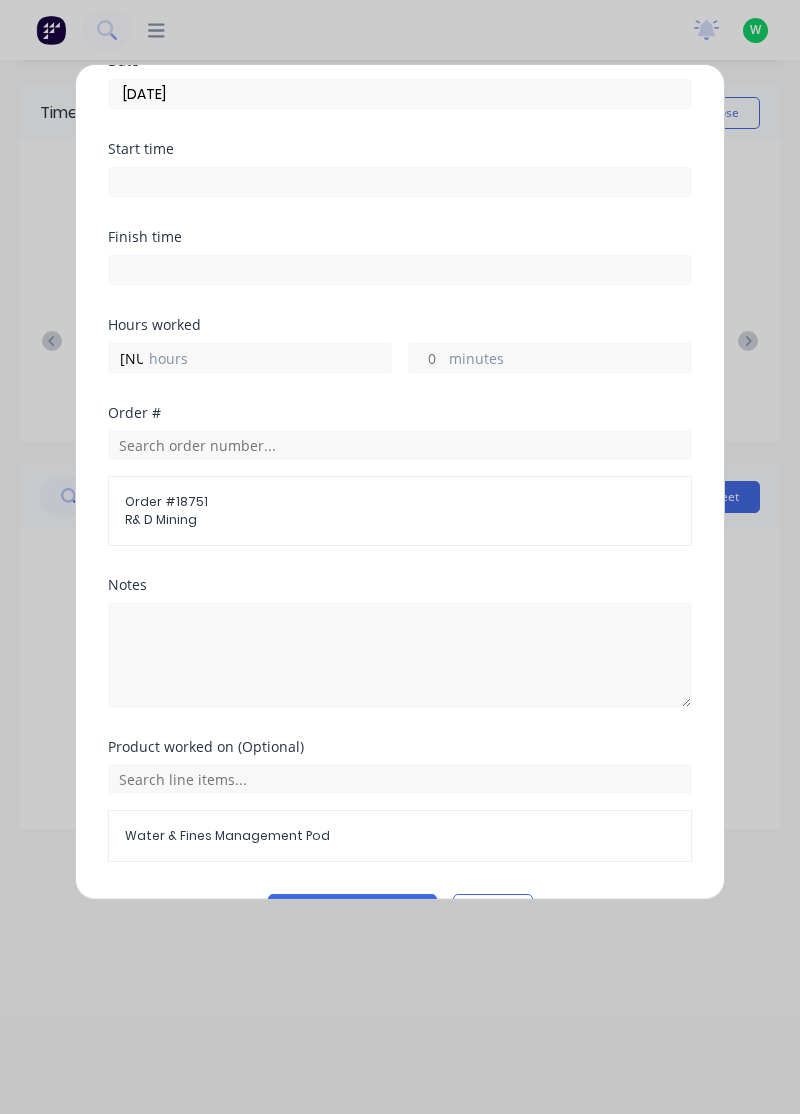 scroll, scrollTop: 145, scrollLeft: 0, axis: vertical 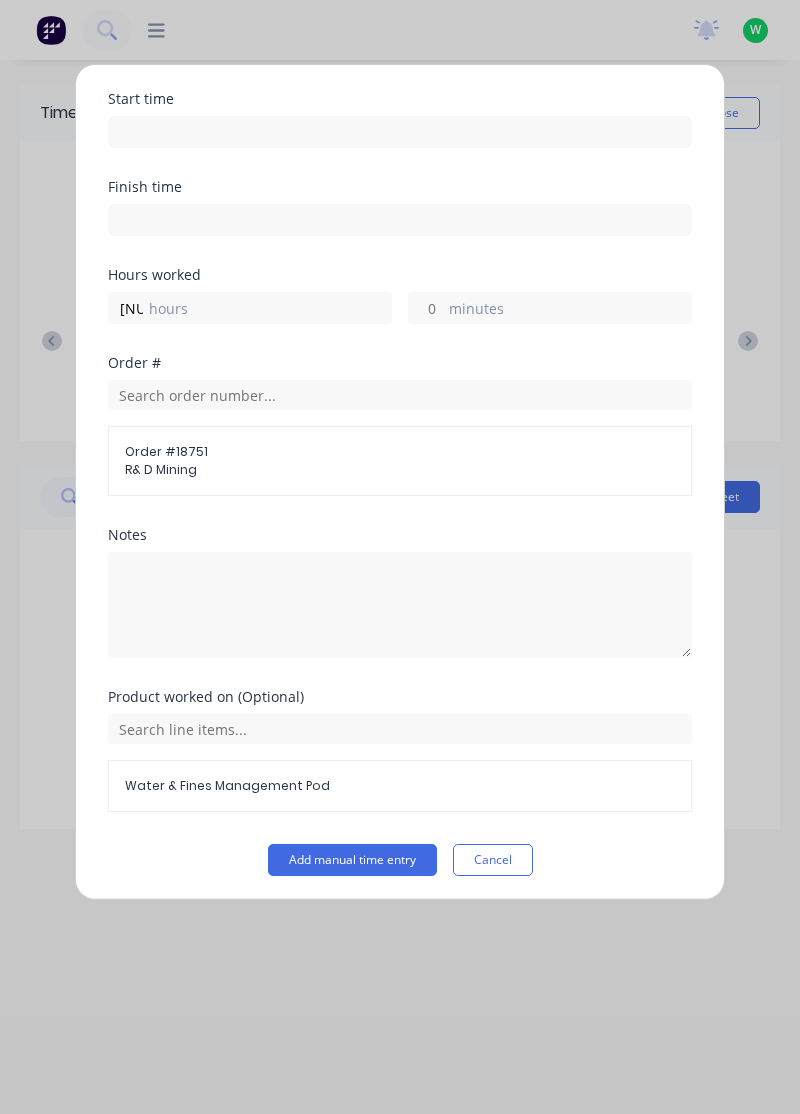click on "Add manual time entry" at bounding box center [352, 860] 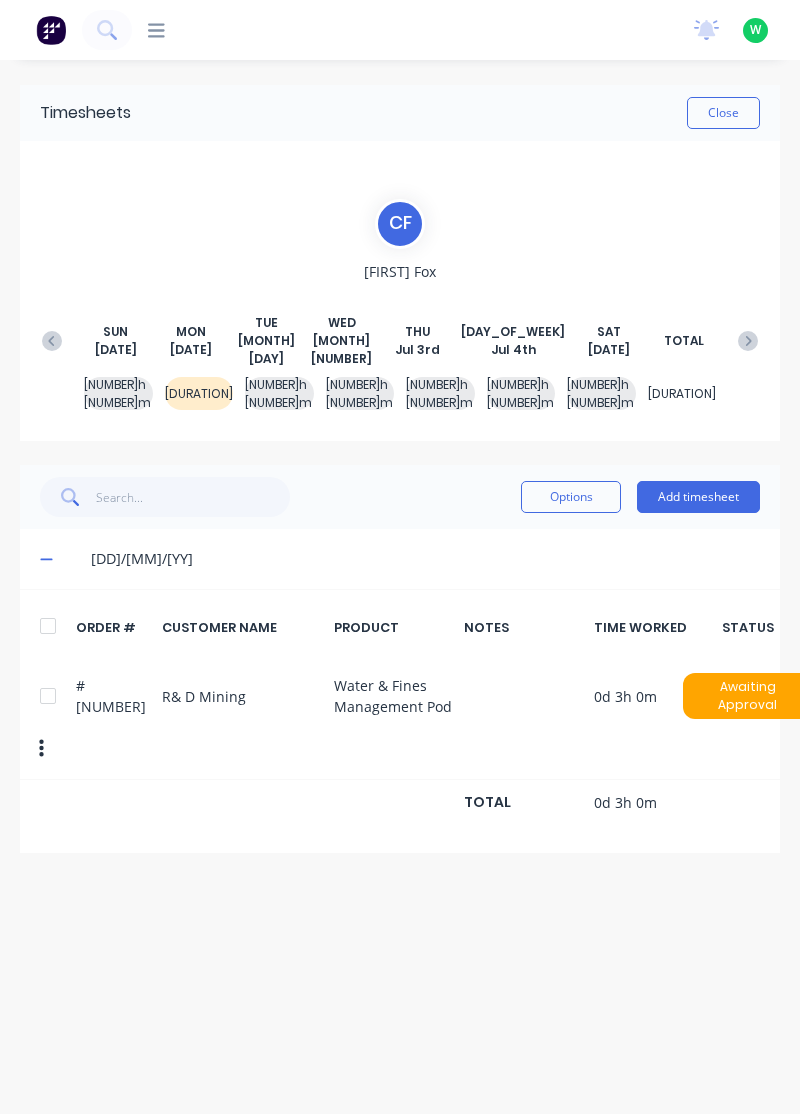 click on "Add timesheet" at bounding box center [698, 497] 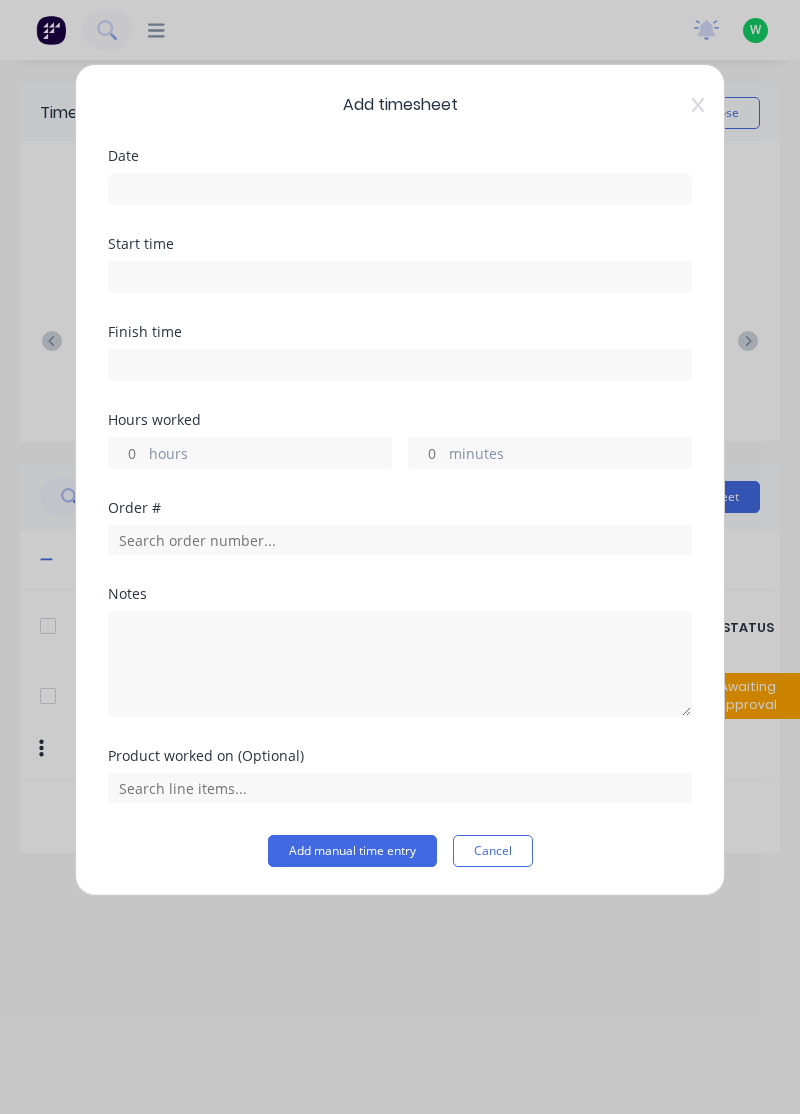 click at bounding box center (400, 189) 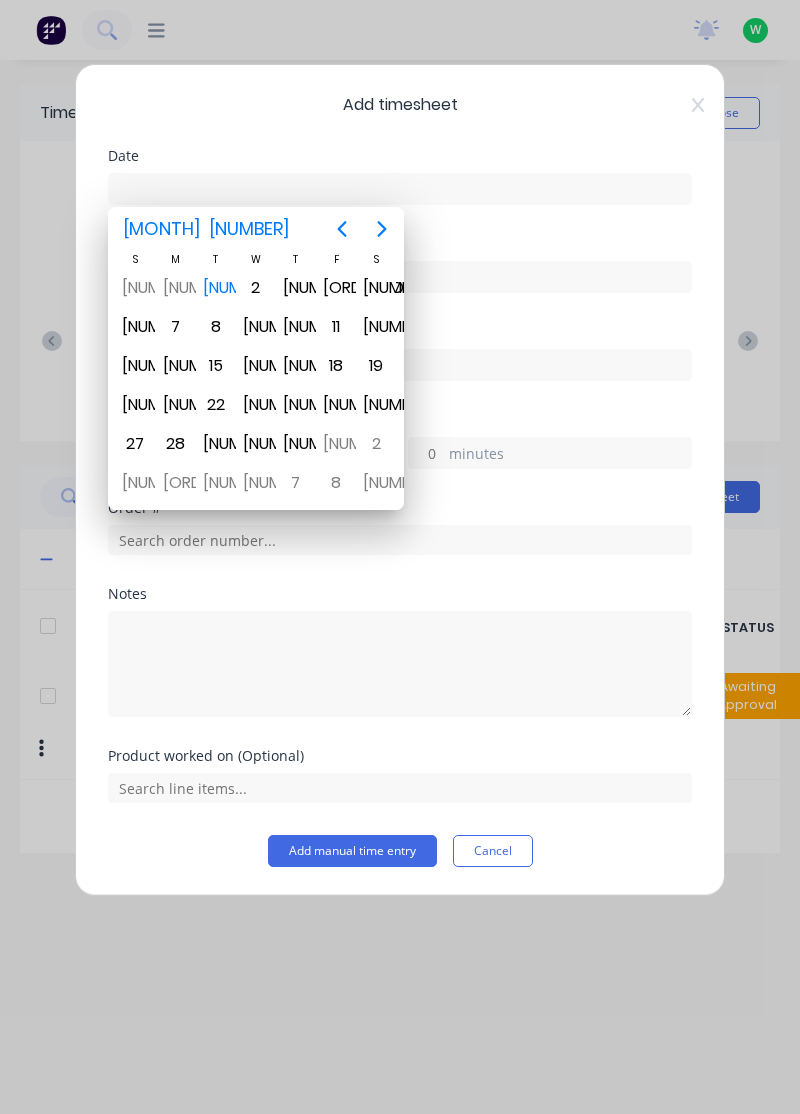 click on "[NUMBER]" at bounding box center (176, 288) 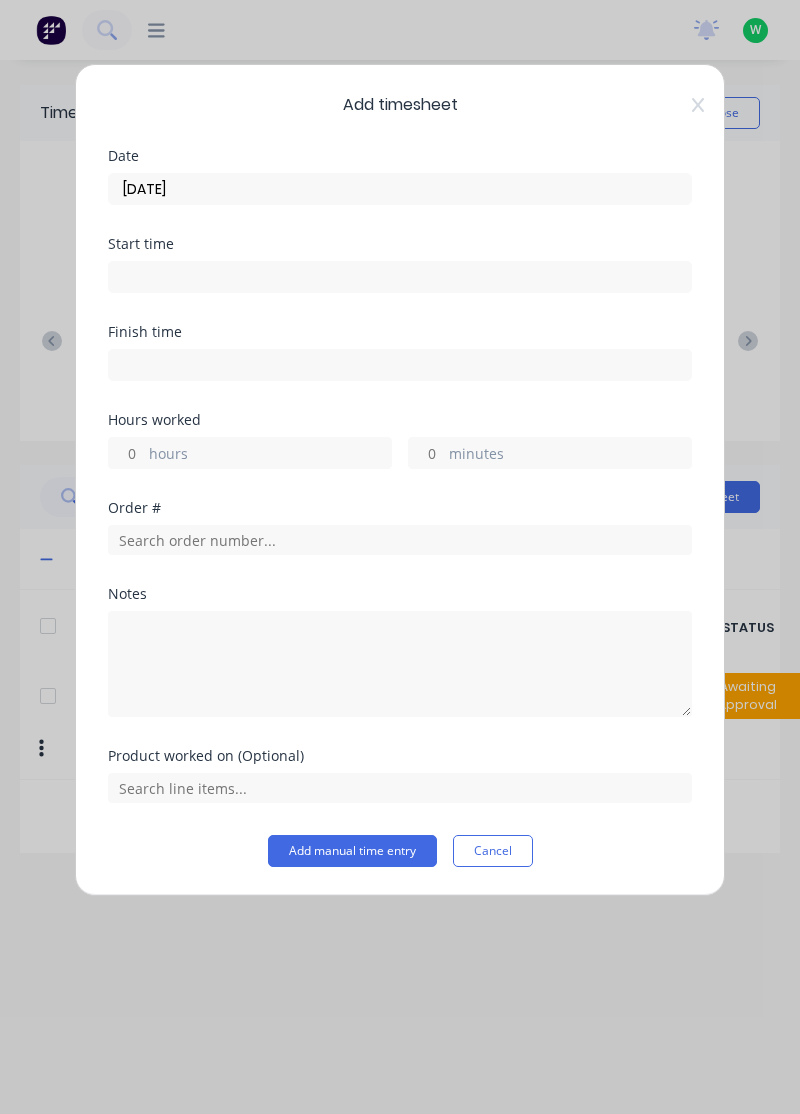 click on "hours" at bounding box center (270, 455) 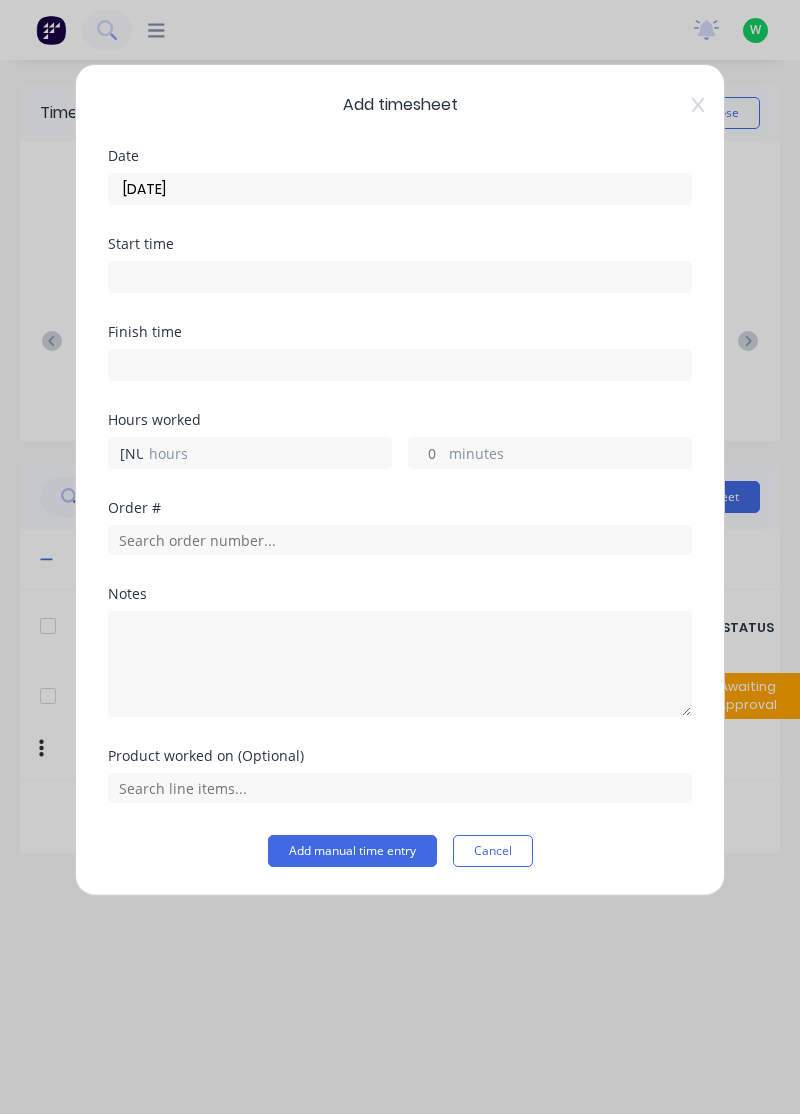type on "[NUMBER]" 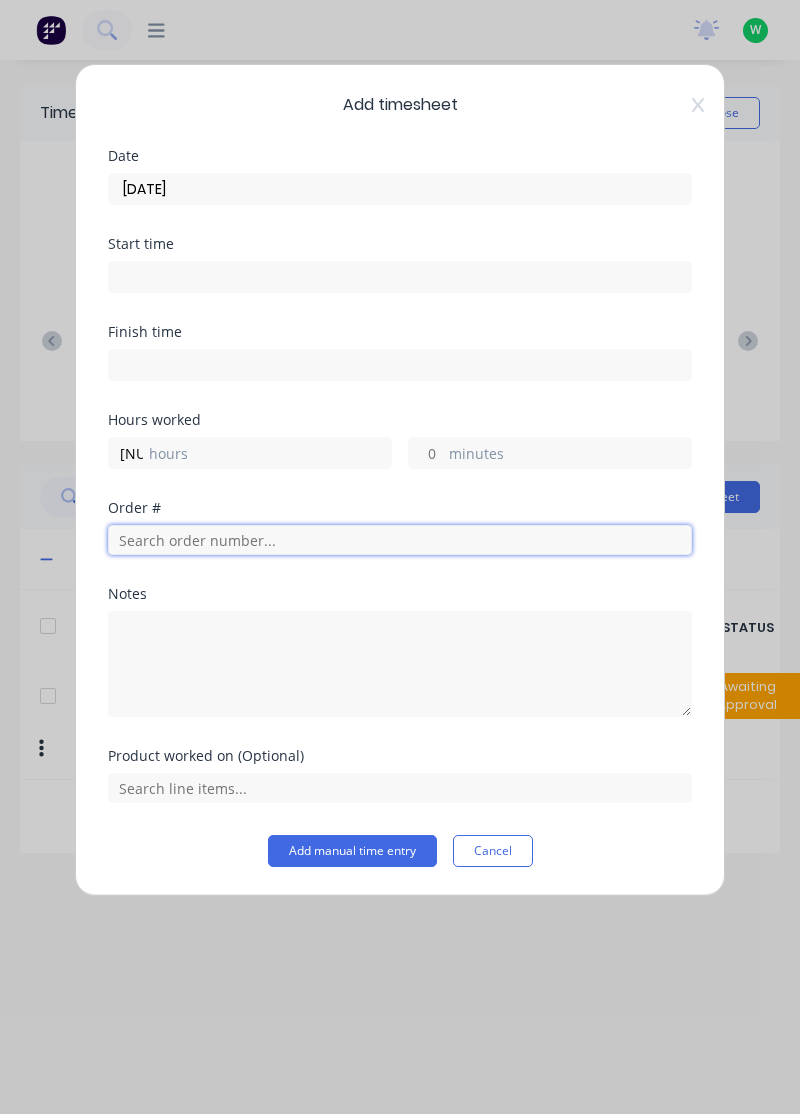 click at bounding box center [400, 540] 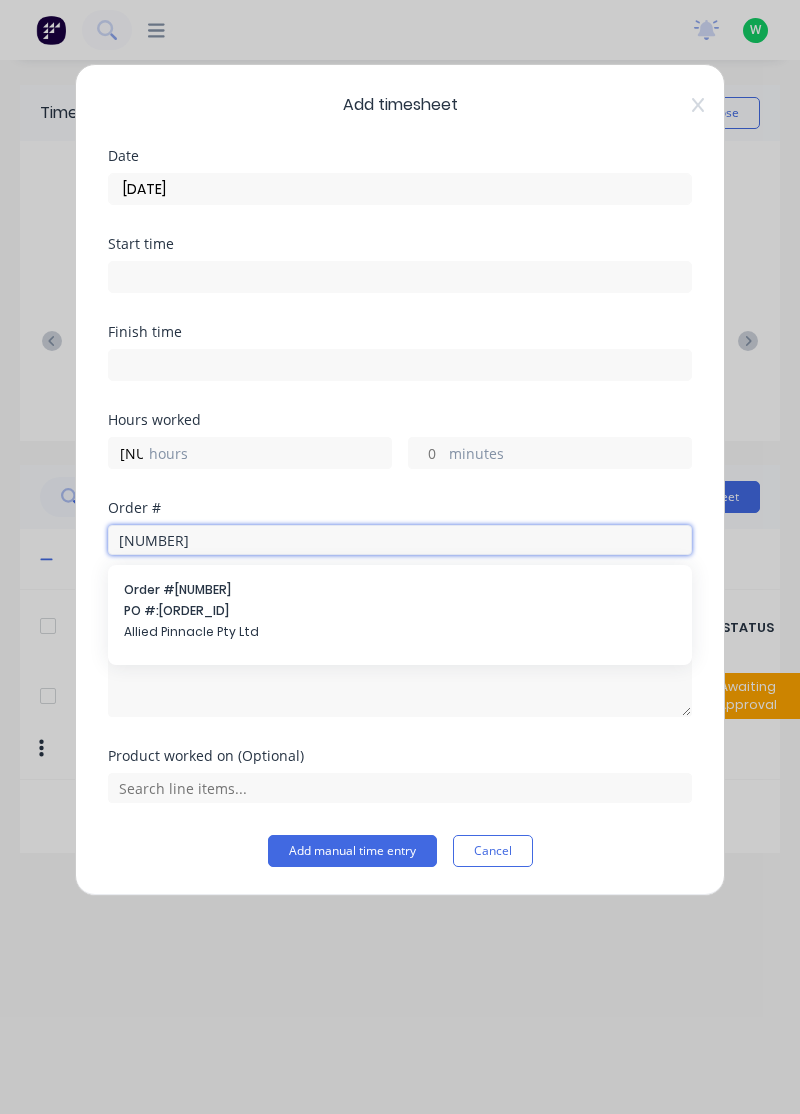 type on "[NUMBER]" 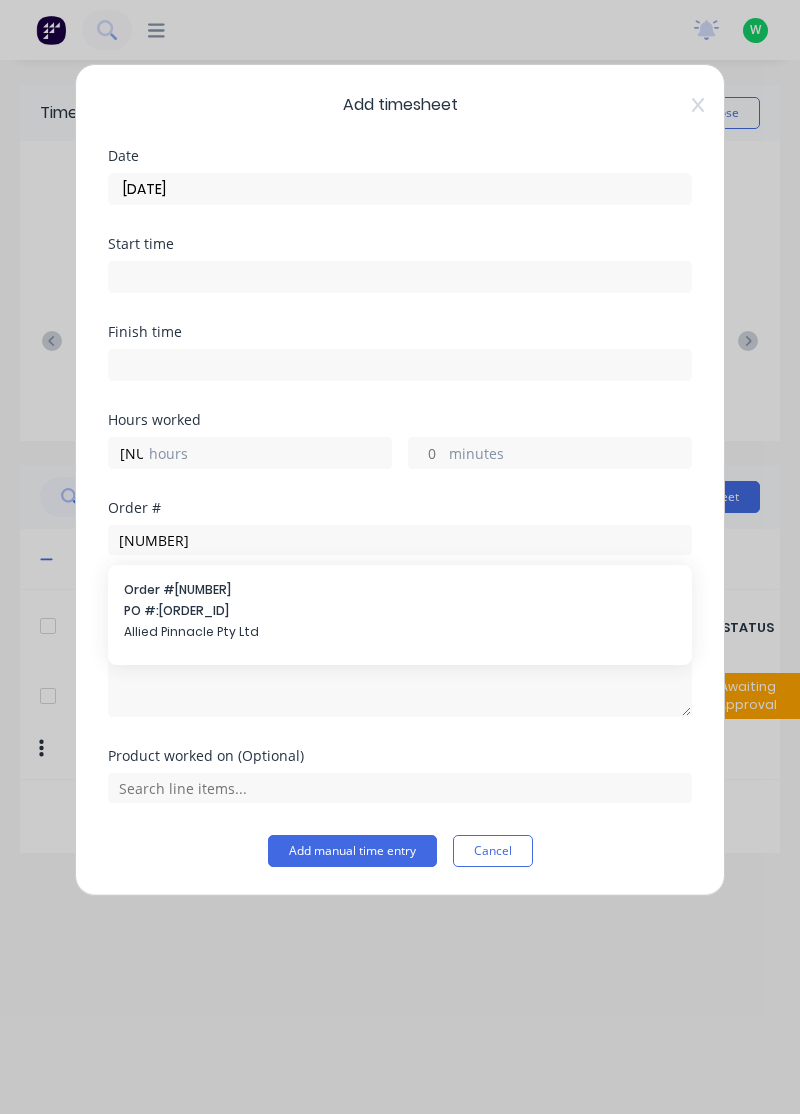 click on "Allied Pinnacle Pty Ltd" at bounding box center (400, 632) 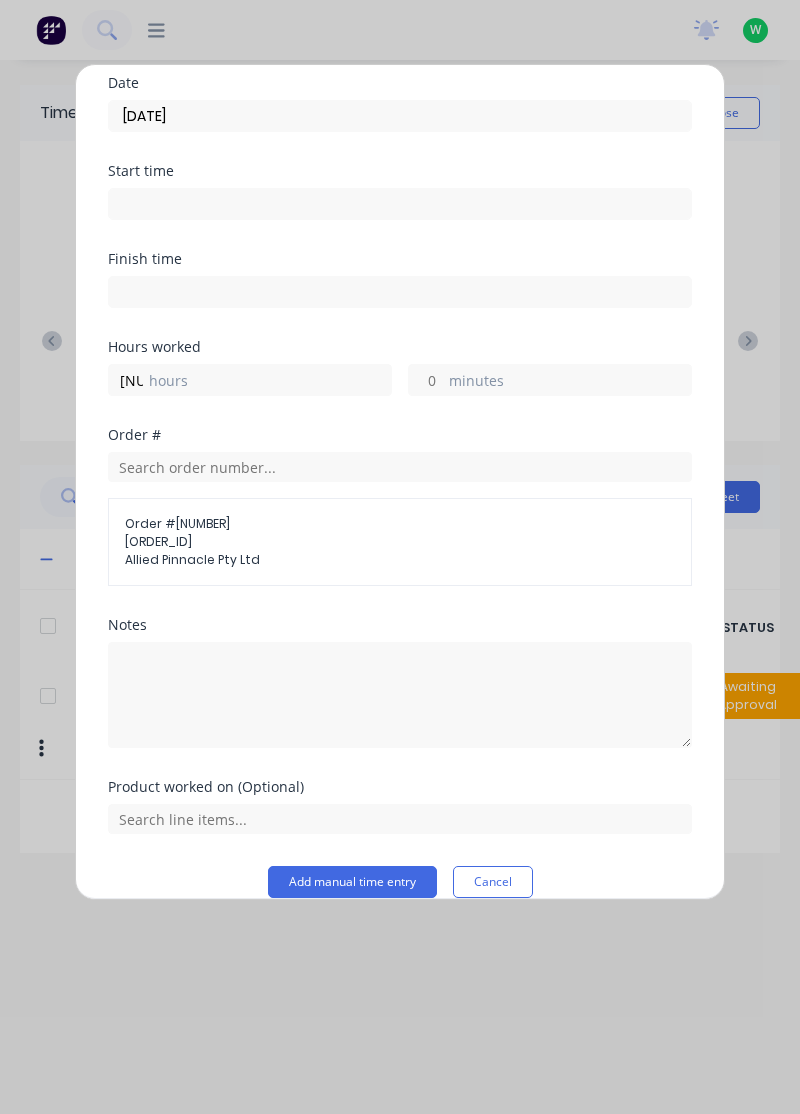 scroll, scrollTop: 96, scrollLeft: 0, axis: vertical 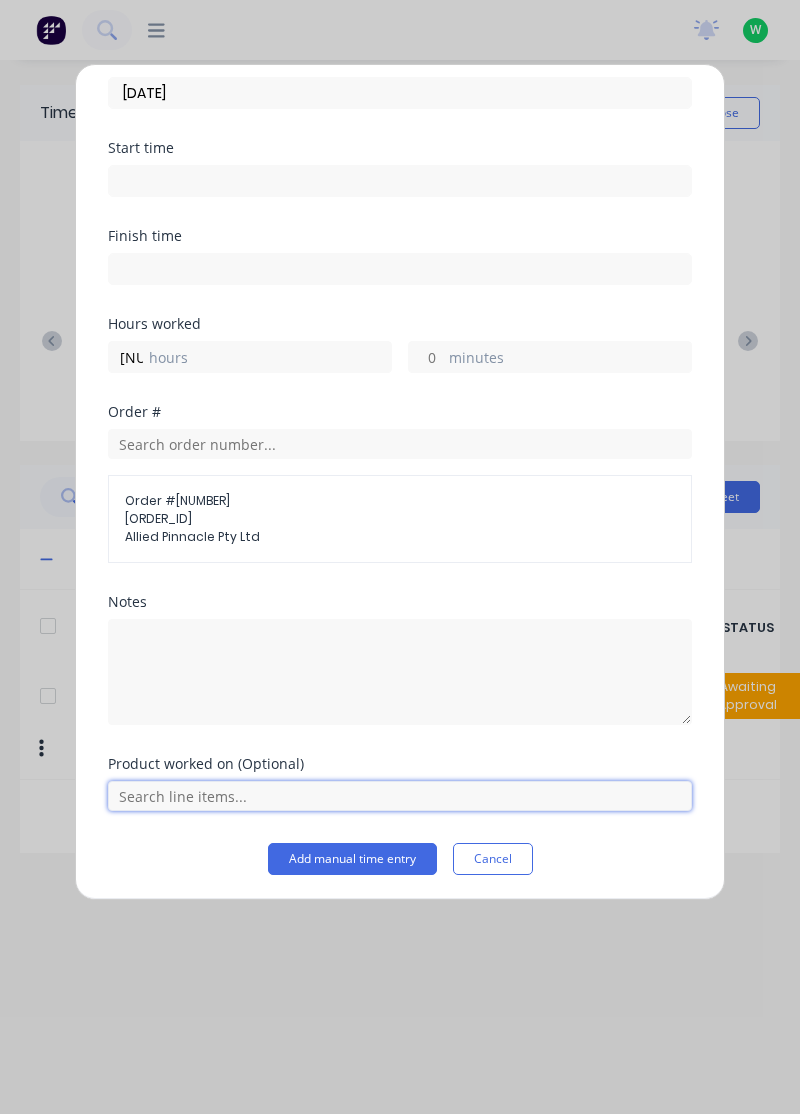 click at bounding box center [400, 796] 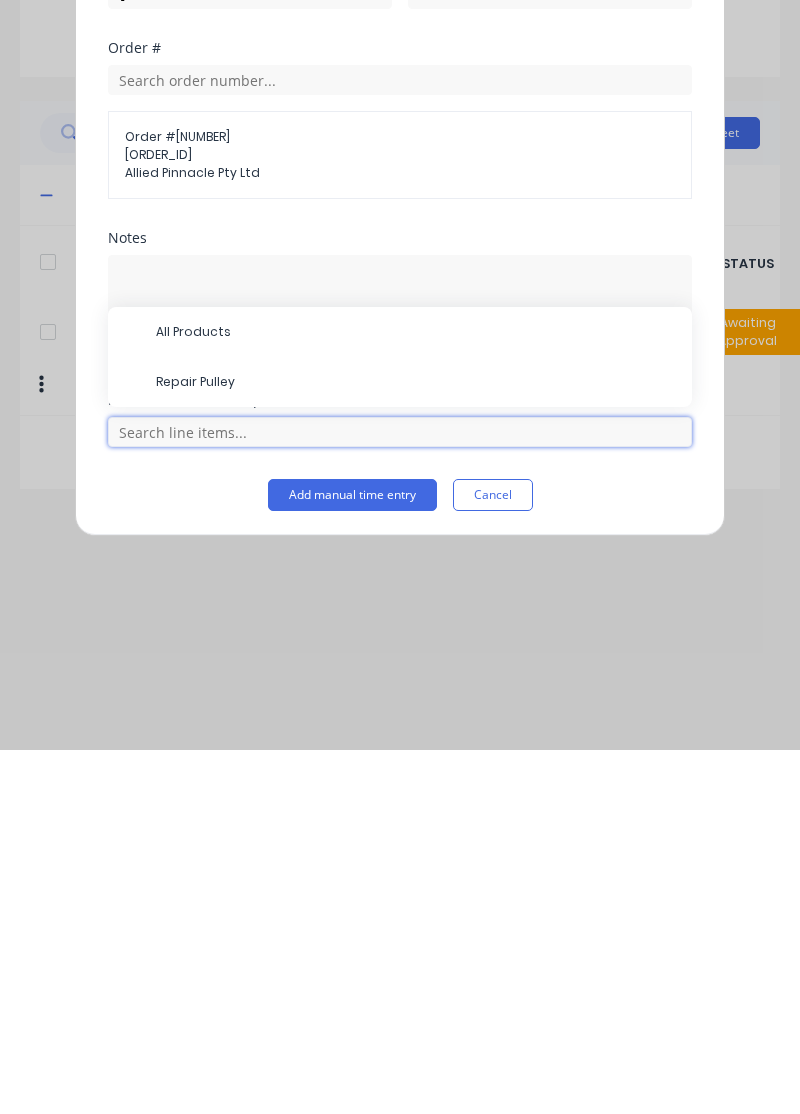 scroll, scrollTop: 53, scrollLeft: 0, axis: vertical 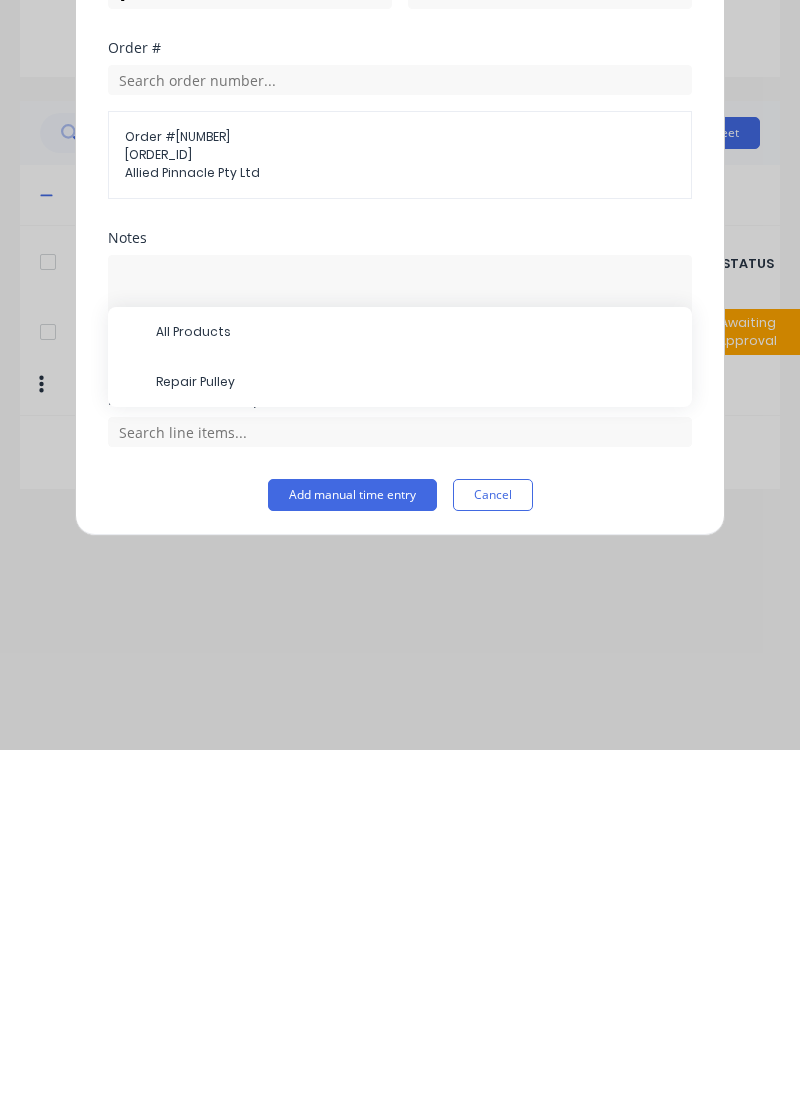 click on "Repair Pulley" at bounding box center (416, 696) 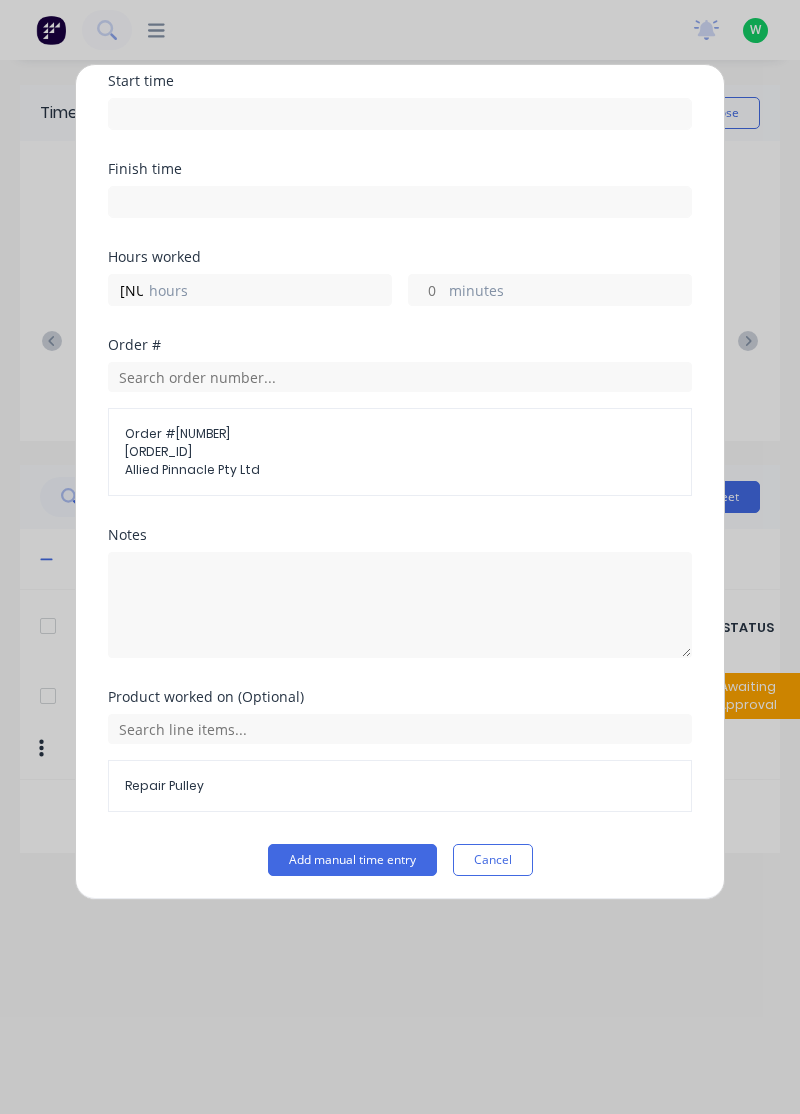 scroll, scrollTop: 160, scrollLeft: 0, axis: vertical 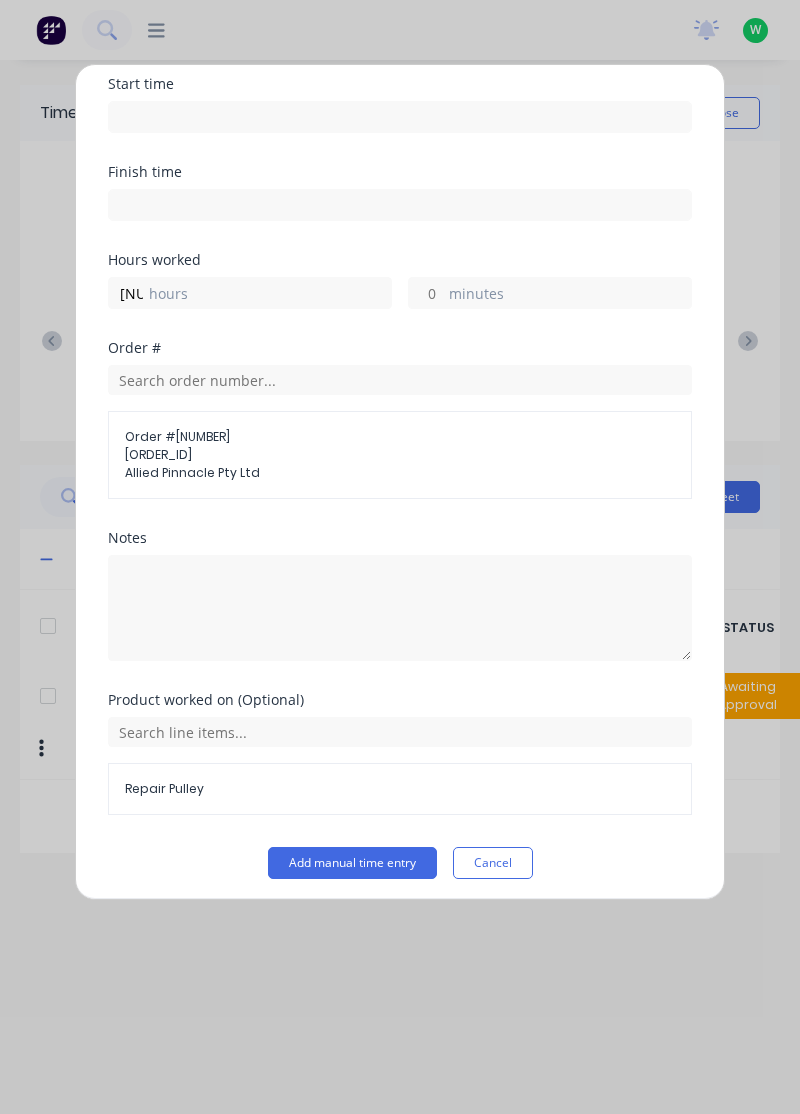 click on "Add manual time entry" at bounding box center (352, 863) 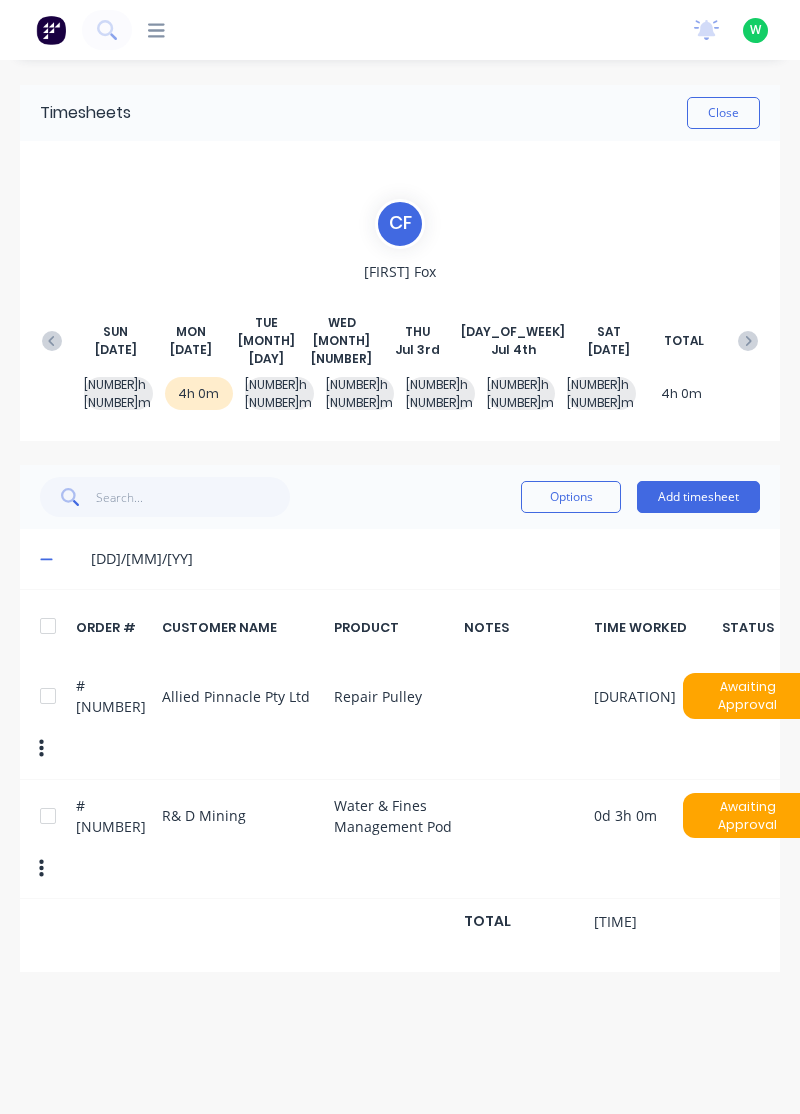 scroll, scrollTop: 0, scrollLeft: 0, axis: both 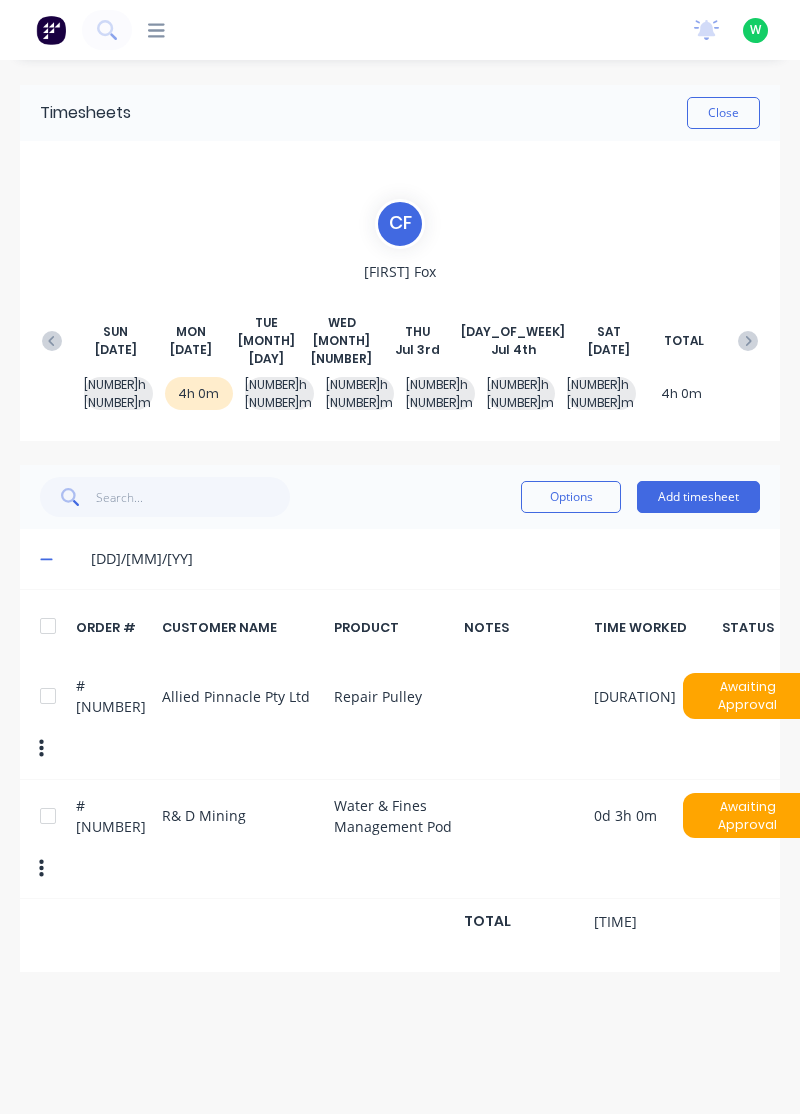click on "Add timesheet" at bounding box center [698, 497] 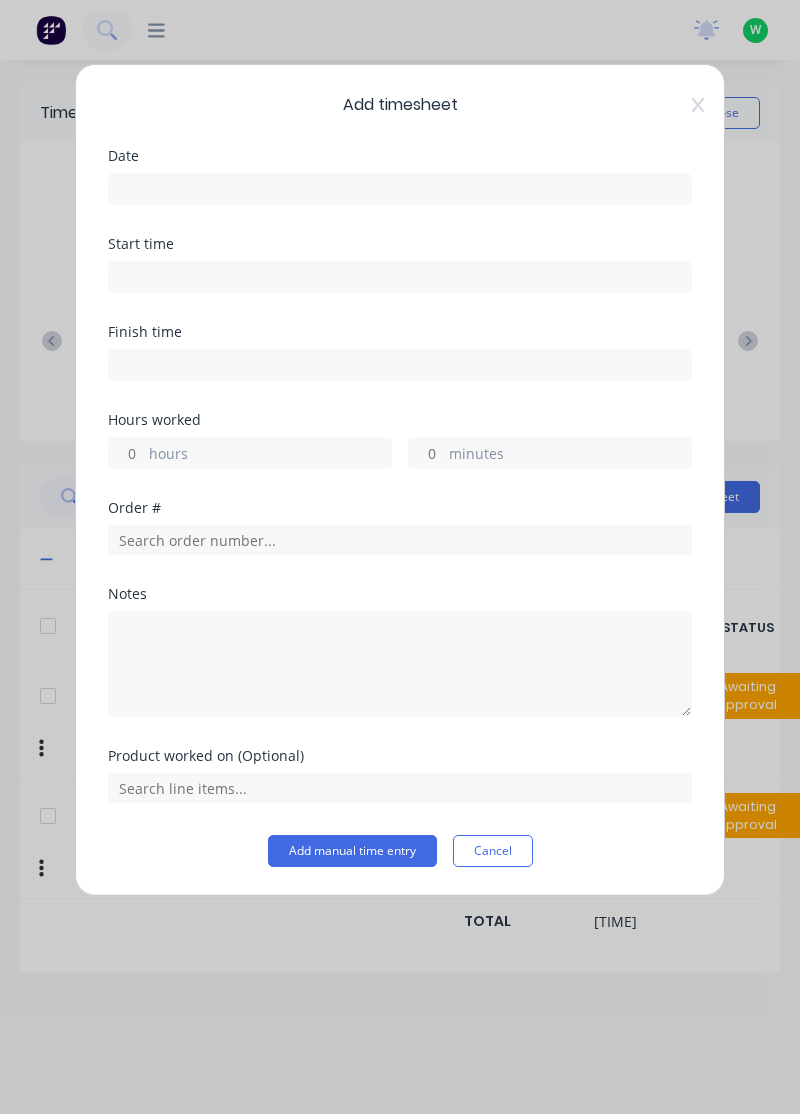 click at bounding box center (400, 189) 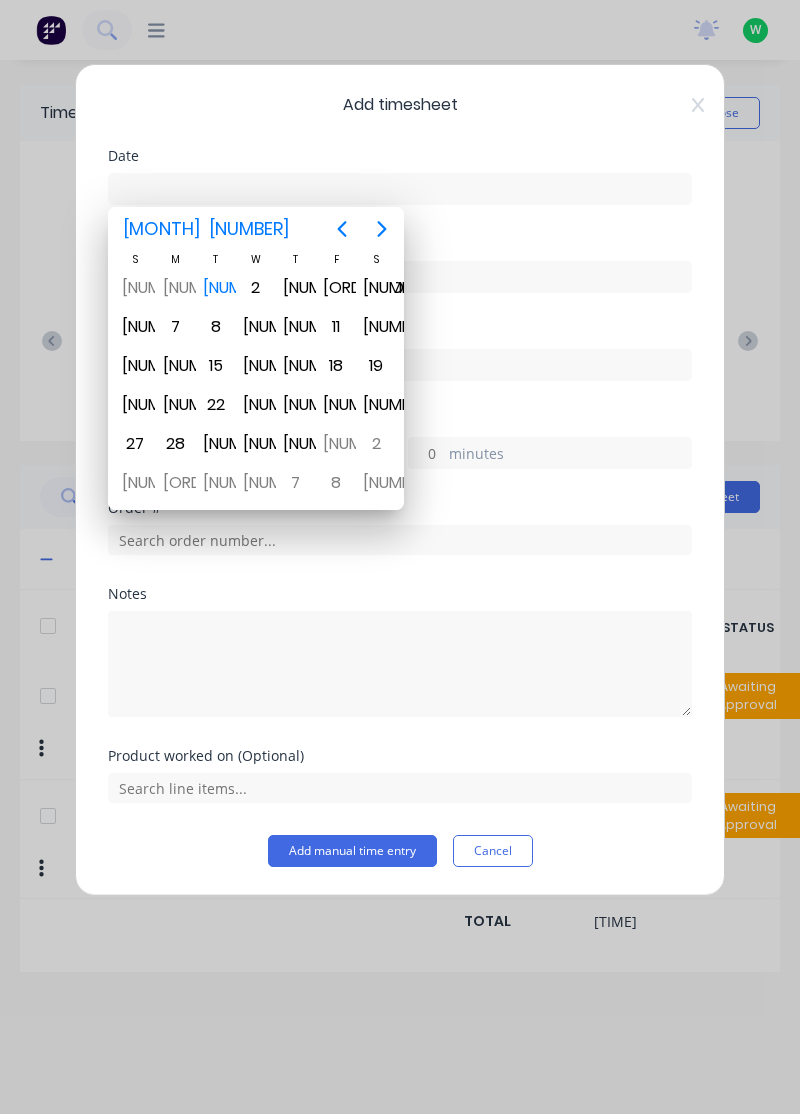 click on "[NUMBER]" at bounding box center [216, 288] 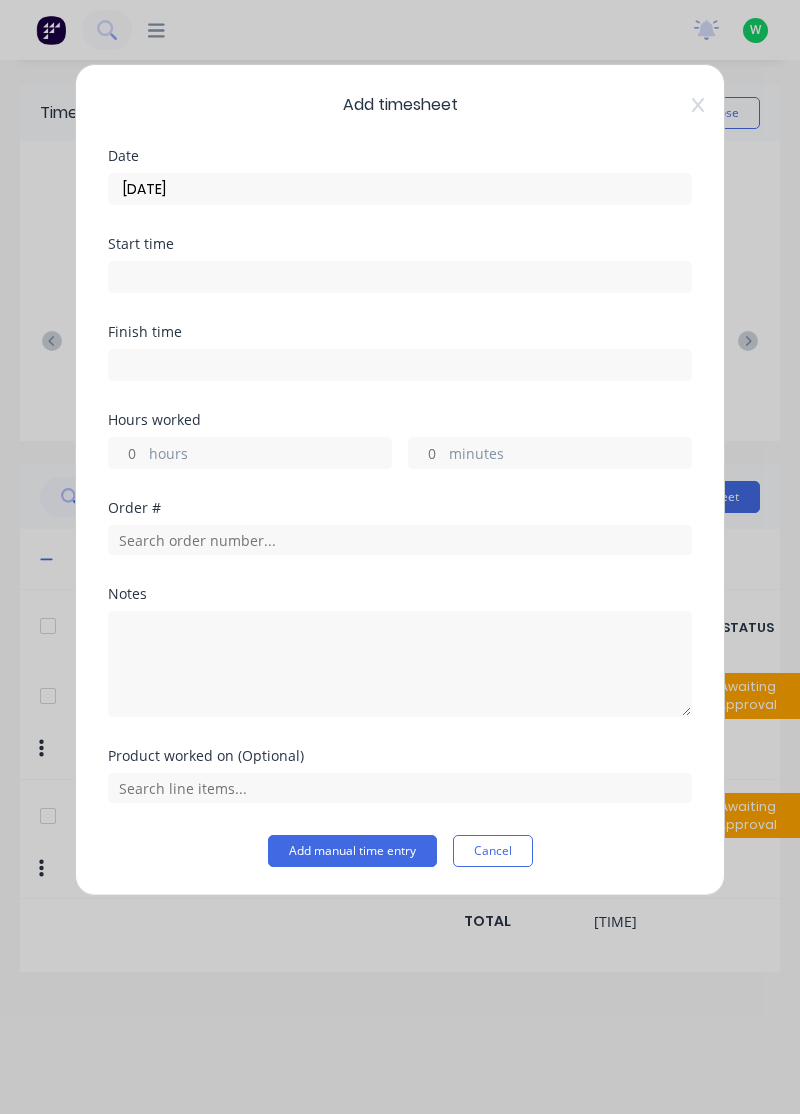 click on "hours" at bounding box center [270, 455] 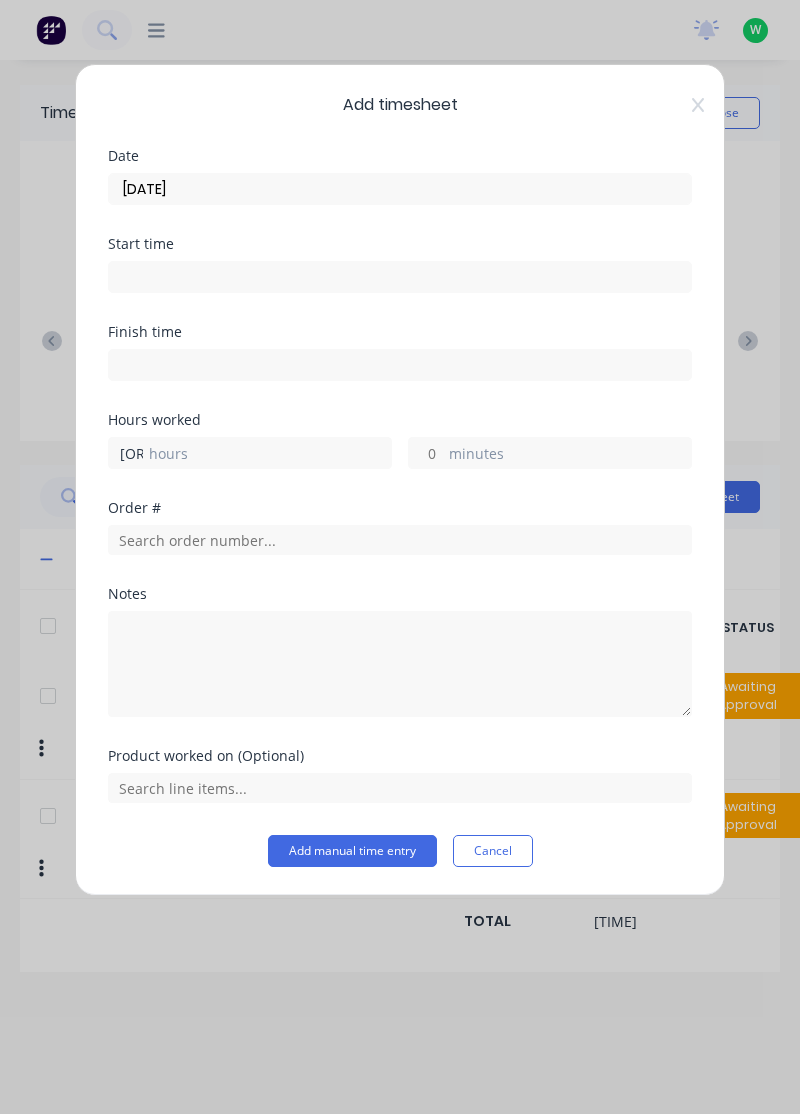 type on "[ORDER_ID]" 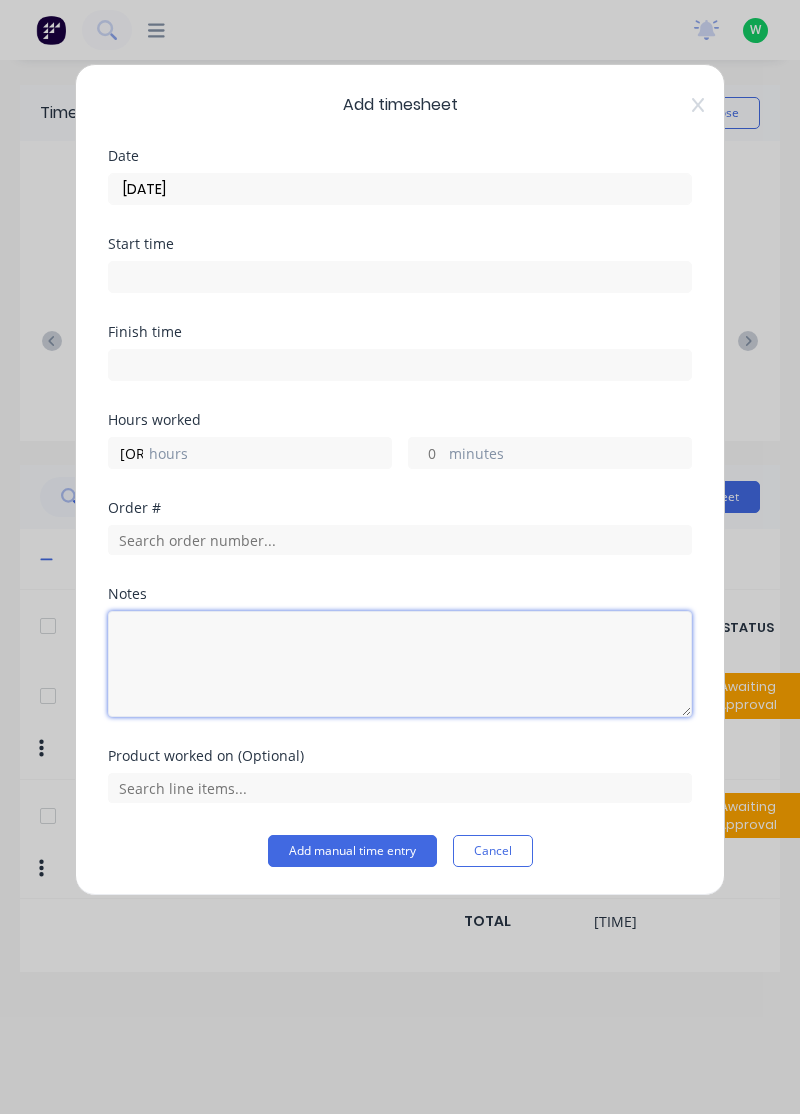 click at bounding box center (400, 664) 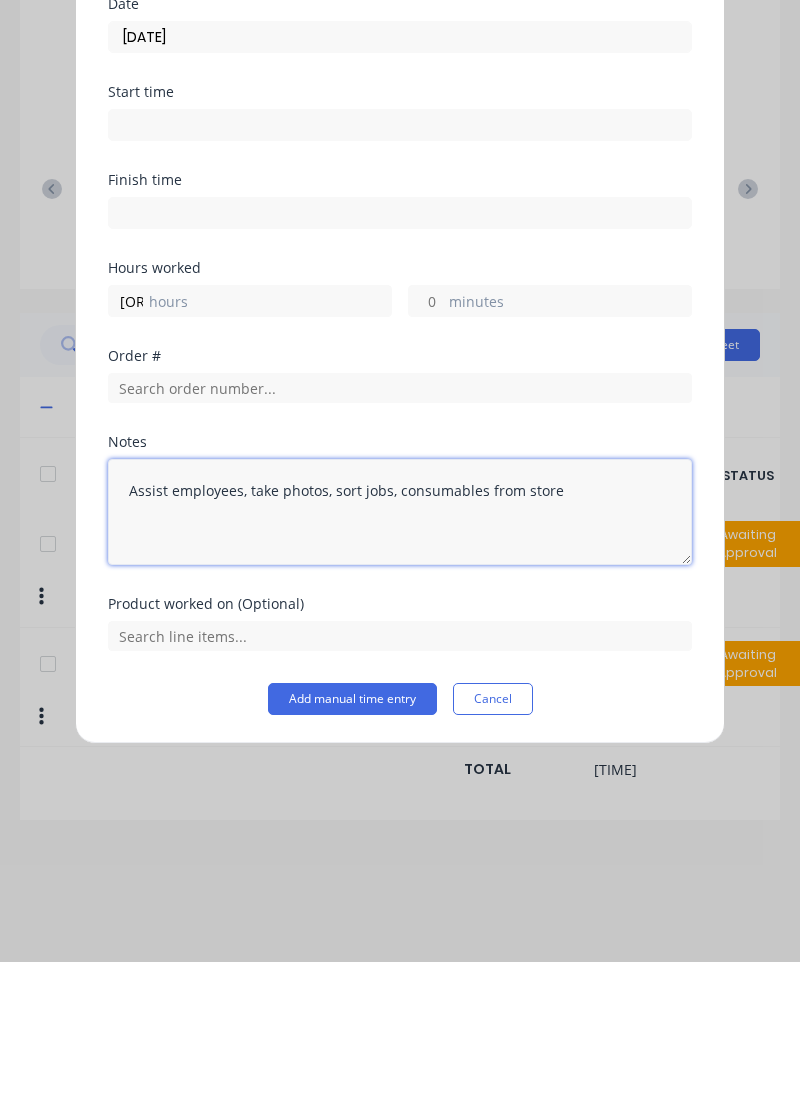 type on "Assist employees, take photos, sort jobs, consumables from store" 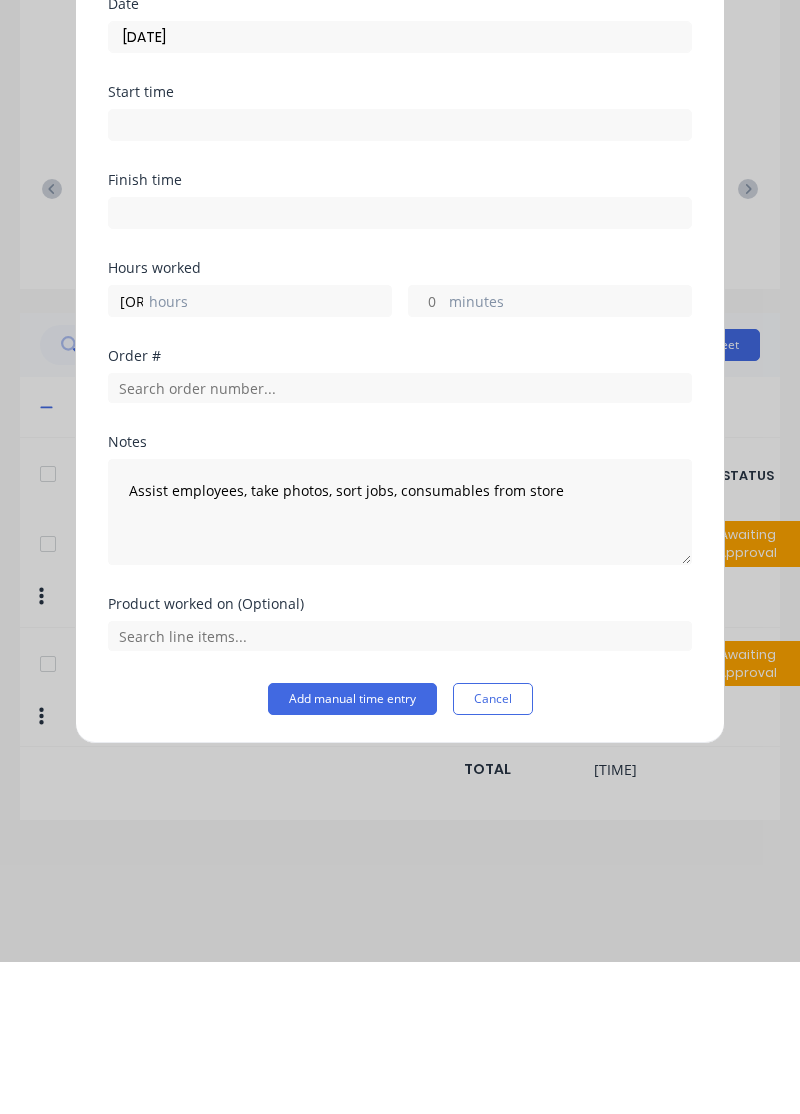 click on "Add manual time entry" at bounding box center (352, 851) 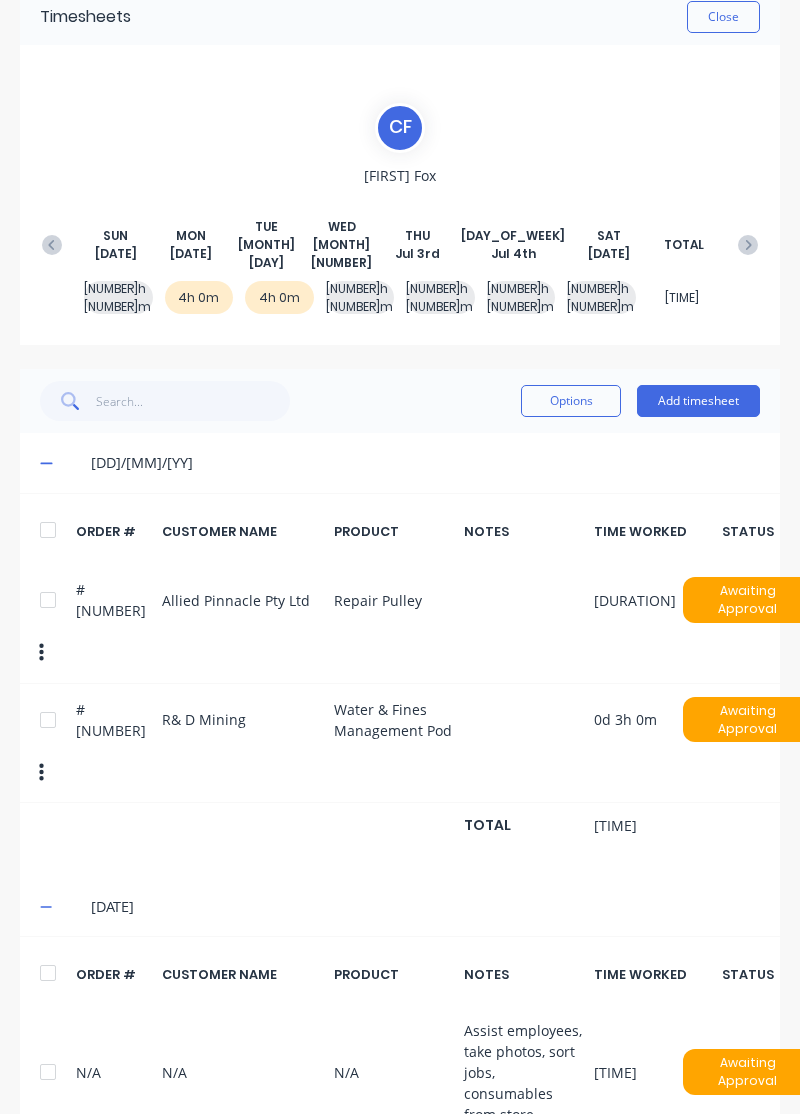 scroll, scrollTop: 141, scrollLeft: 0, axis: vertical 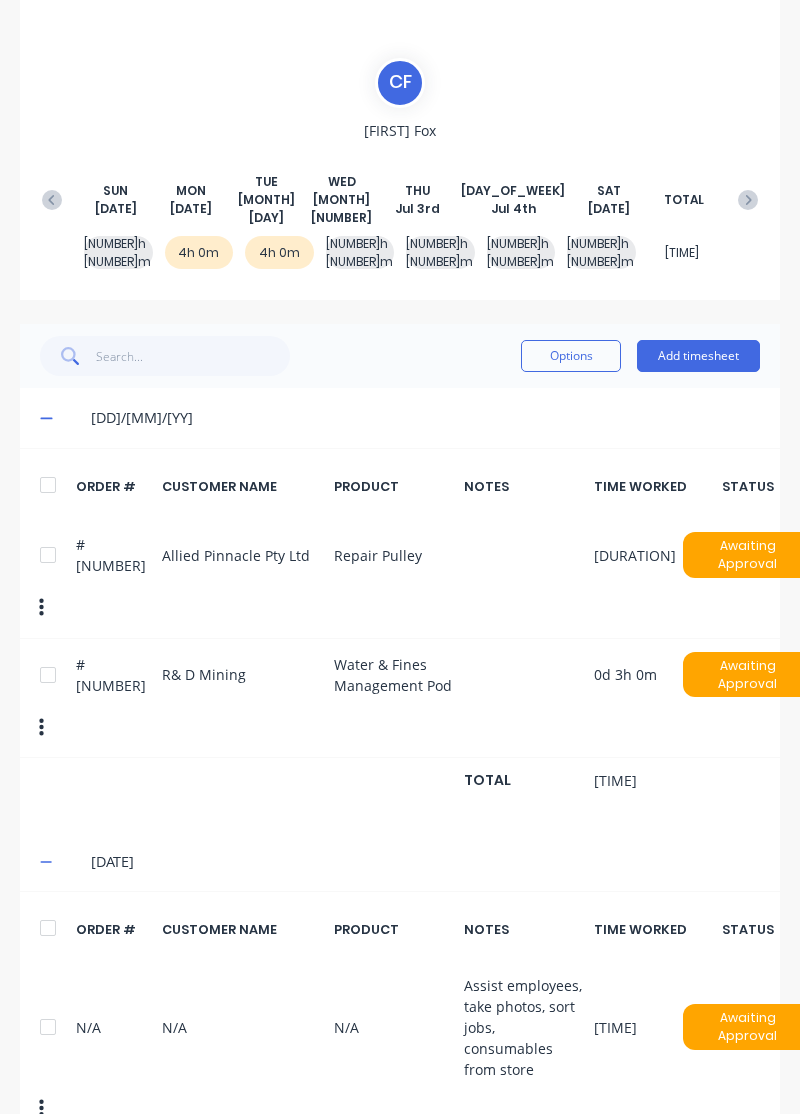click on "Add timesheet" at bounding box center [698, 356] 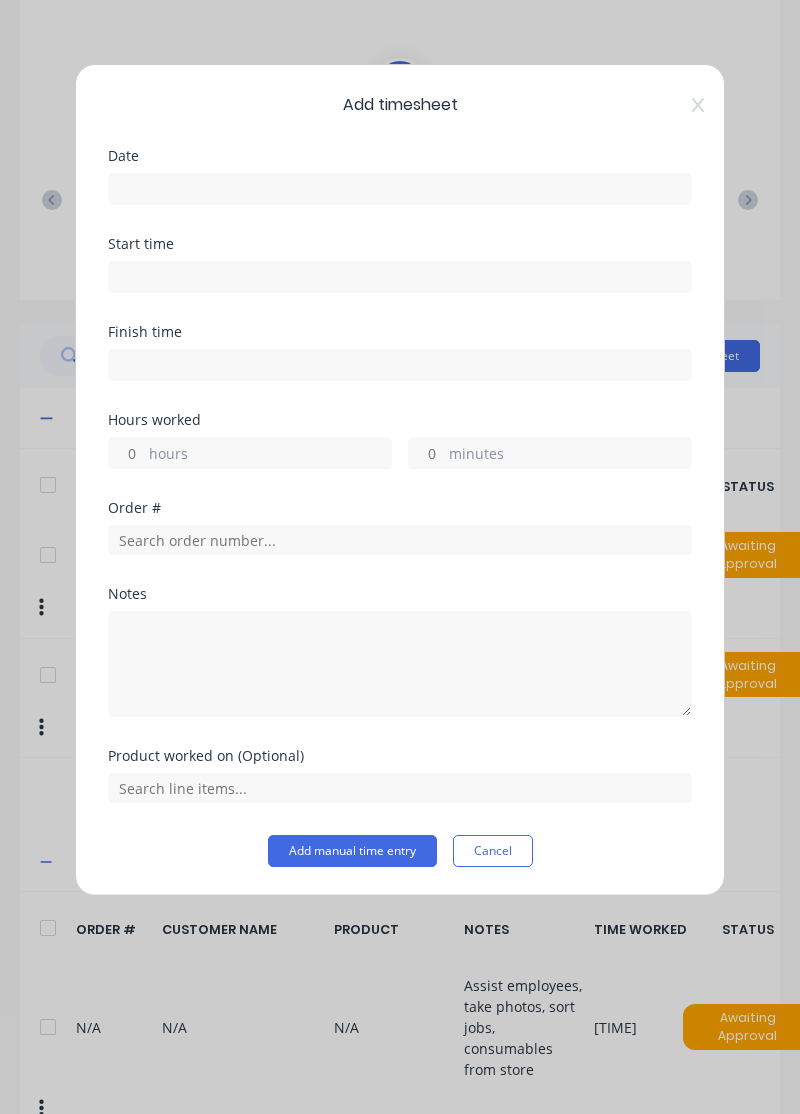 click at bounding box center [400, 189] 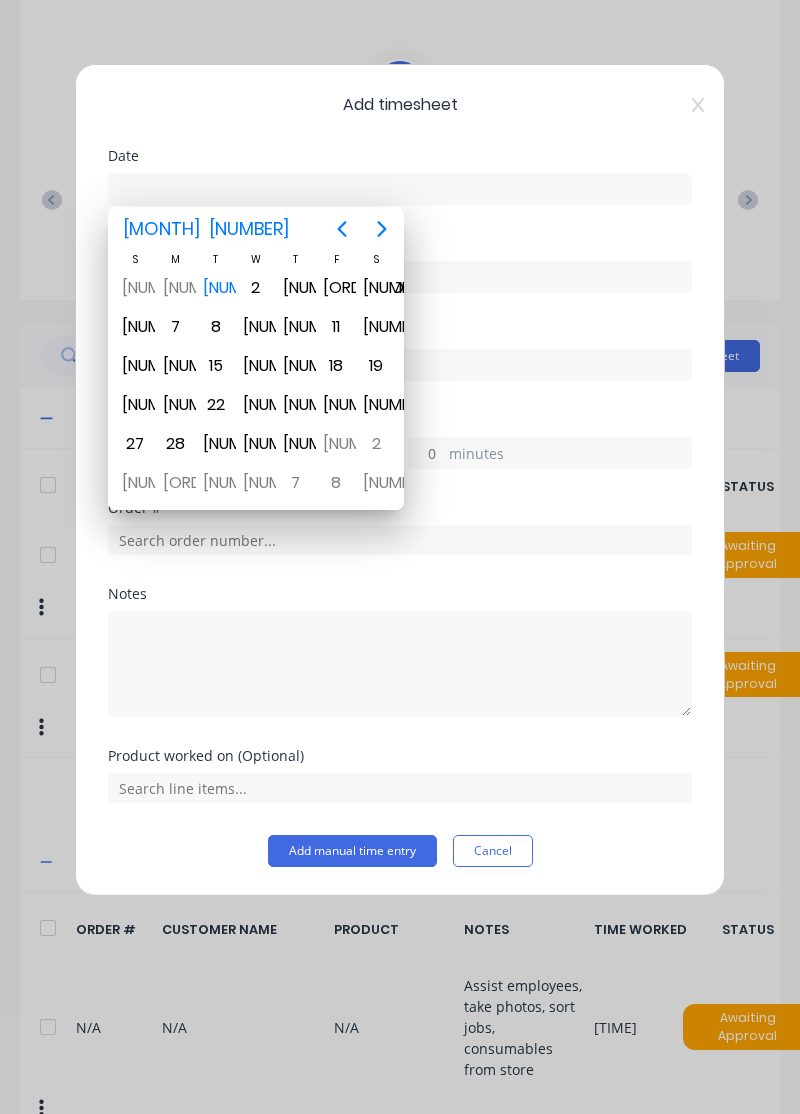 click on "[NUMBER]" at bounding box center [176, 288] 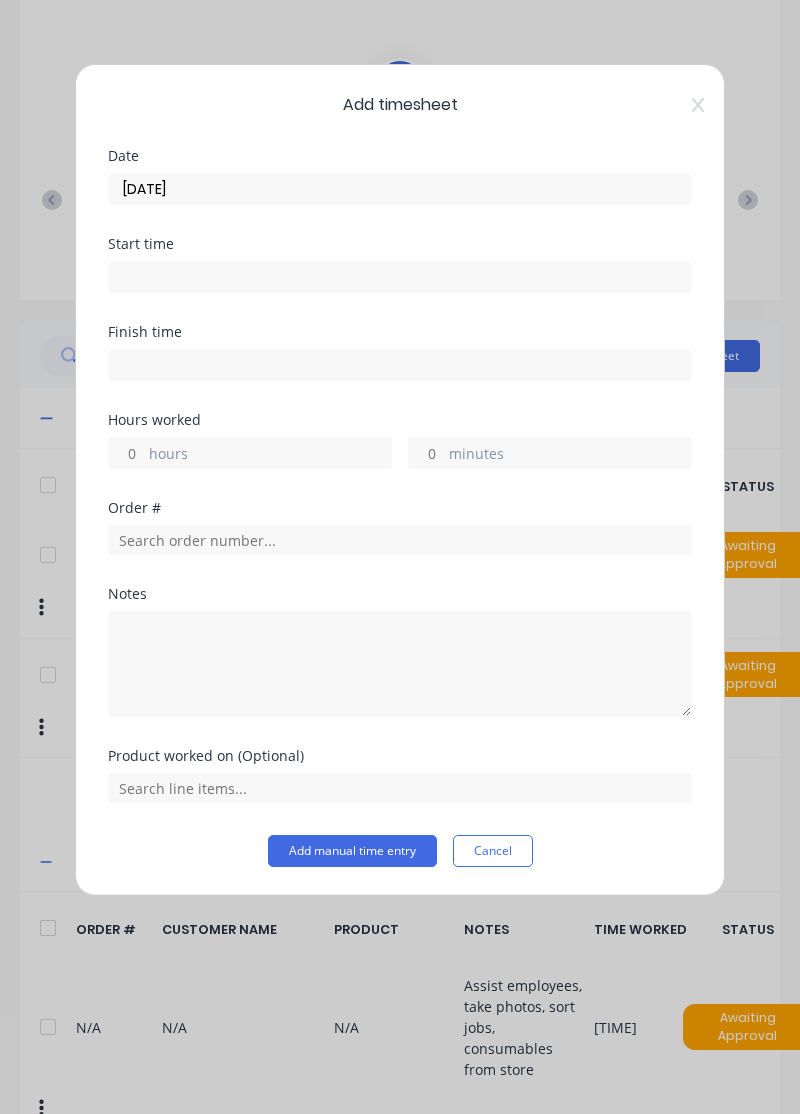click on "[DATE]" at bounding box center [400, 189] 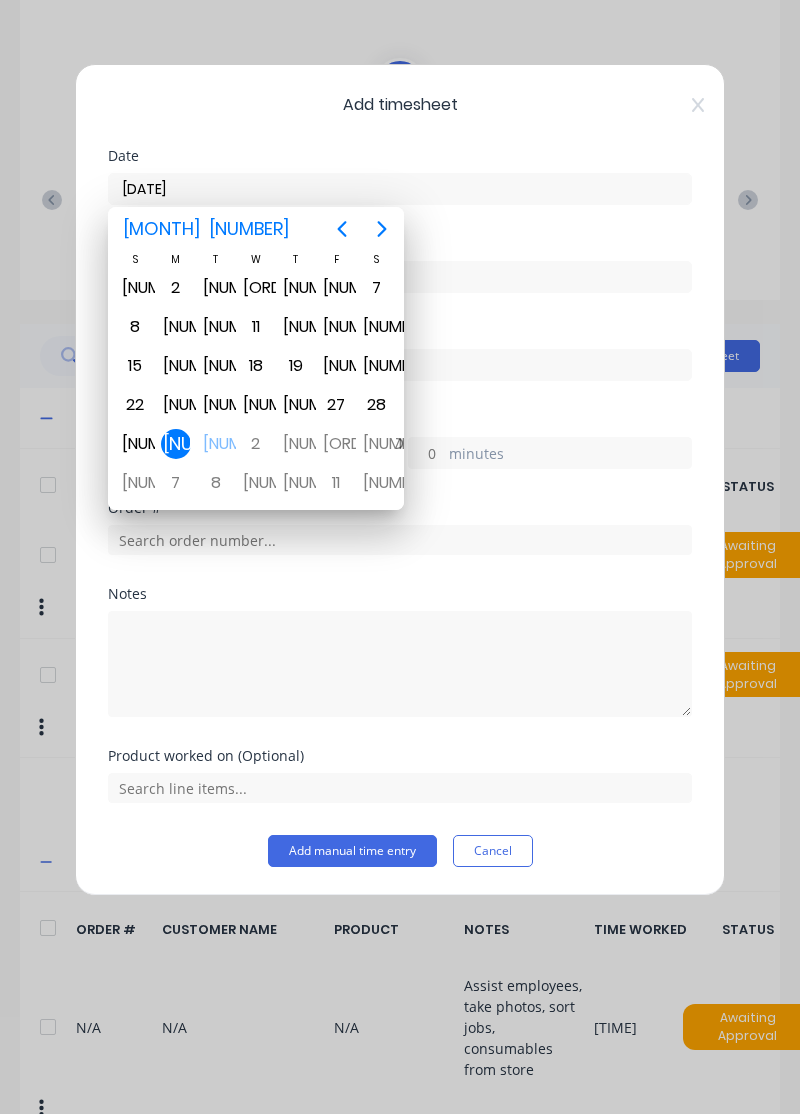 click on "[NUMBER]" at bounding box center [176, 444] 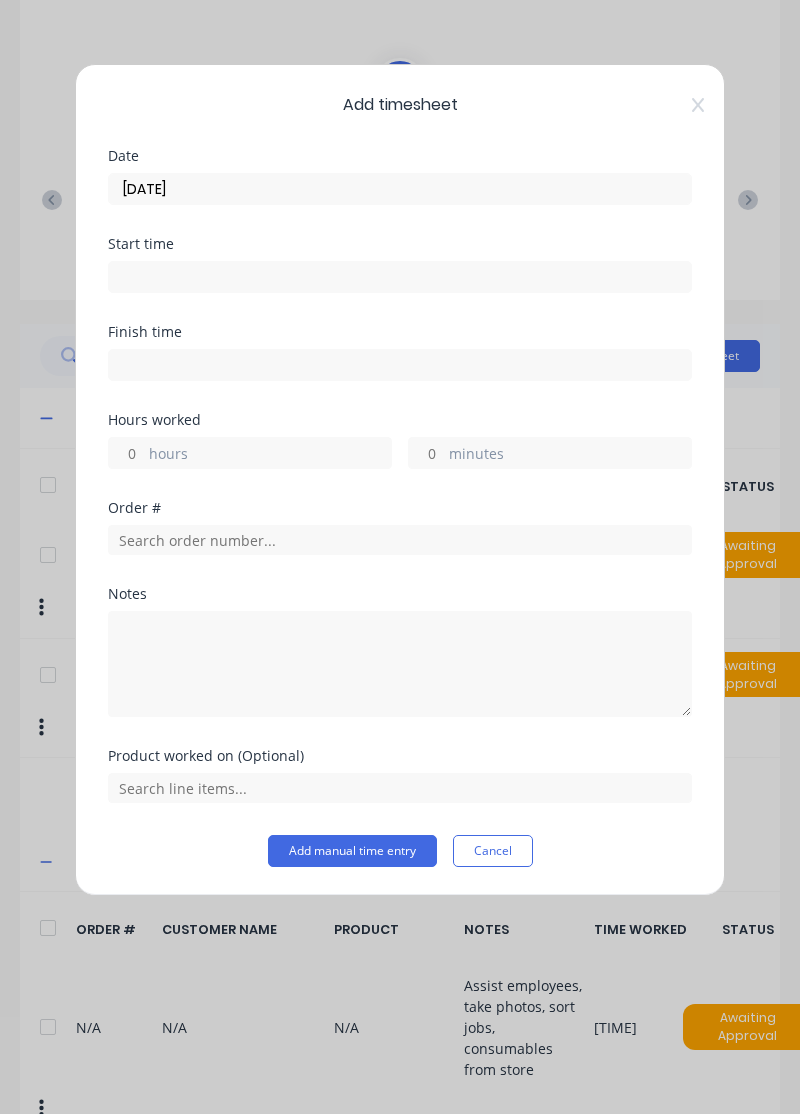 click on "hours" at bounding box center (270, 455) 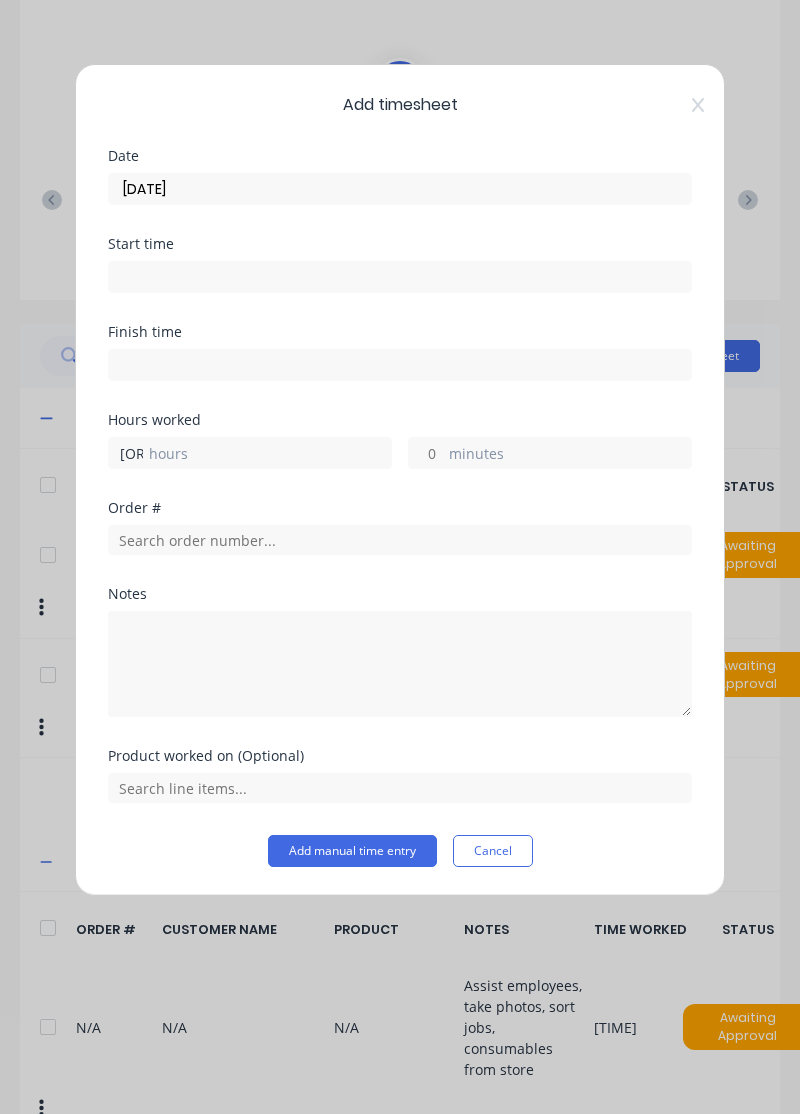type on "[ORDER_ID]" 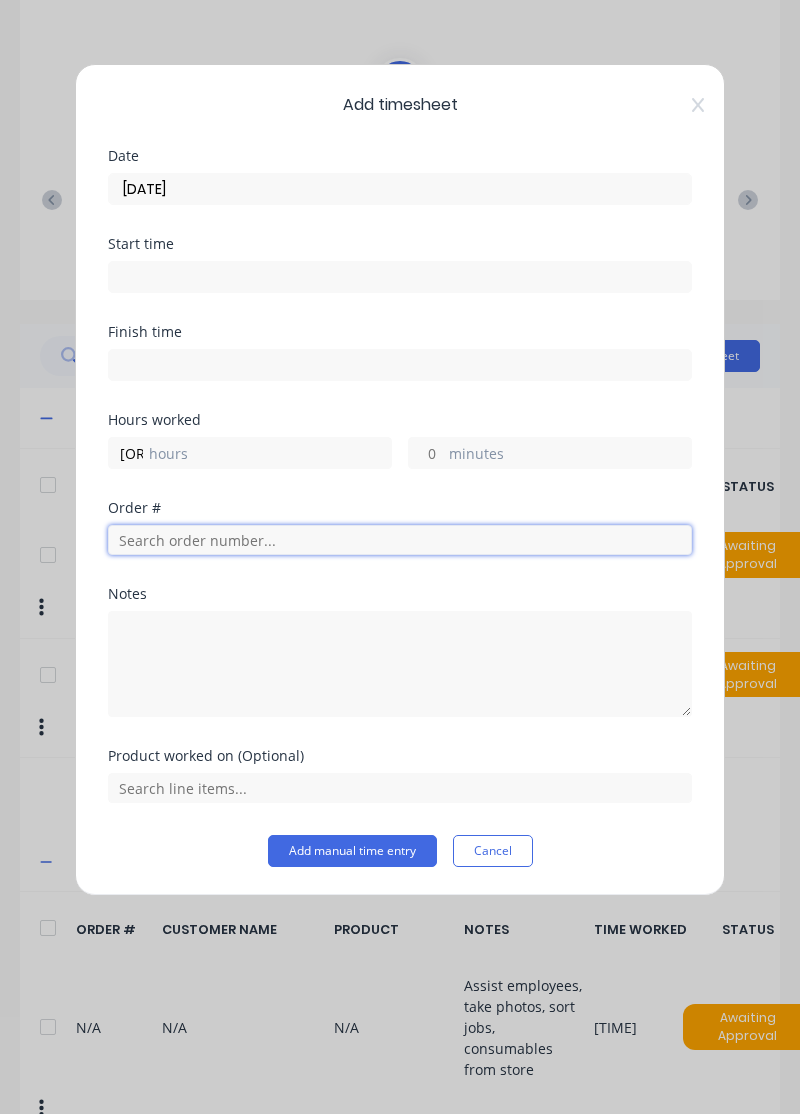click at bounding box center [400, 540] 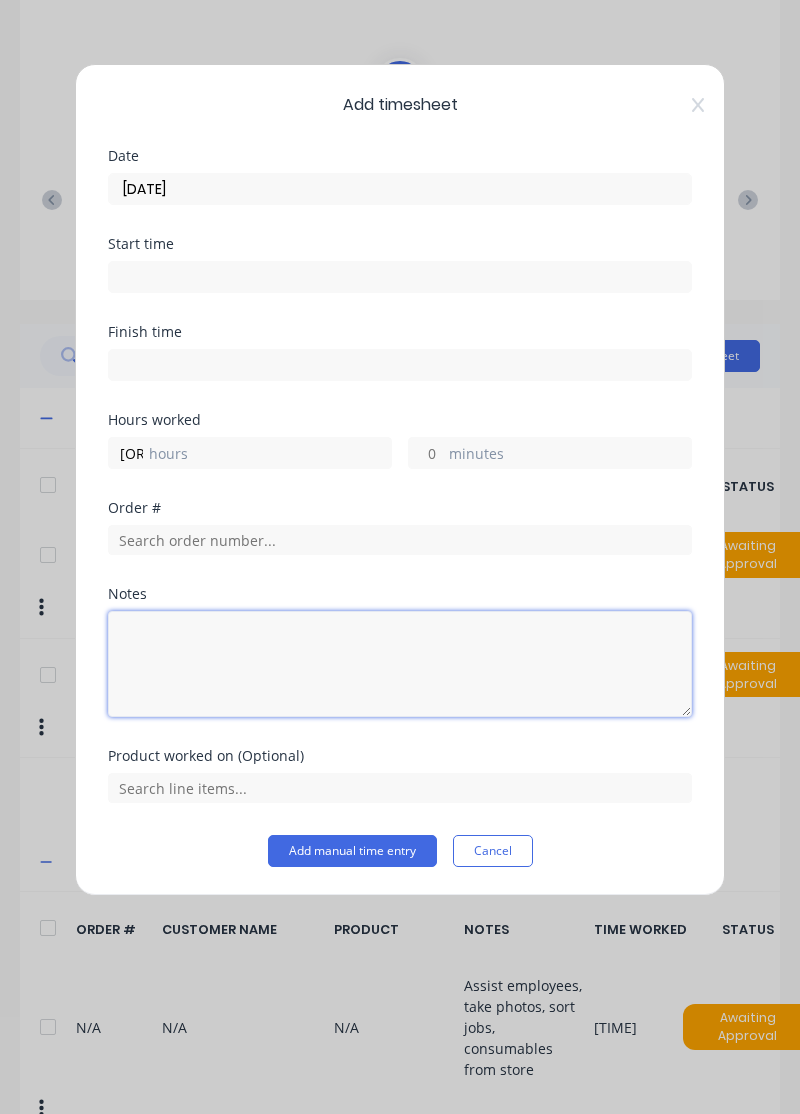 click at bounding box center [400, 664] 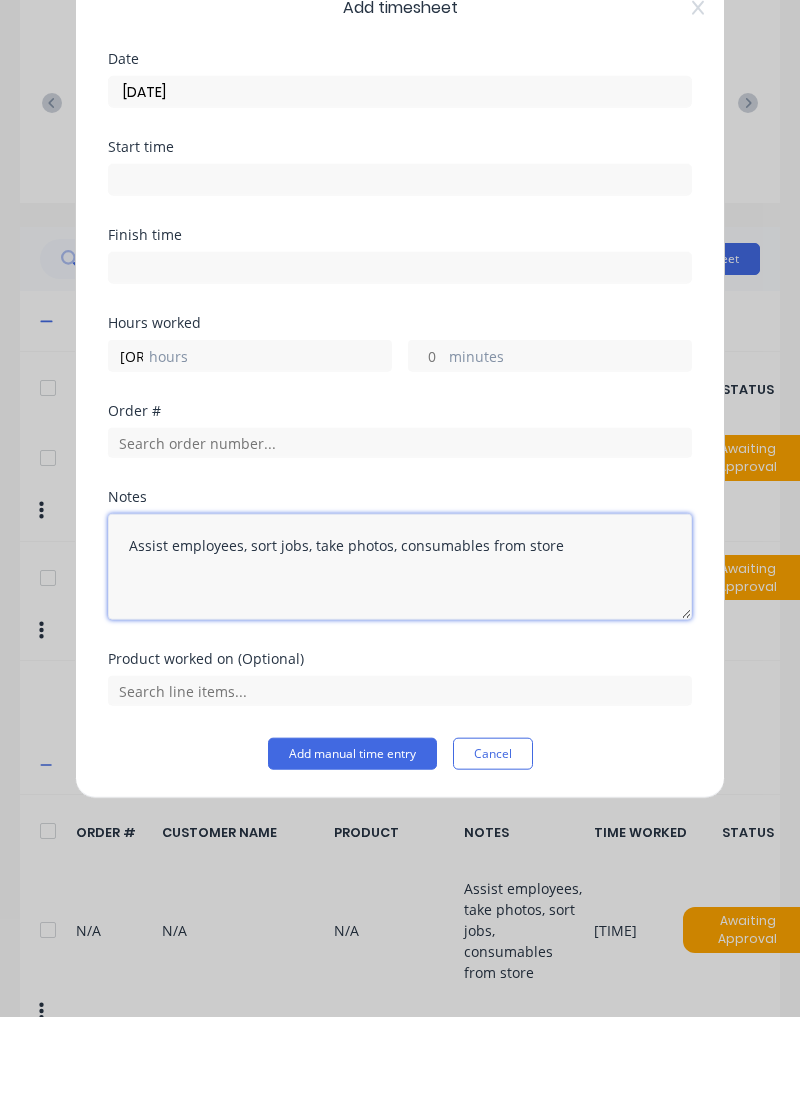 type on "Assist employees, sort jobs, take photos, consumables from store" 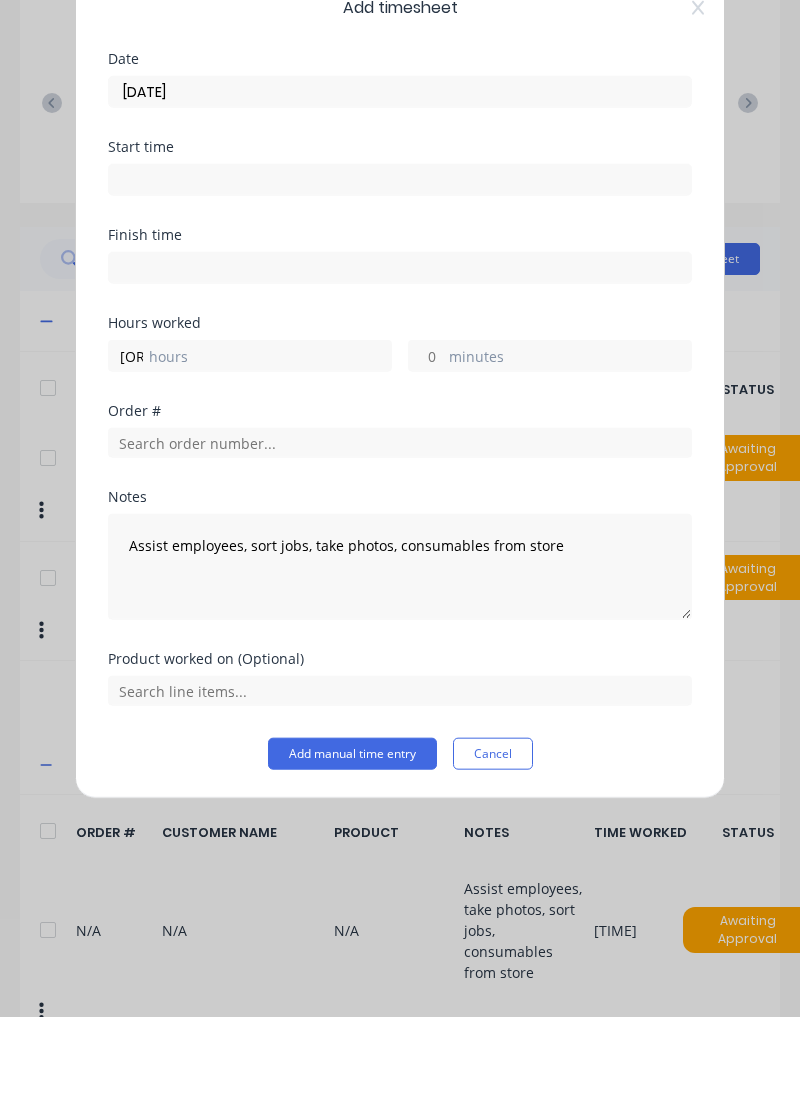 click on "Add manual time entry" at bounding box center [352, 851] 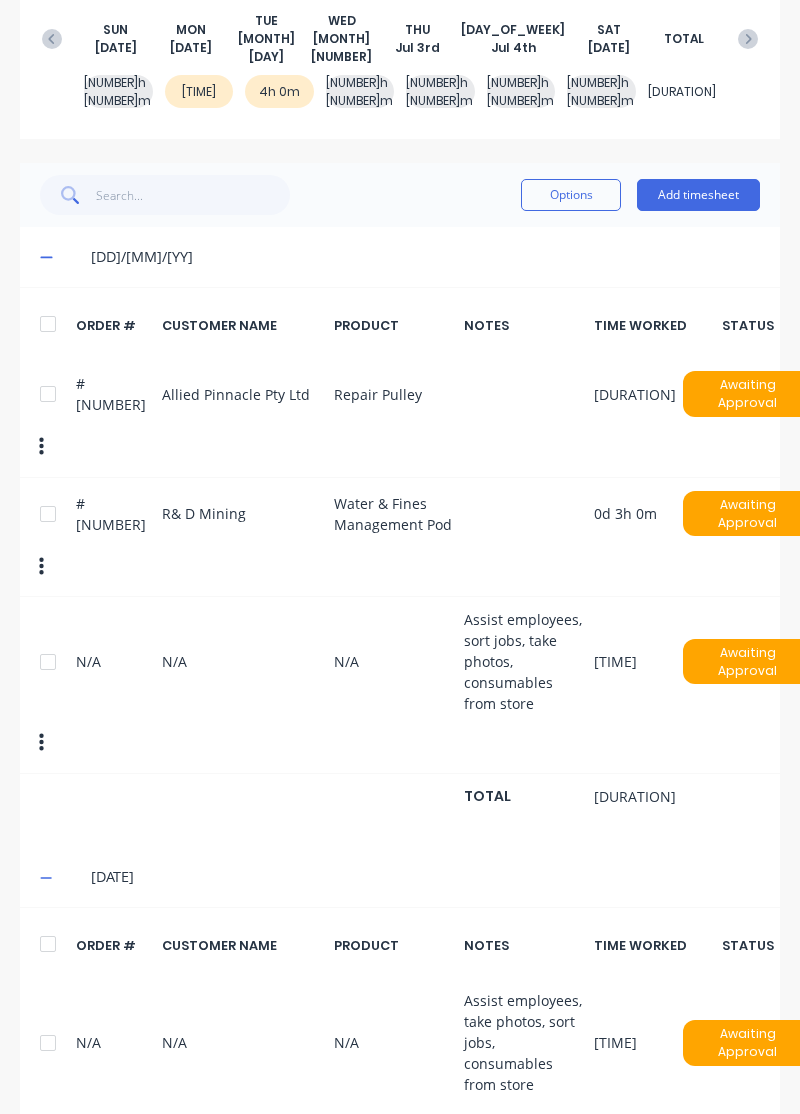 scroll, scrollTop: 317, scrollLeft: 0, axis: vertical 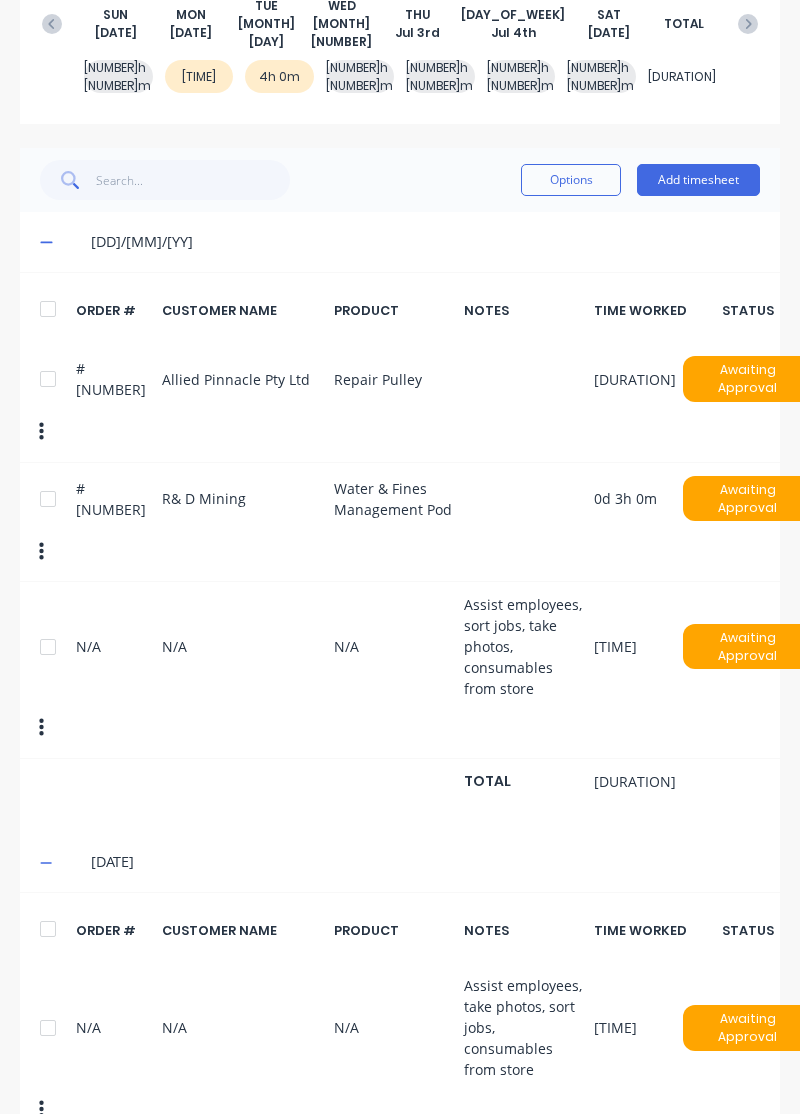 click at bounding box center (48, 379) 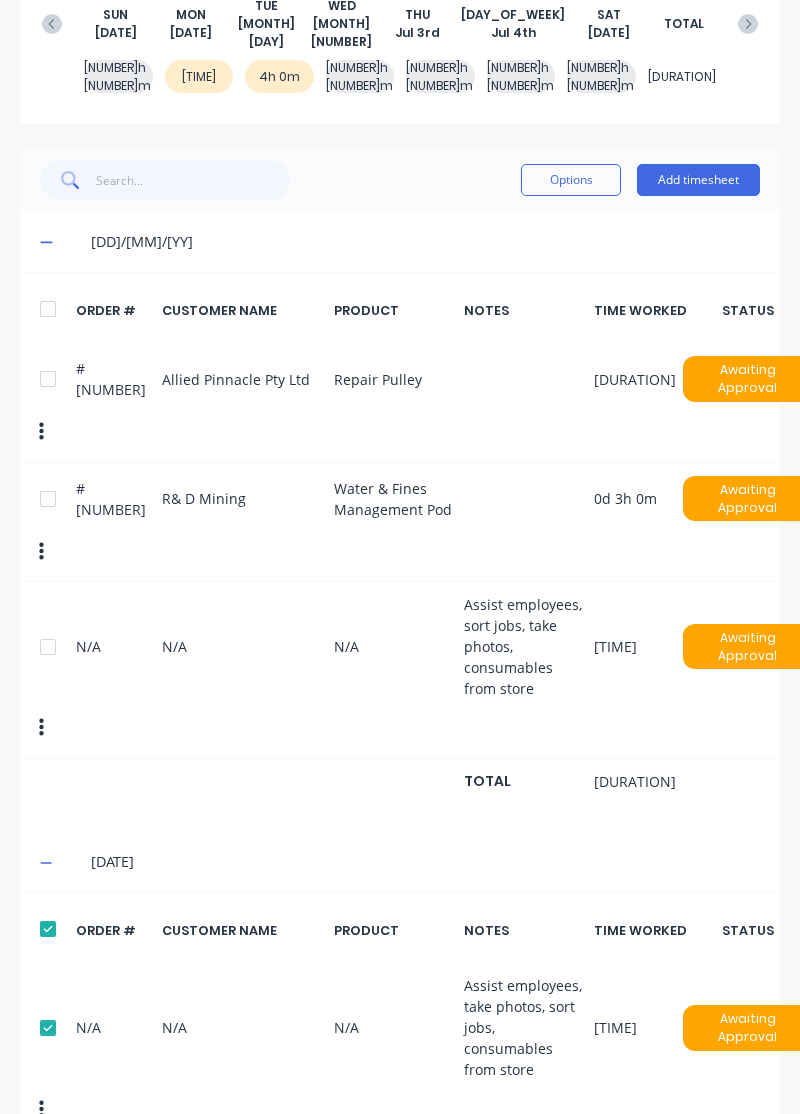 click on "Options" at bounding box center [571, 180] 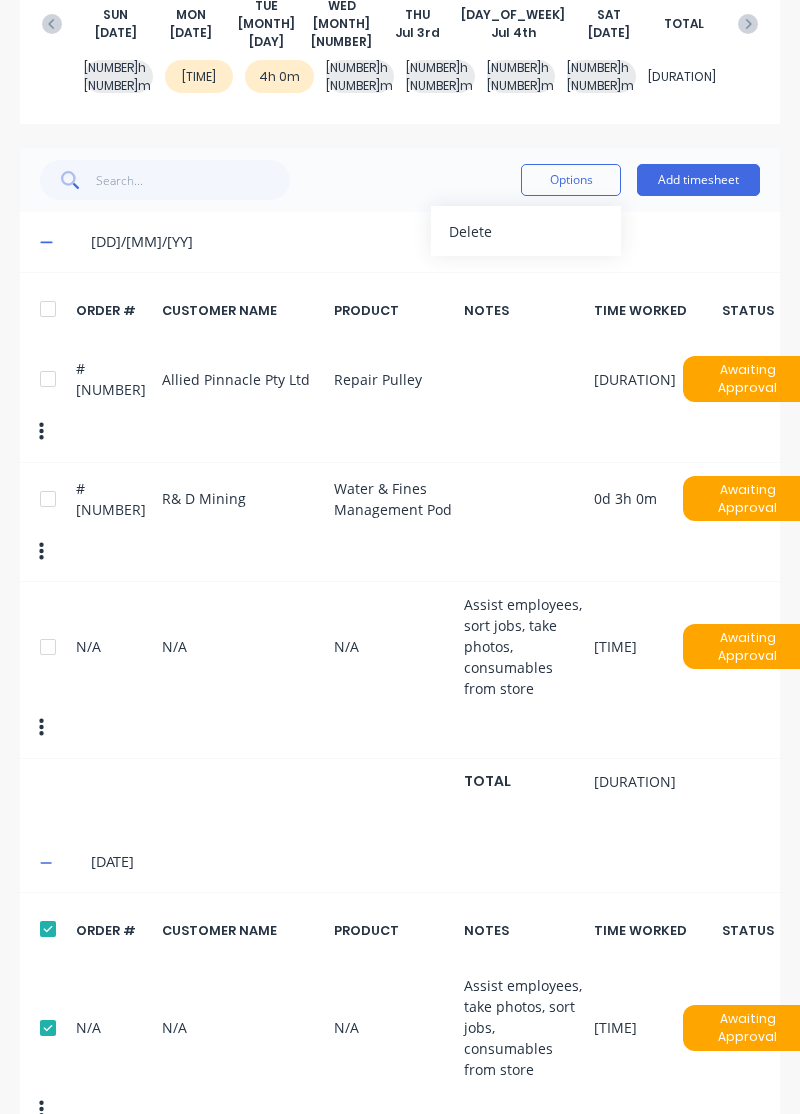 click on "Delete" at bounding box center (526, 231) 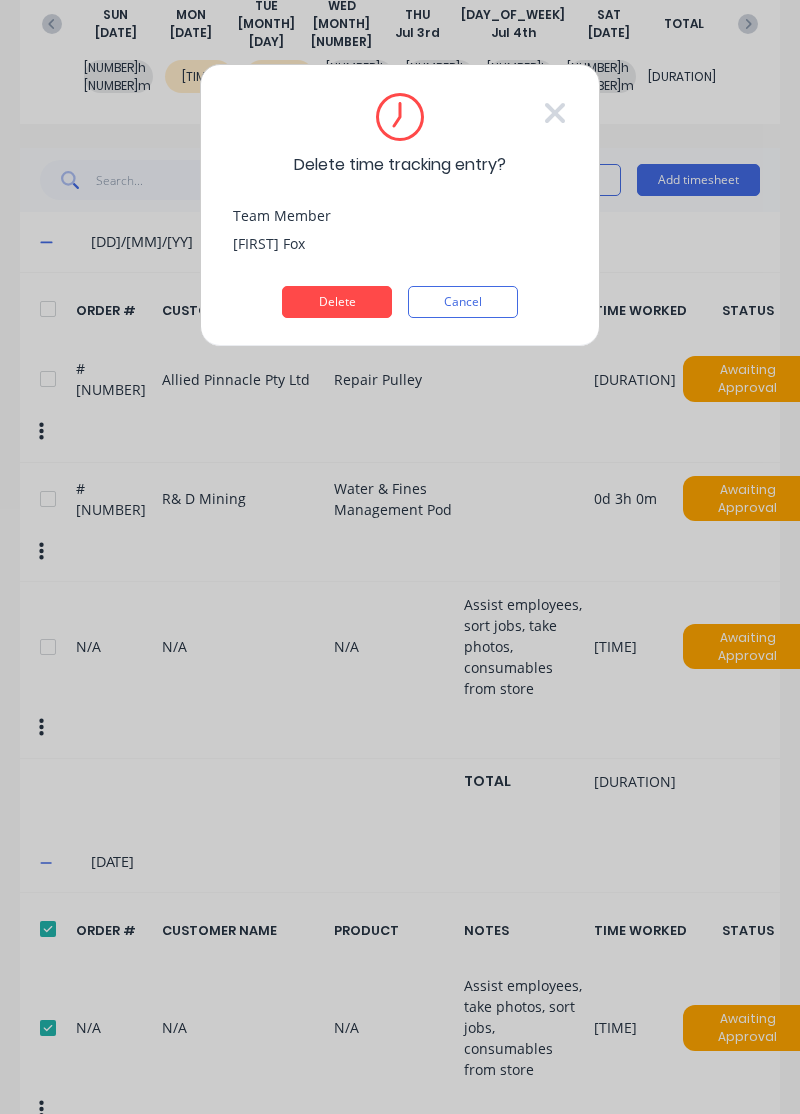 click on "Delete" at bounding box center [337, 302] 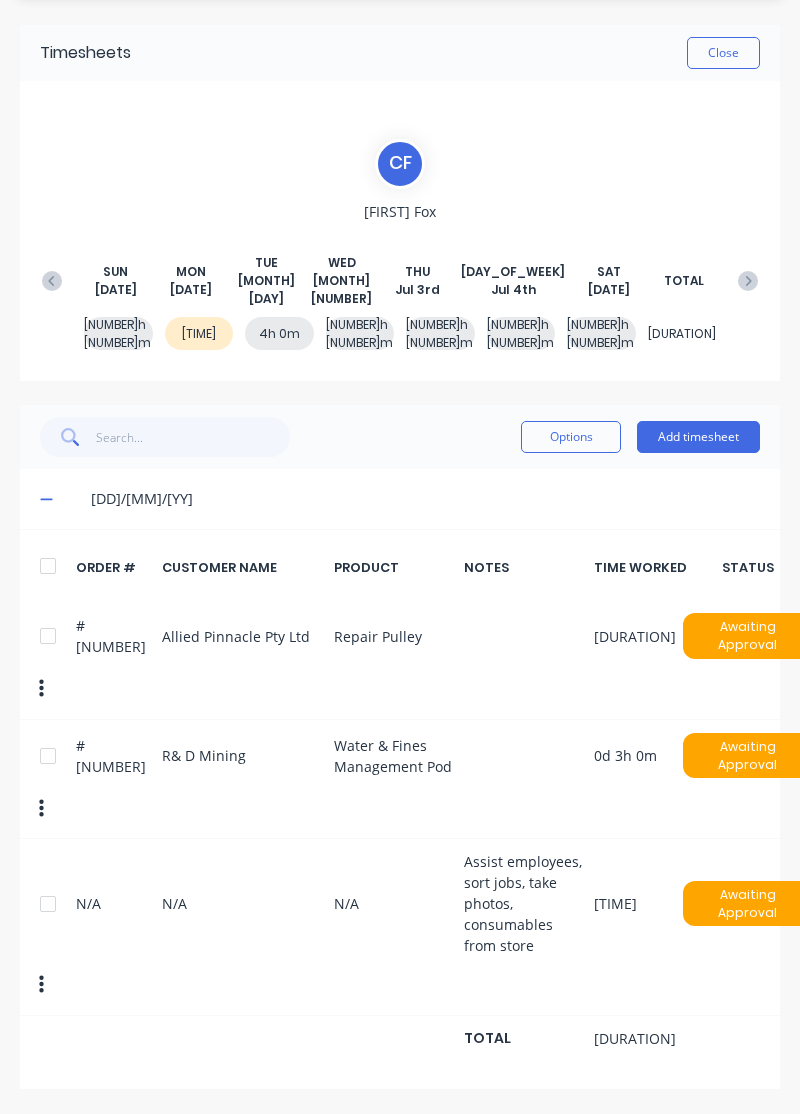 scroll, scrollTop: 0, scrollLeft: 0, axis: both 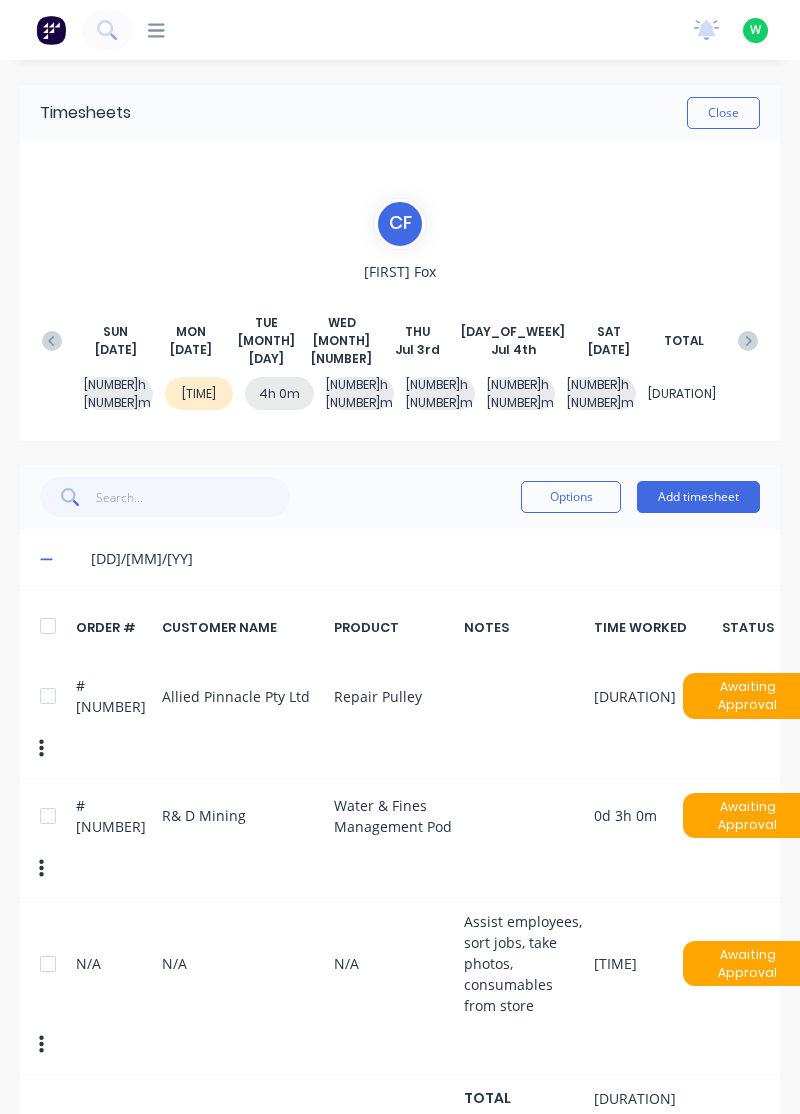 click at bounding box center (48, 696) 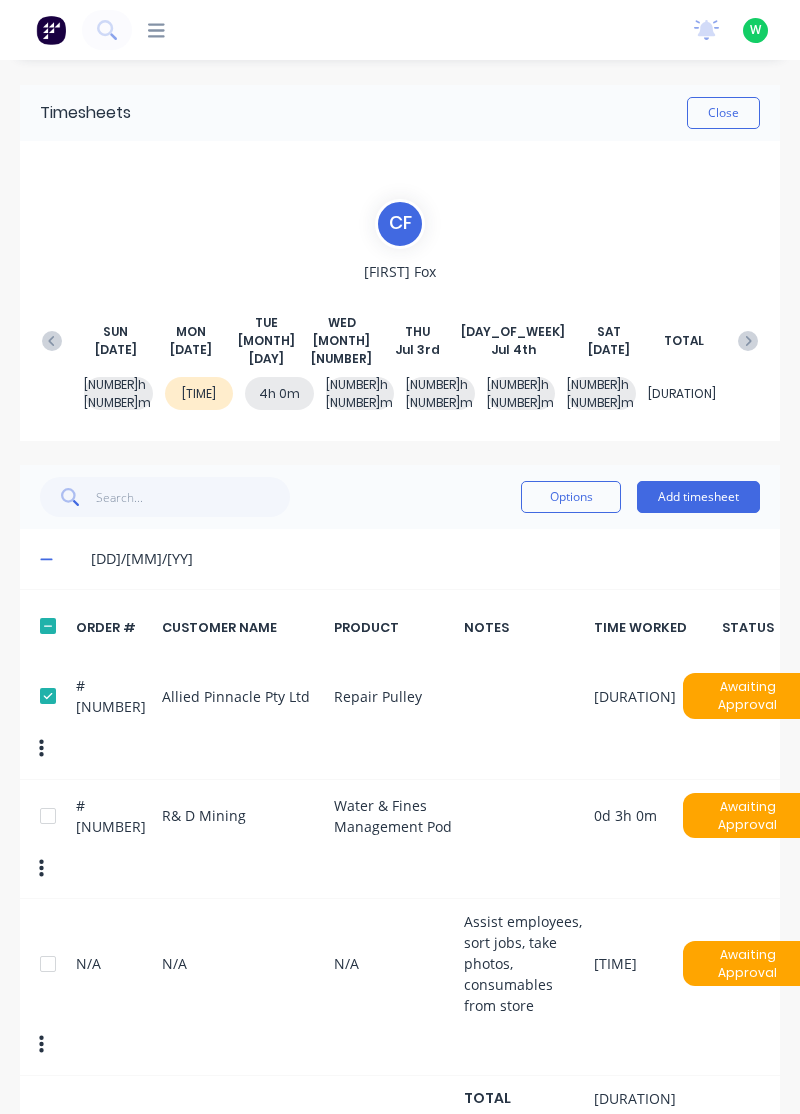 click on "Options" at bounding box center (571, 497) 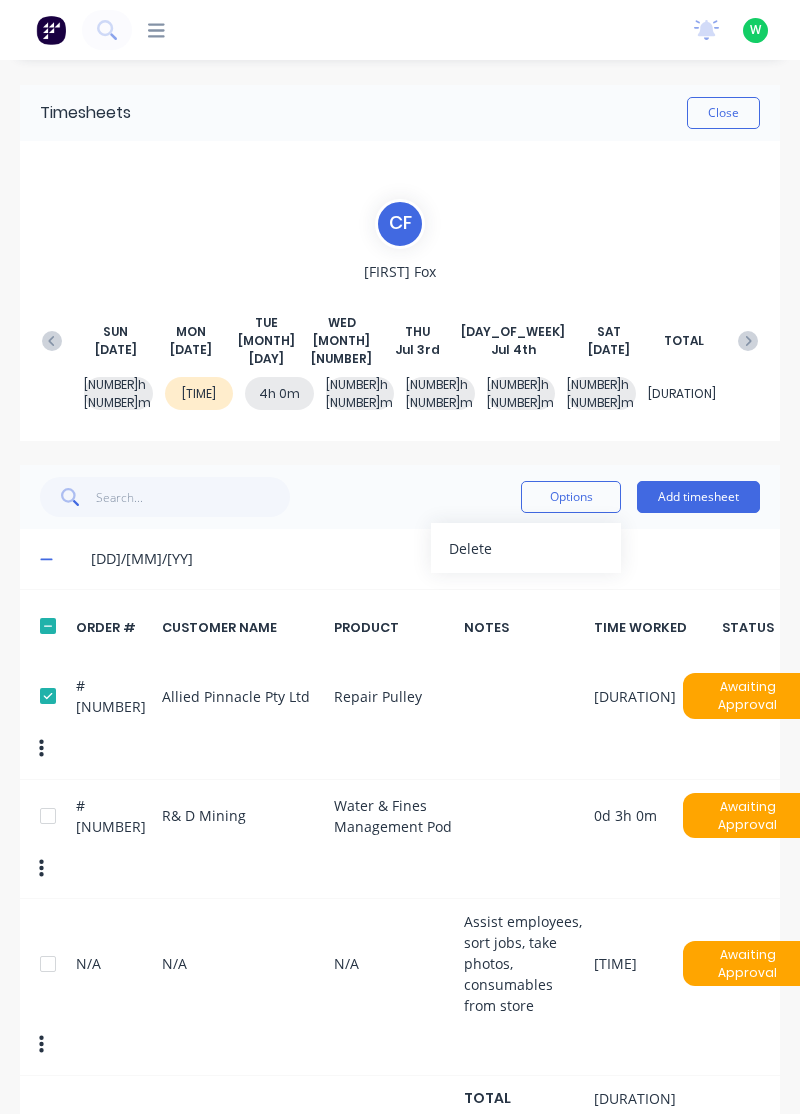 click on "Delete" at bounding box center (526, 548) 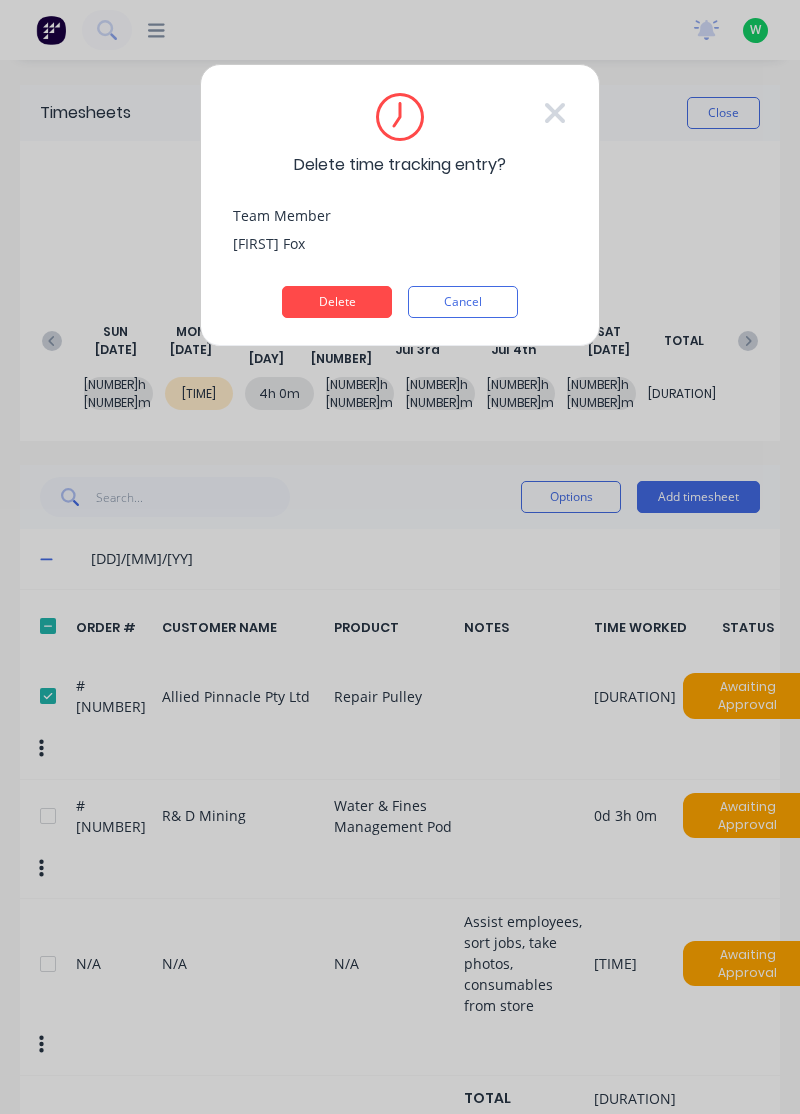 click on "Delete" at bounding box center [337, 302] 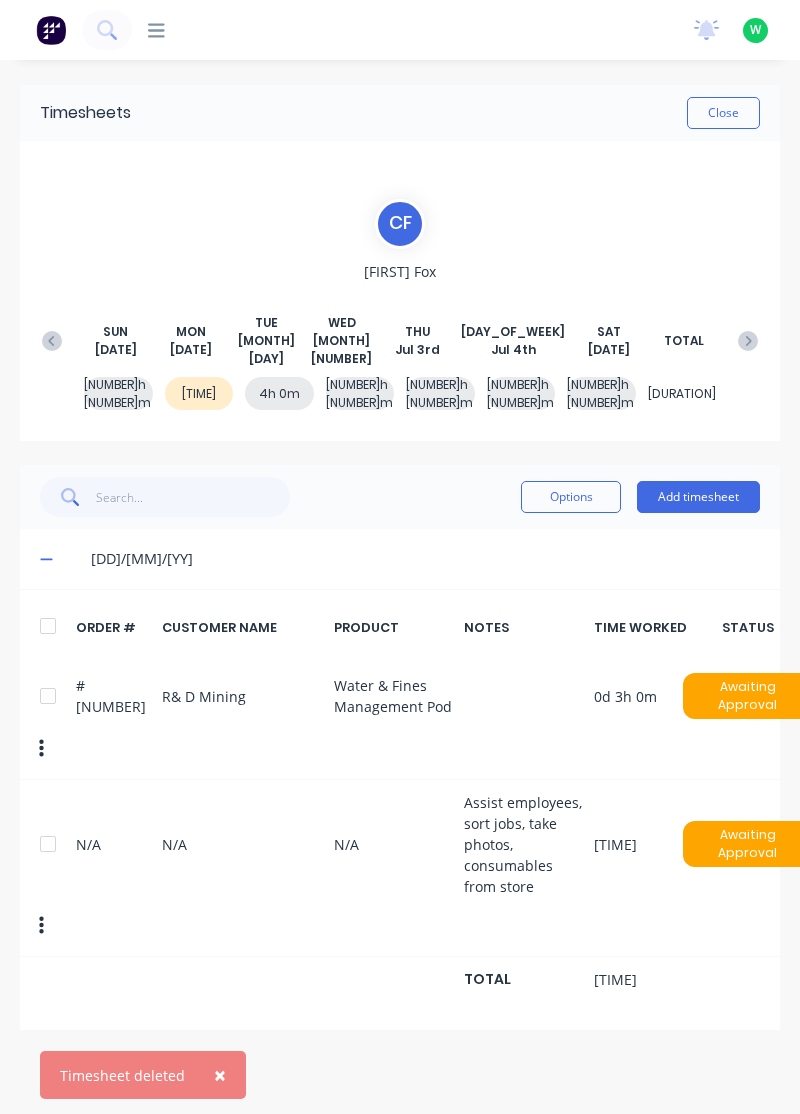 click on "Add timesheet" at bounding box center [698, 497] 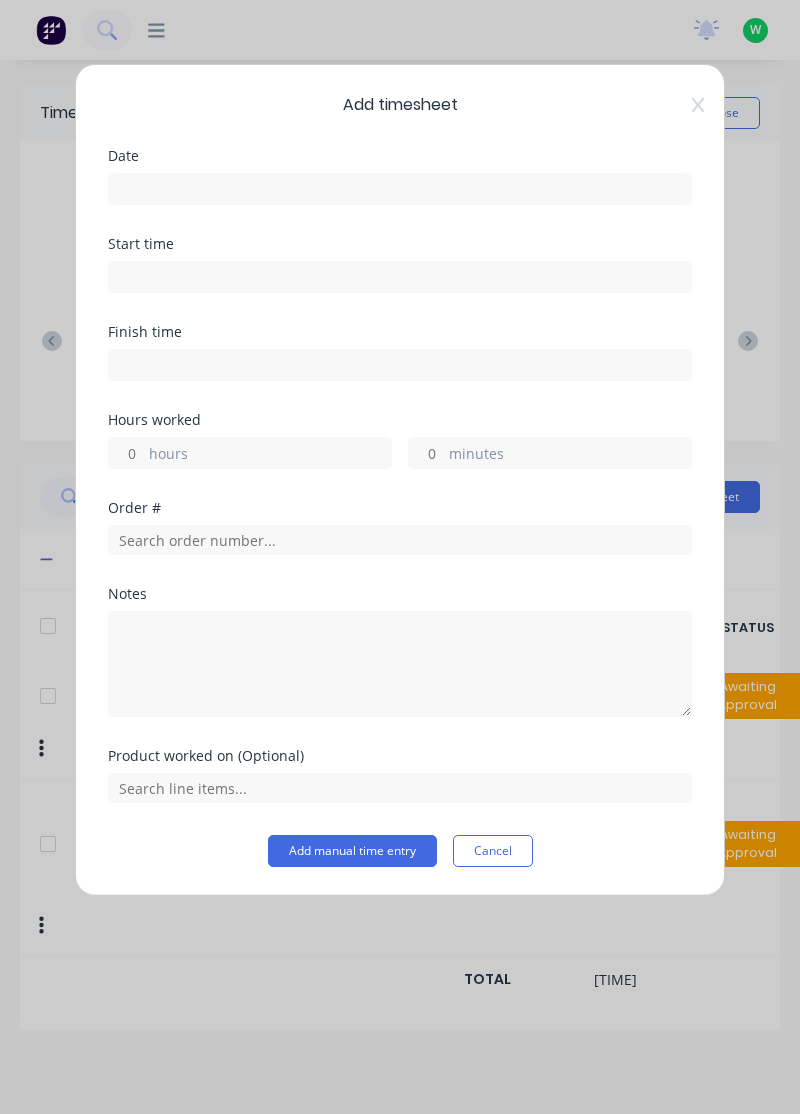 click at bounding box center [400, 189] 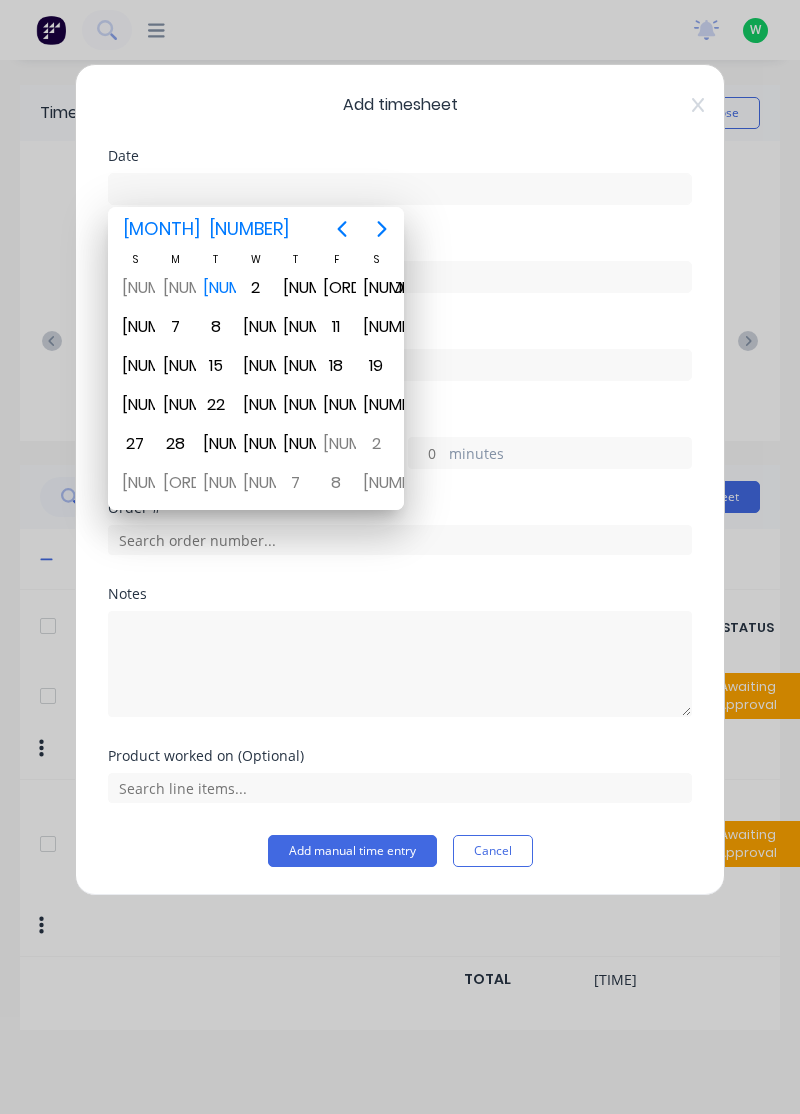 click on "[NUMBER]" at bounding box center (176, 288) 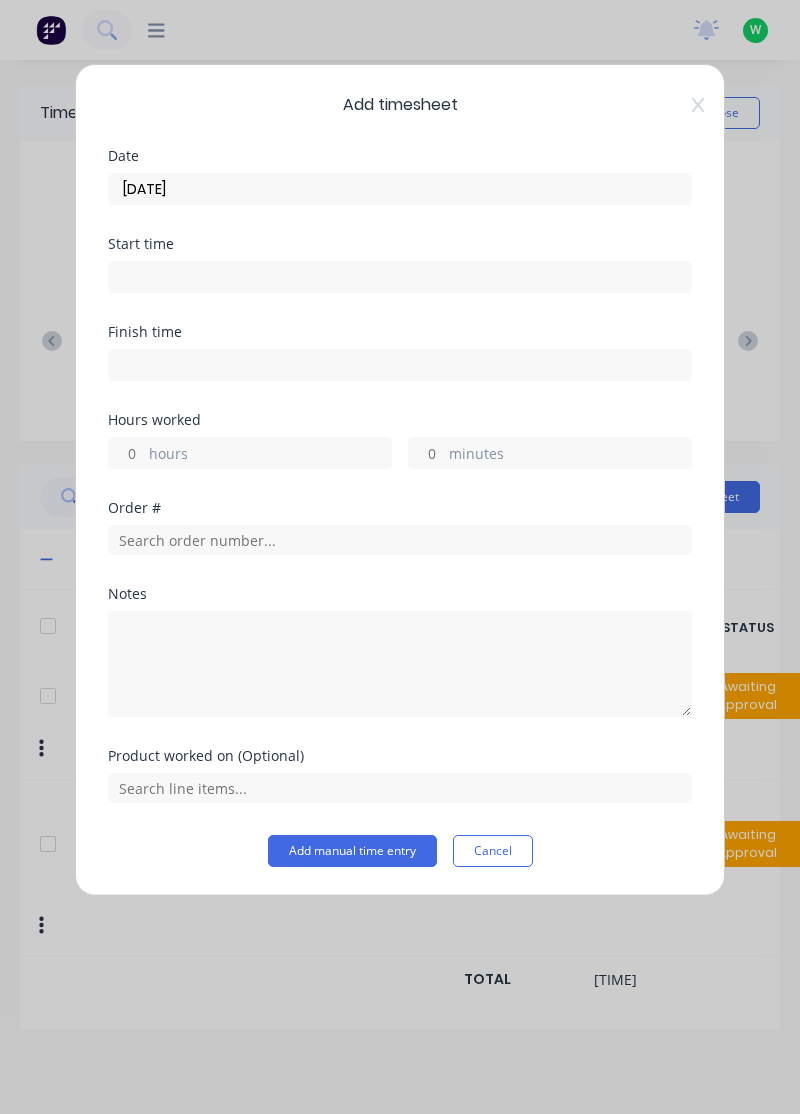click on "hours" at bounding box center [270, 455] 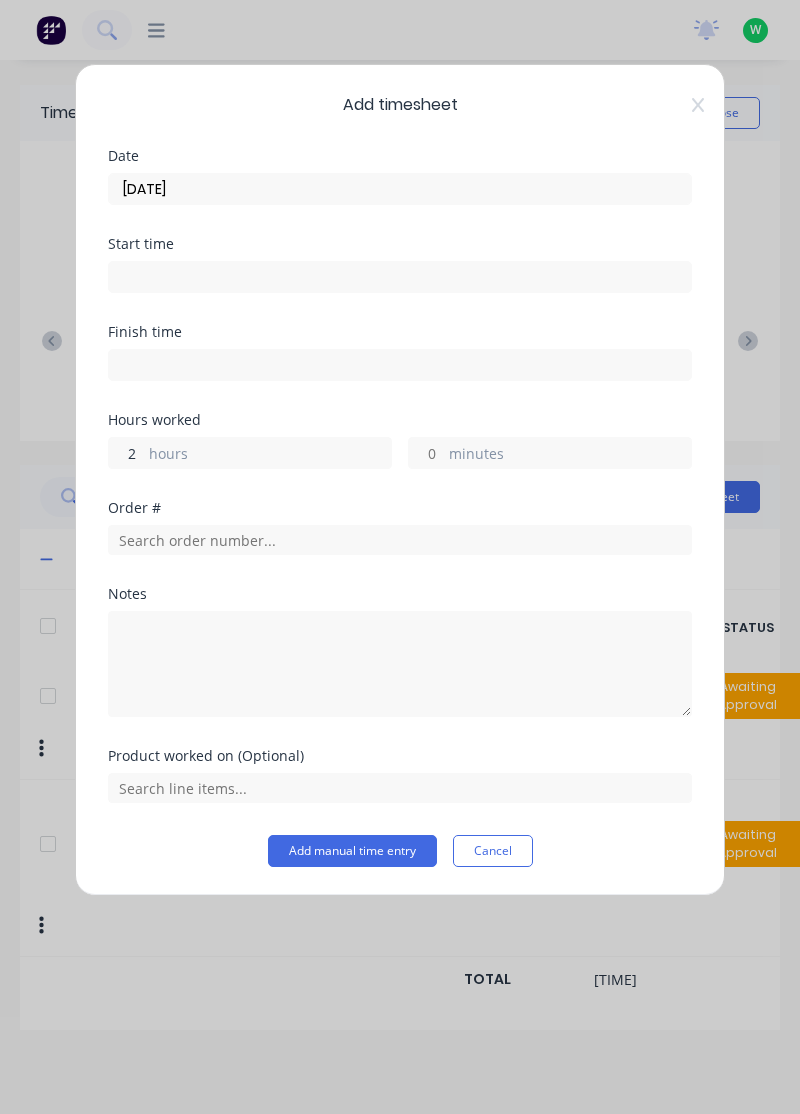 type on "2" 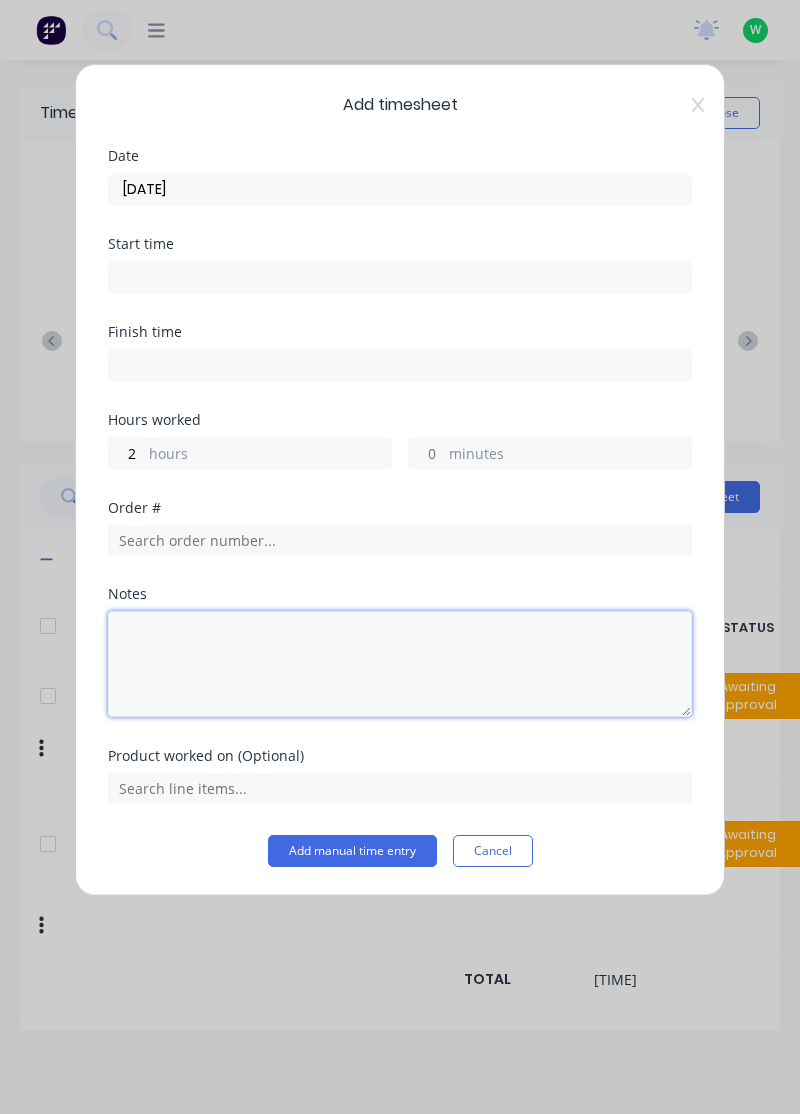 click at bounding box center (400, 664) 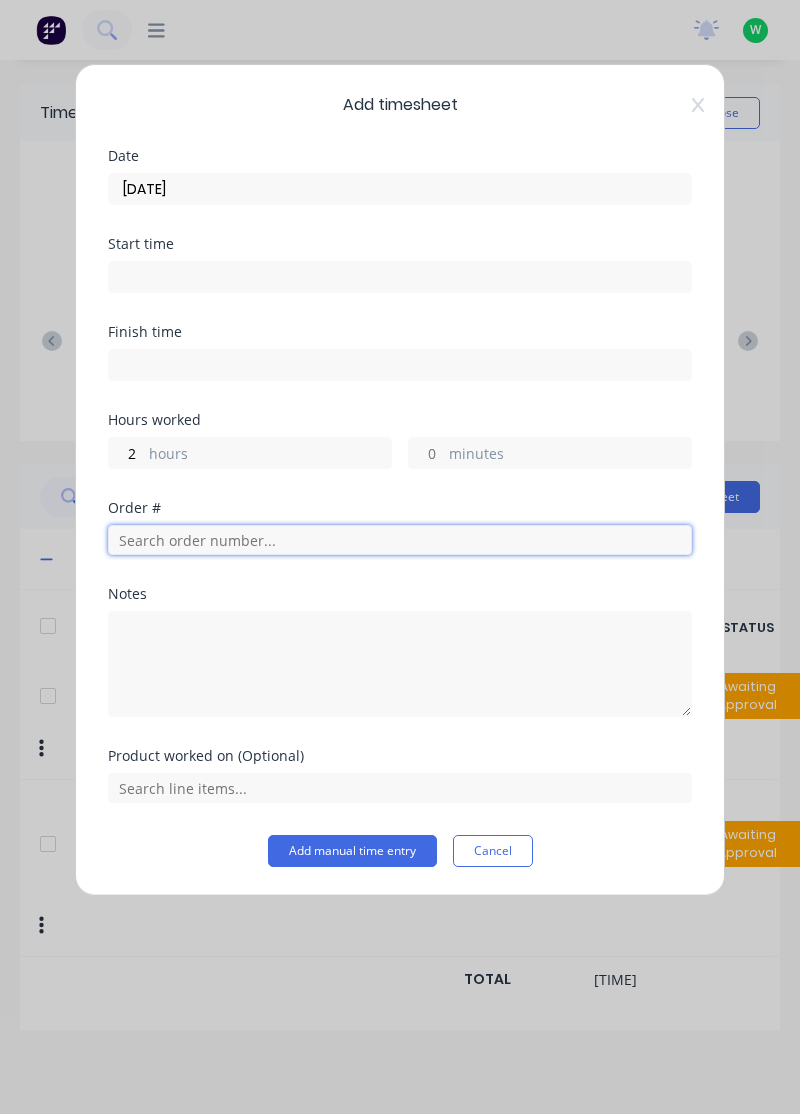 click at bounding box center (400, 540) 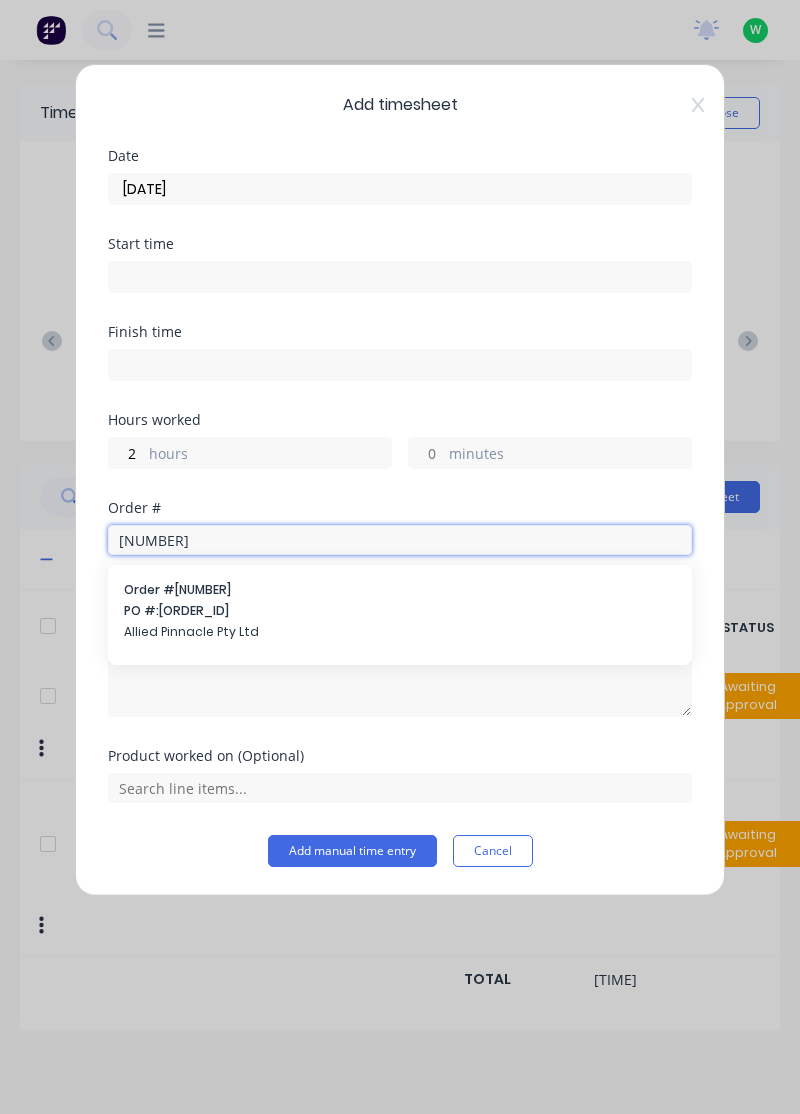 type on "[NUMBER]" 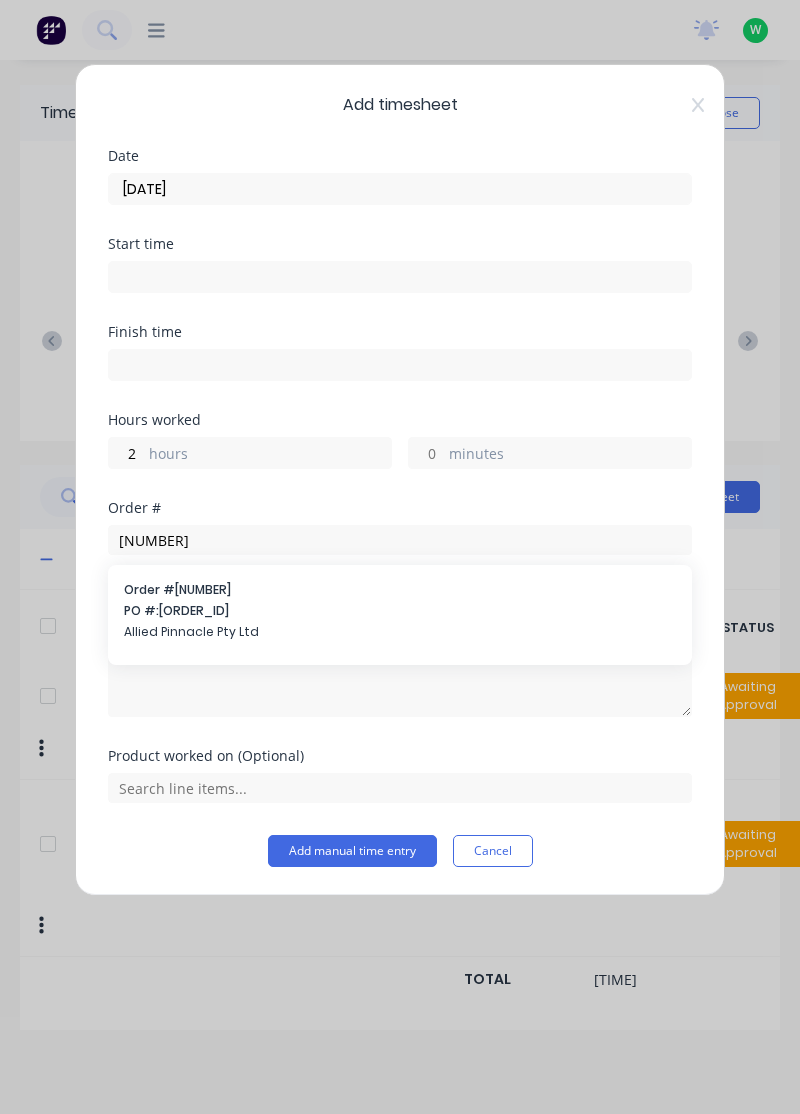 click on "PO #: [ORDER_NUMBER]" at bounding box center (400, 611) 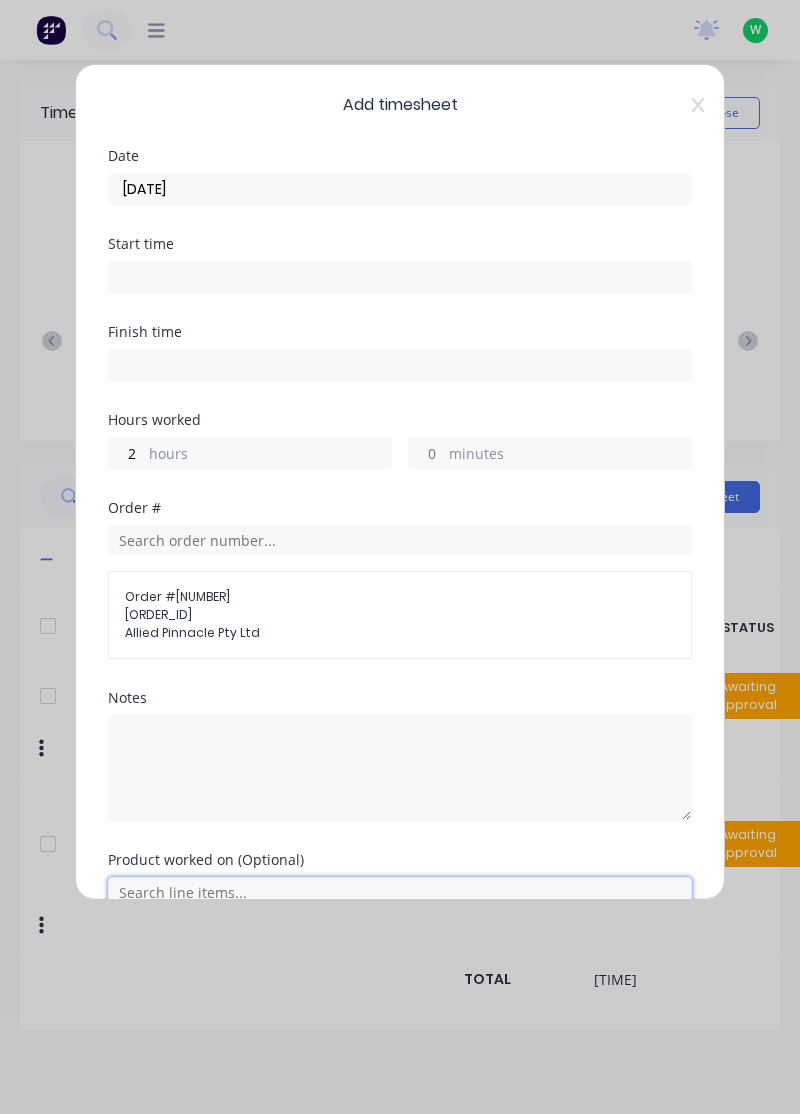 click at bounding box center (400, 892) 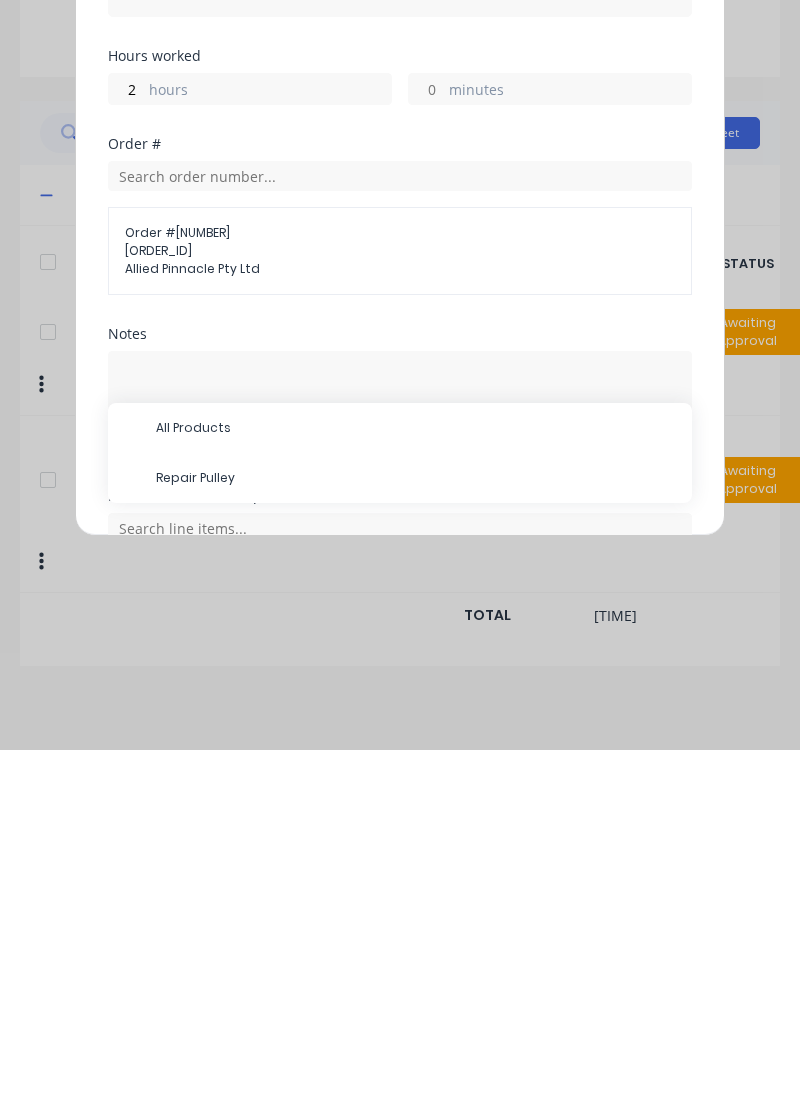 click on "Repair Pulley" at bounding box center [416, 792] 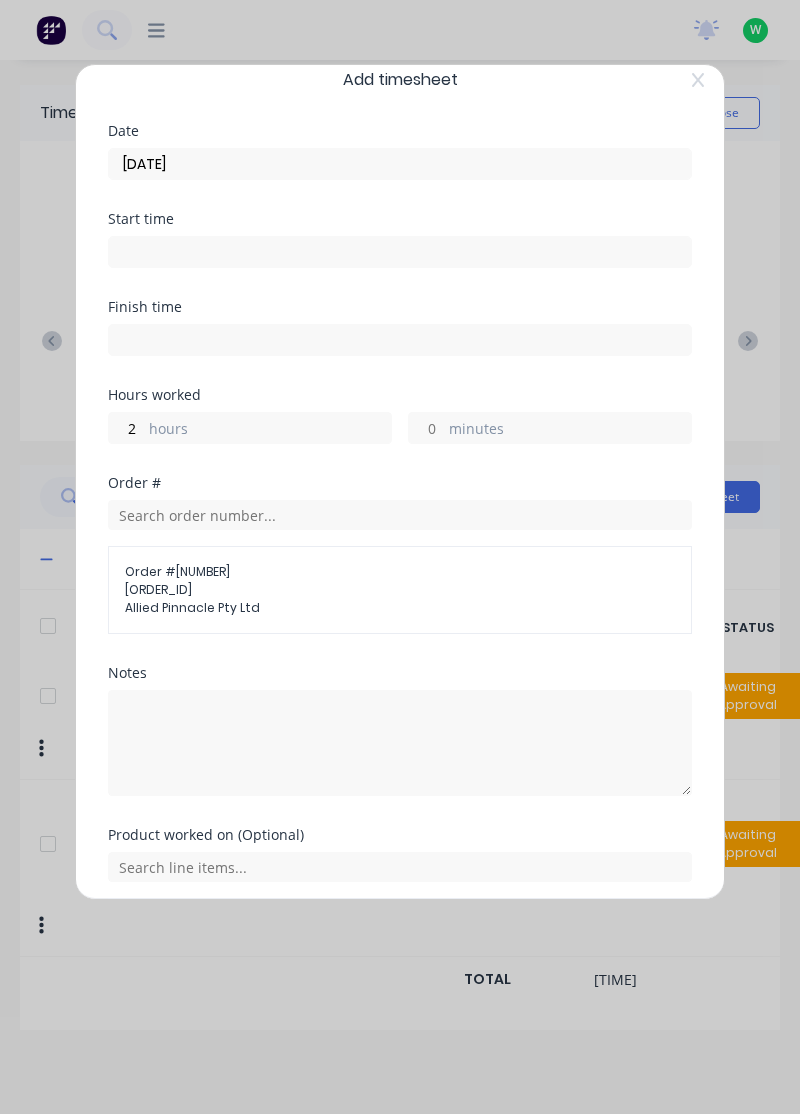 scroll, scrollTop: 92, scrollLeft: 0, axis: vertical 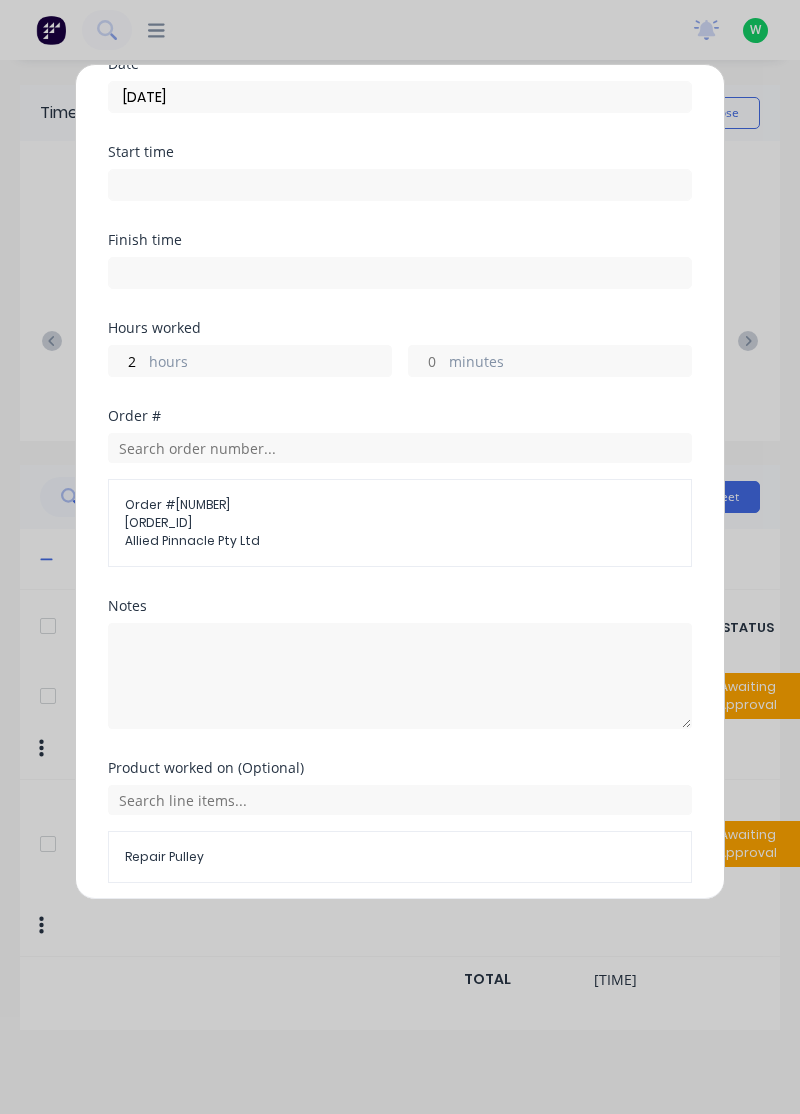 click on "Add manual time entry" at bounding box center [352, 931] 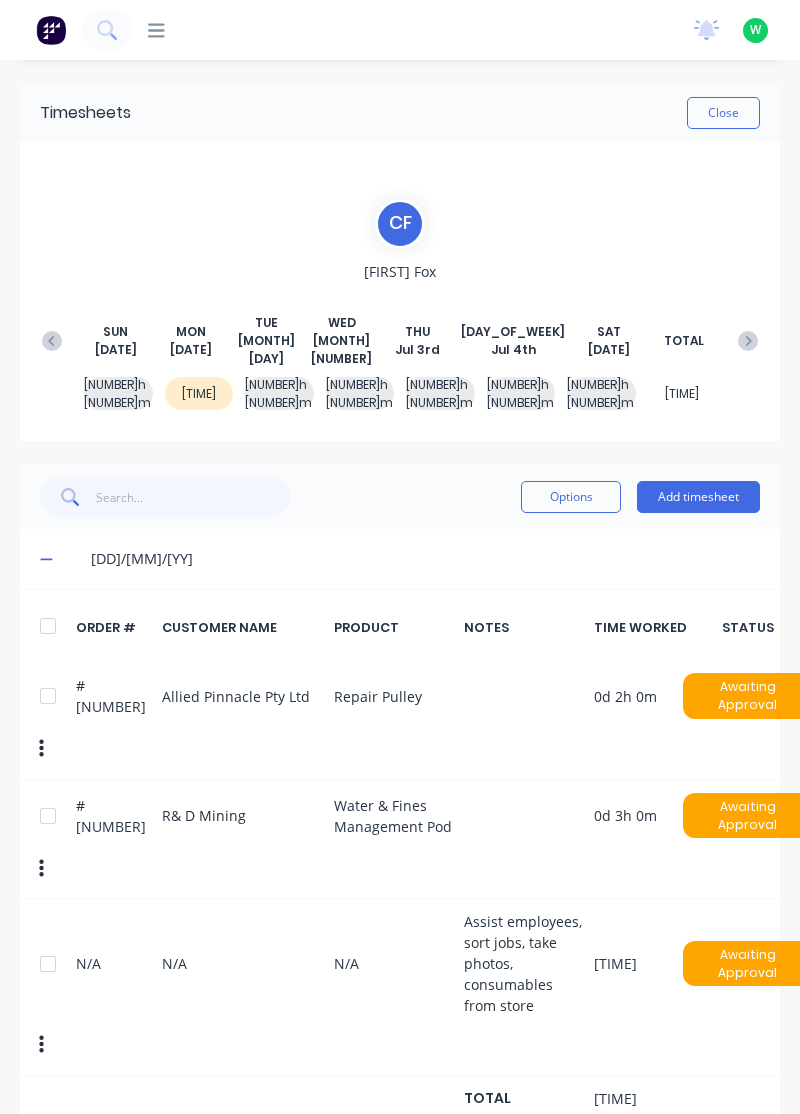 click on "Add timesheet" at bounding box center [698, 497] 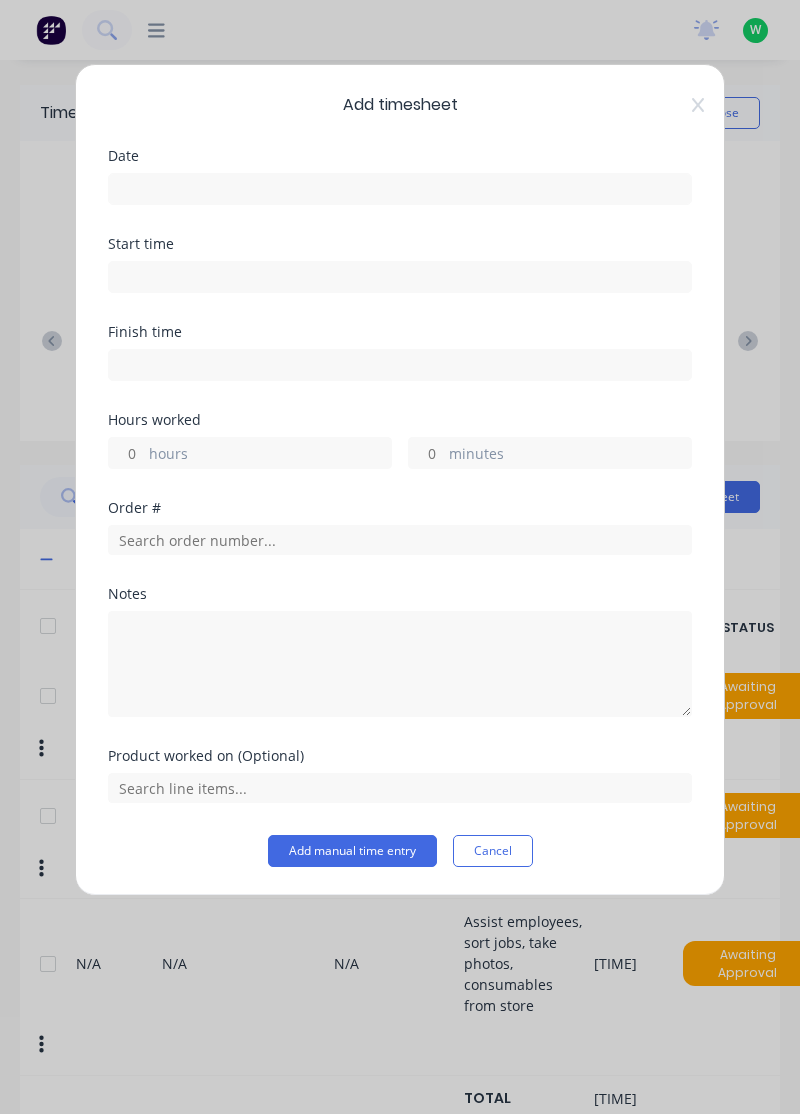click at bounding box center [400, 189] 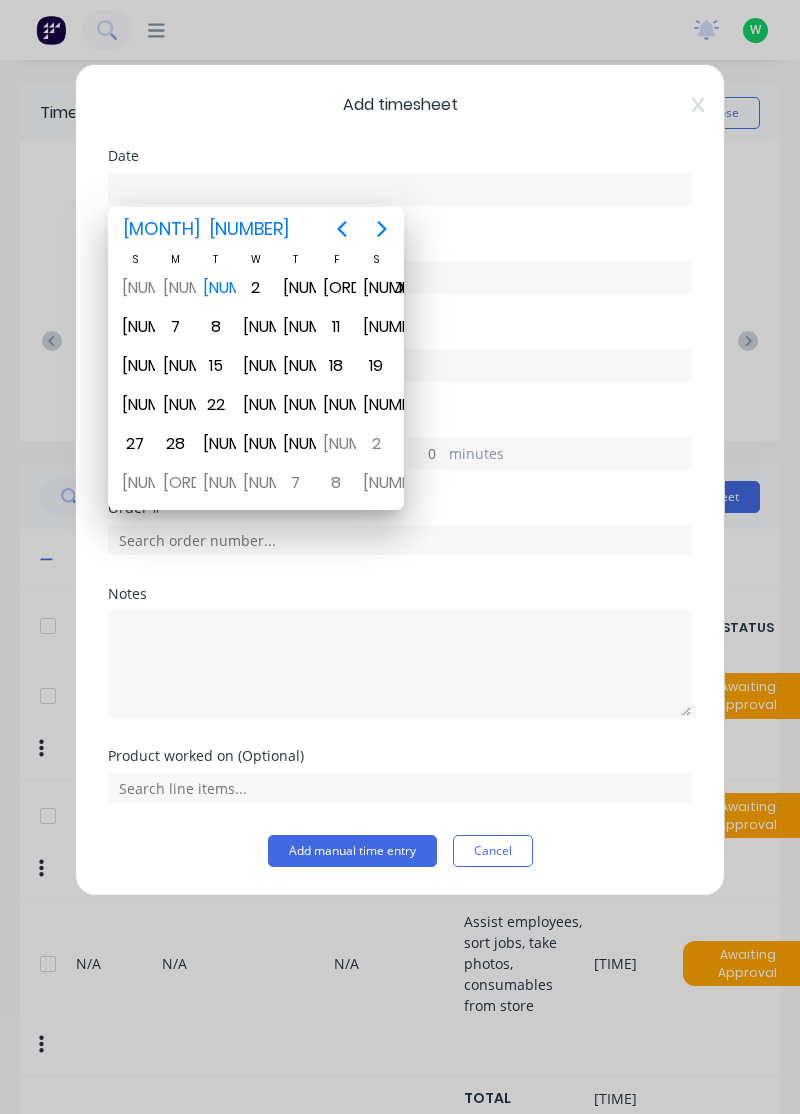 click on "[NUMBER]" at bounding box center (176, 288) 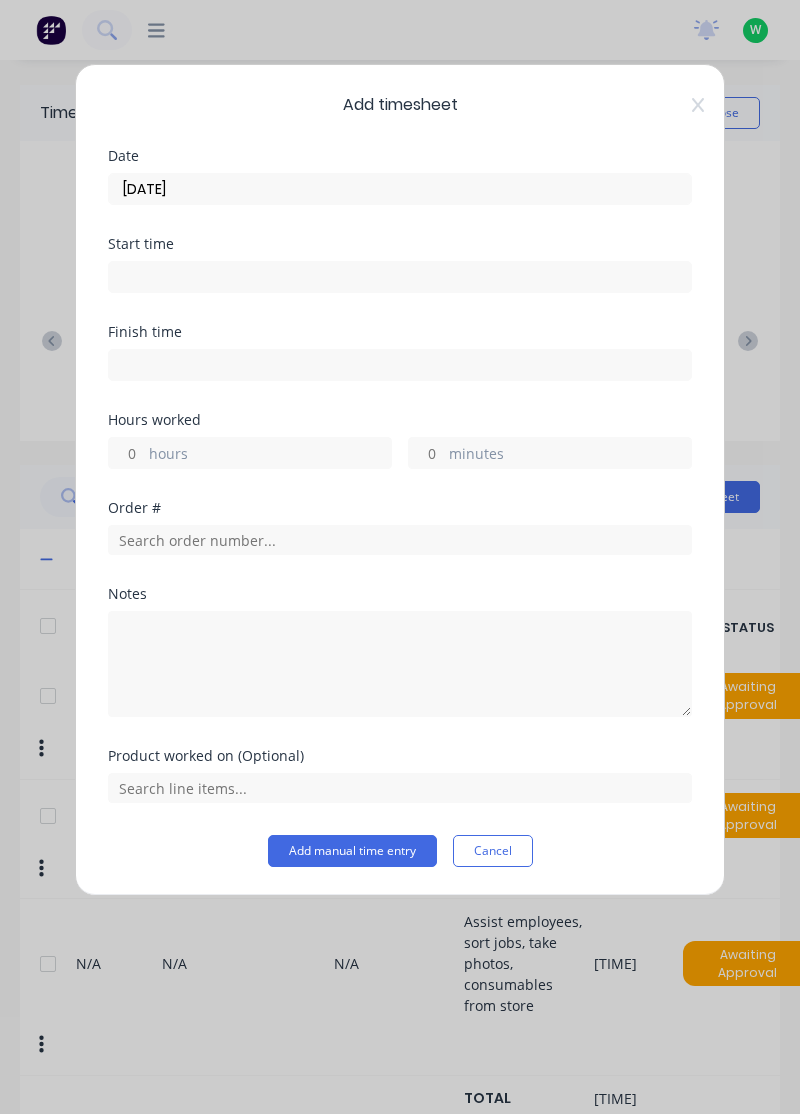 click on "hours" at bounding box center (270, 455) 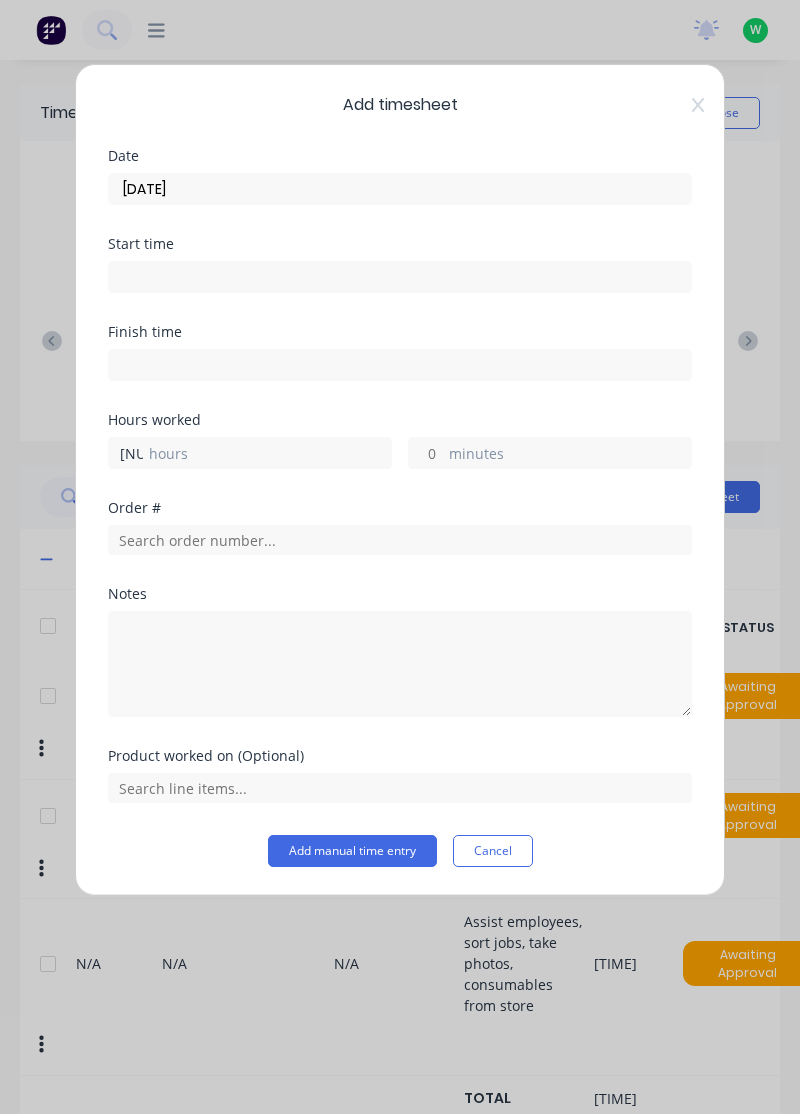type on "[NUMBER]" 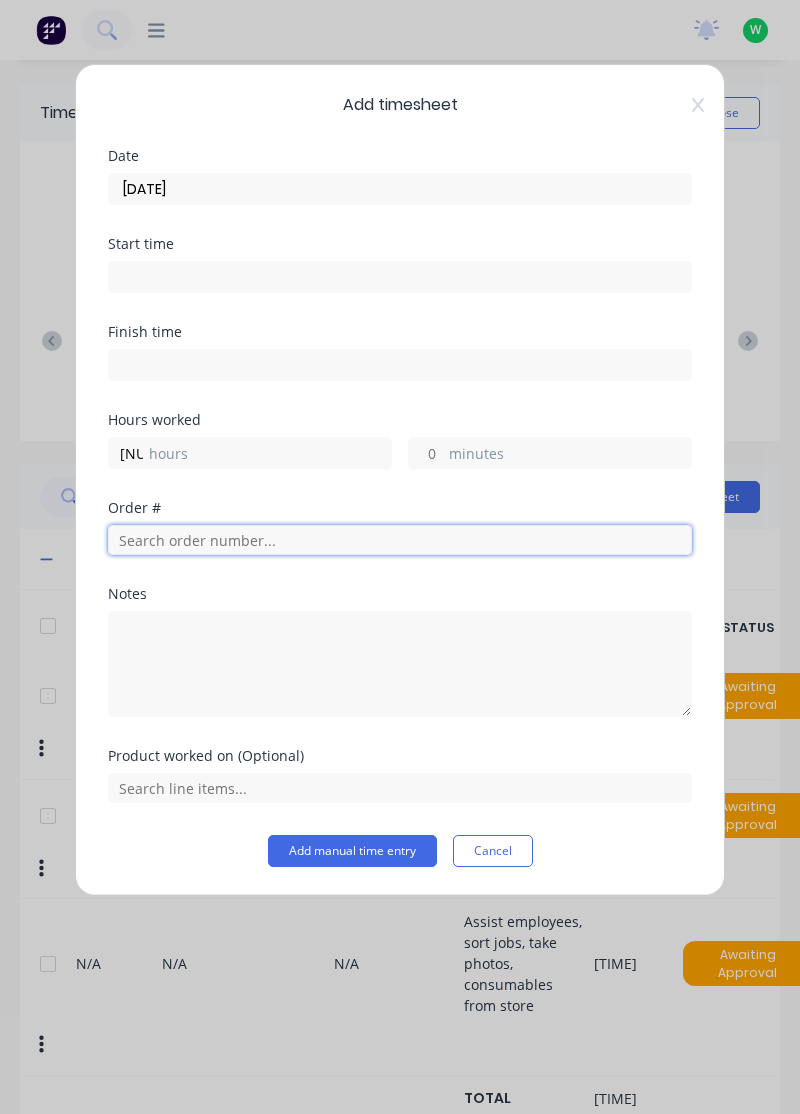 click at bounding box center (400, 540) 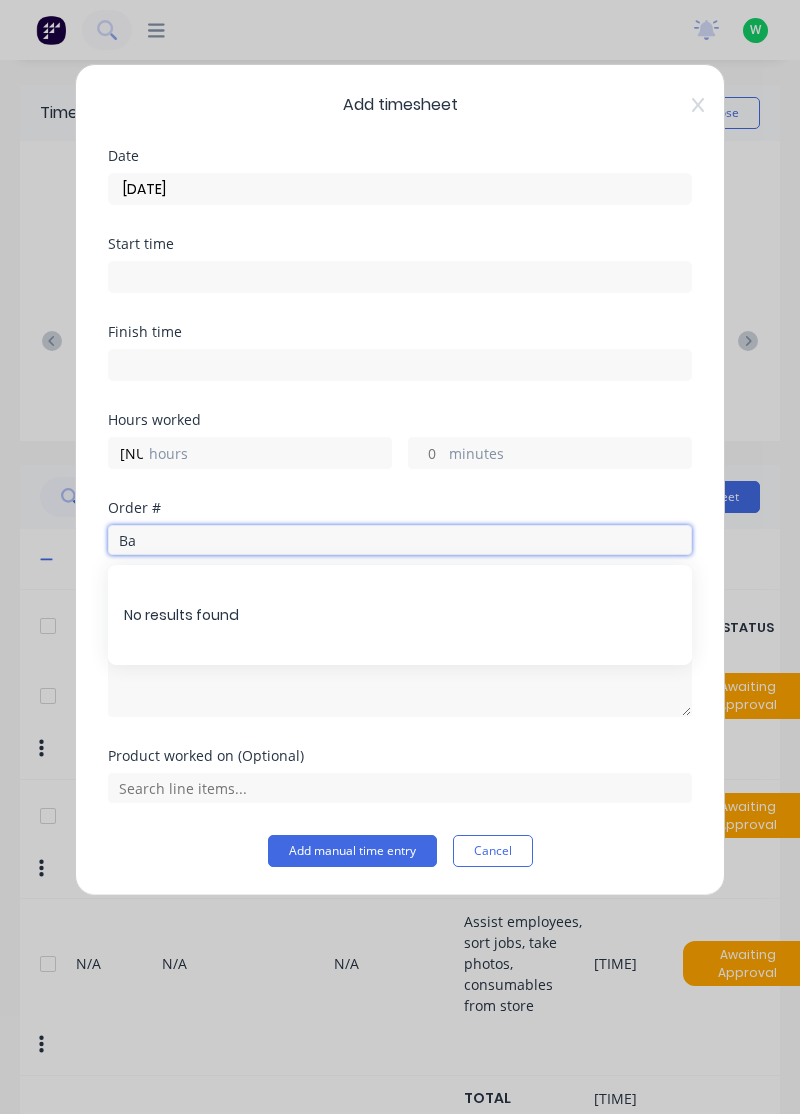 type on "B" 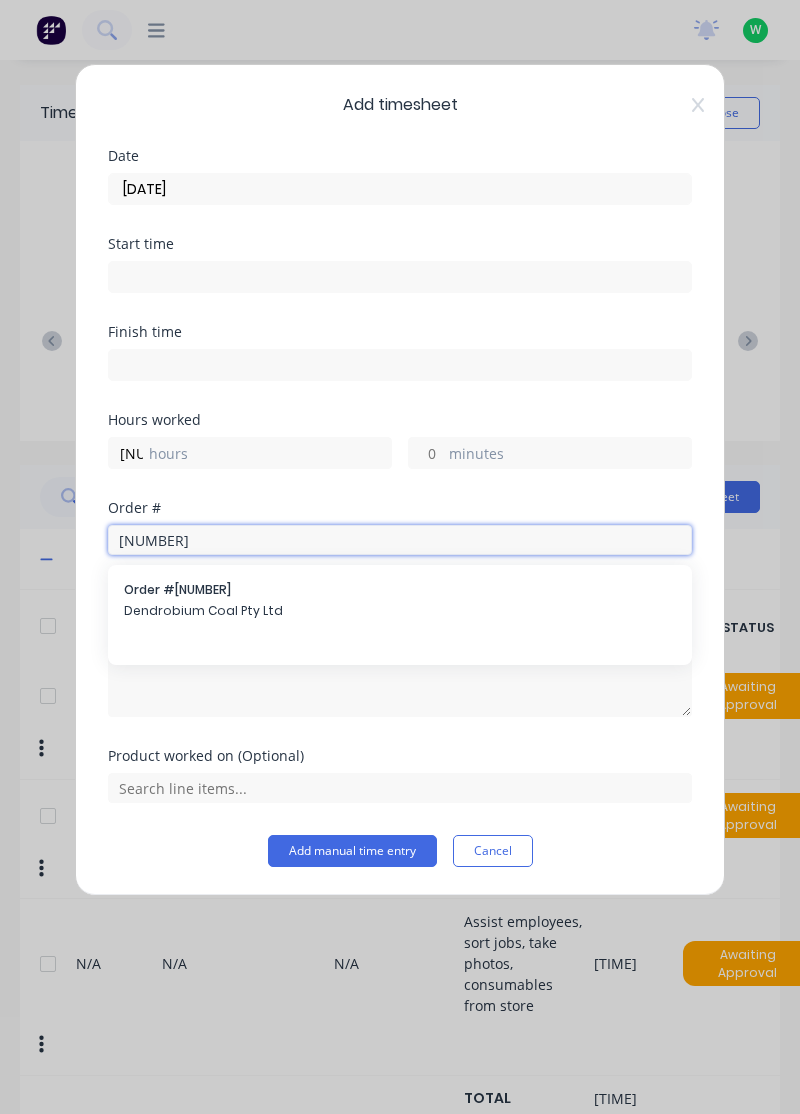 type on "[NUMBER]" 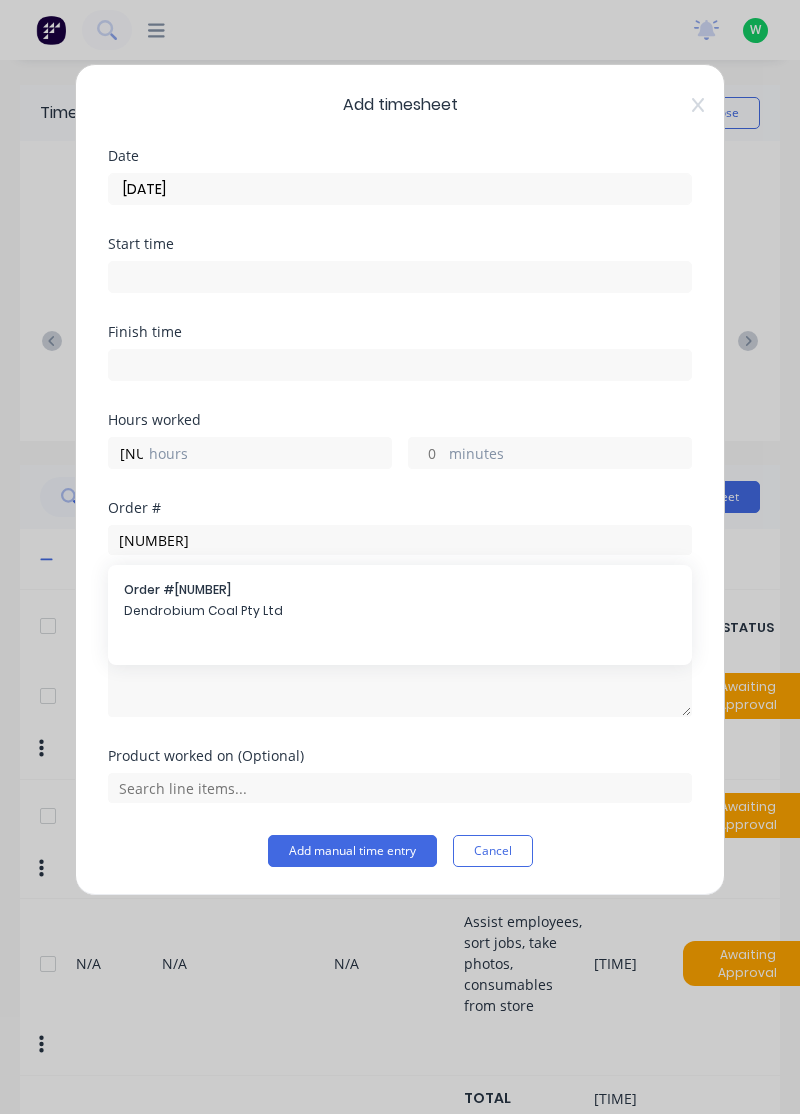 click on "Dendrobium Coal Pty Ltd" at bounding box center (400, 611) 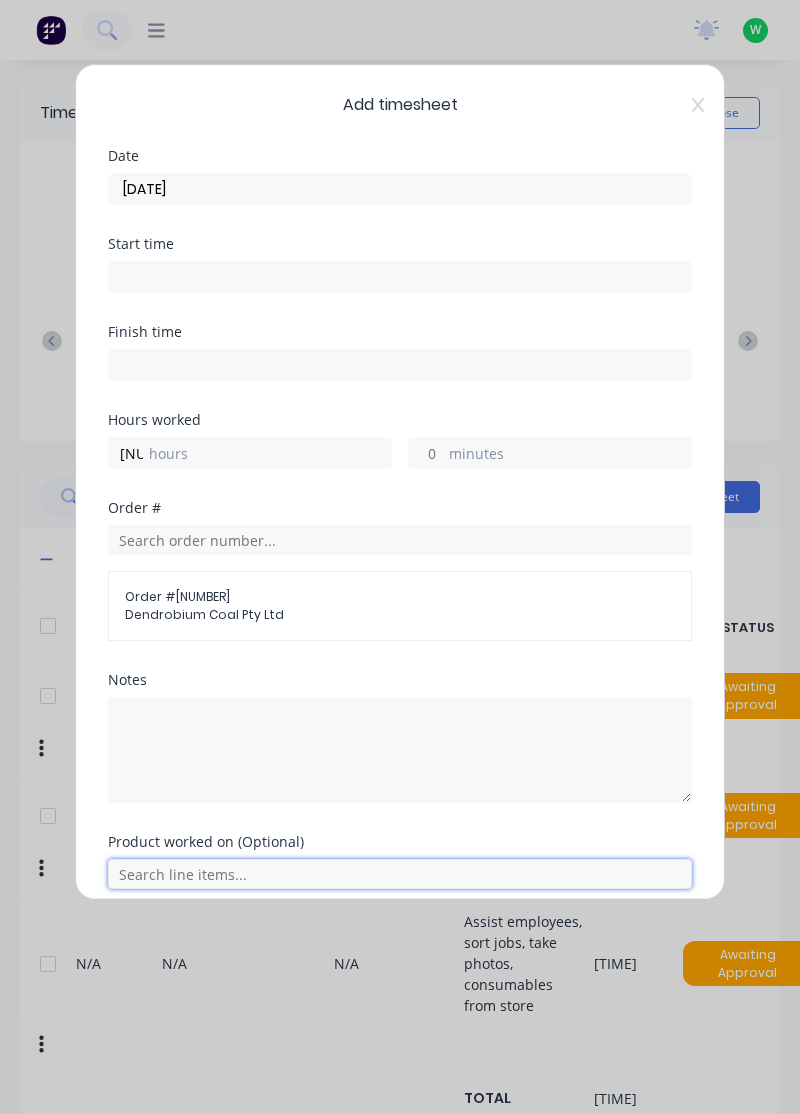 click at bounding box center [400, 874] 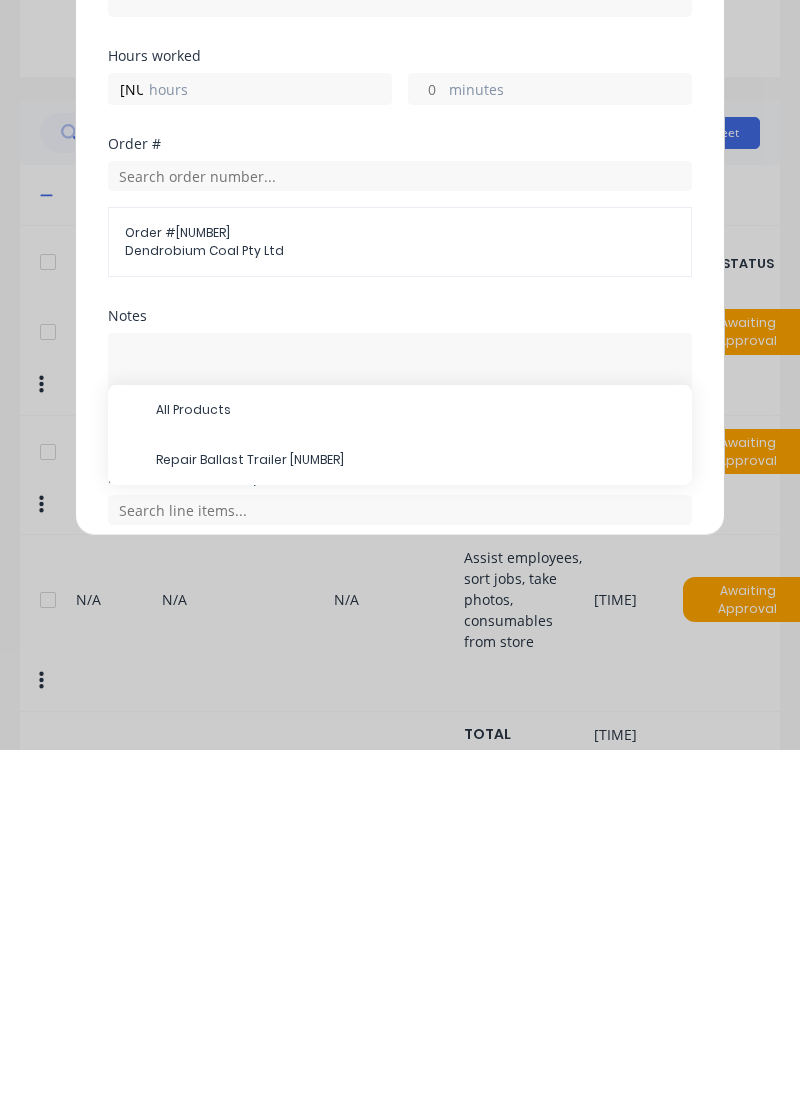 click on "Repair Ballast Trailer [NUMBER]" at bounding box center [416, 774] 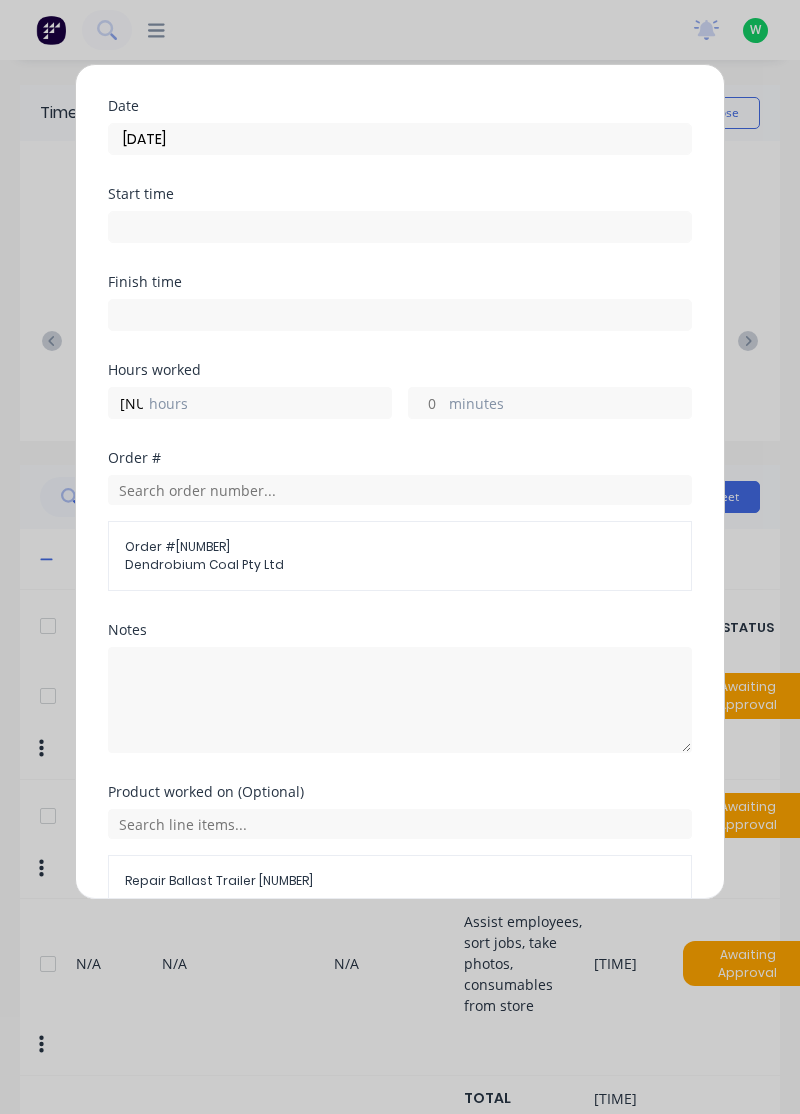 scroll, scrollTop: 74, scrollLeft: 0, axis: vertical 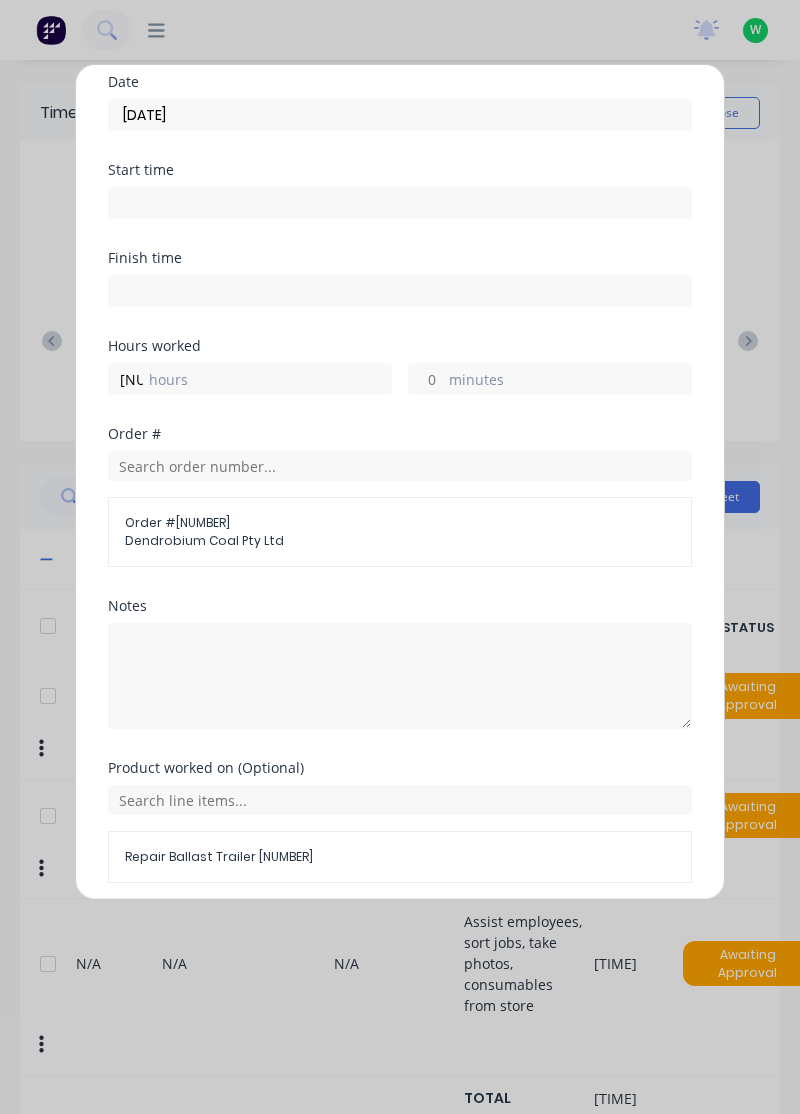 click on "Add manual time entry" at bounding box center (352, 931) 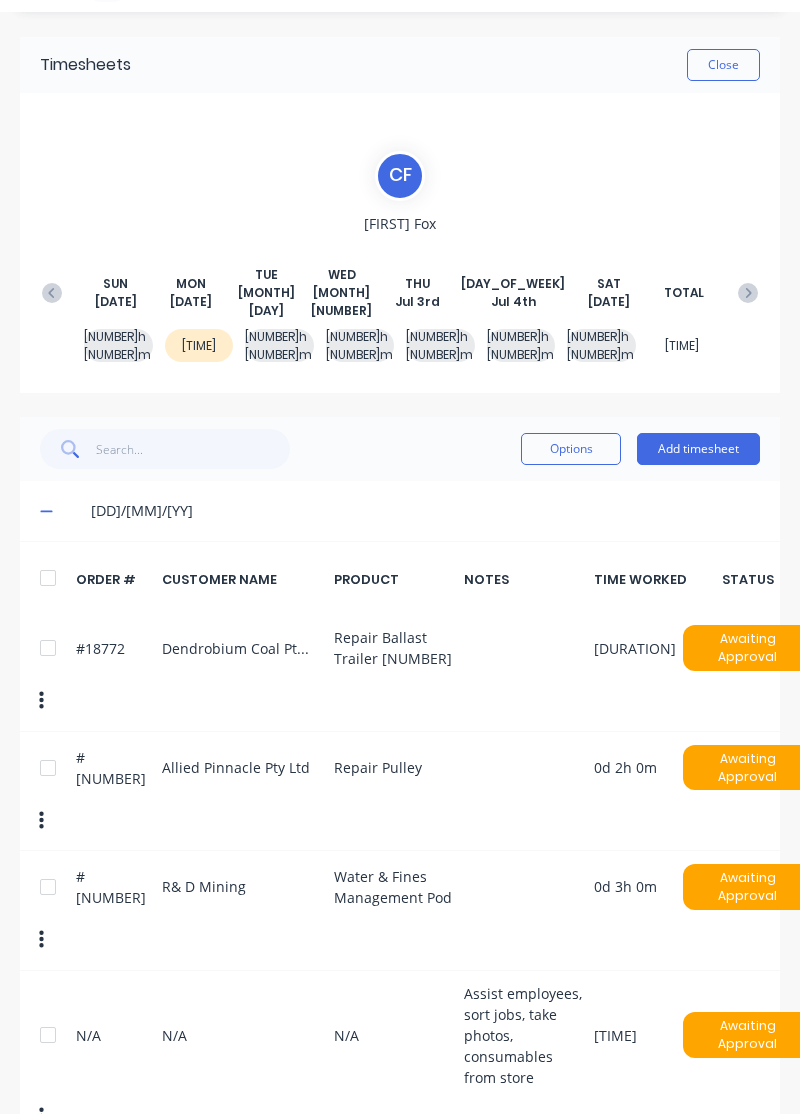scroll, scrollTop: 50, scrollLeft: 0, axis: vertical 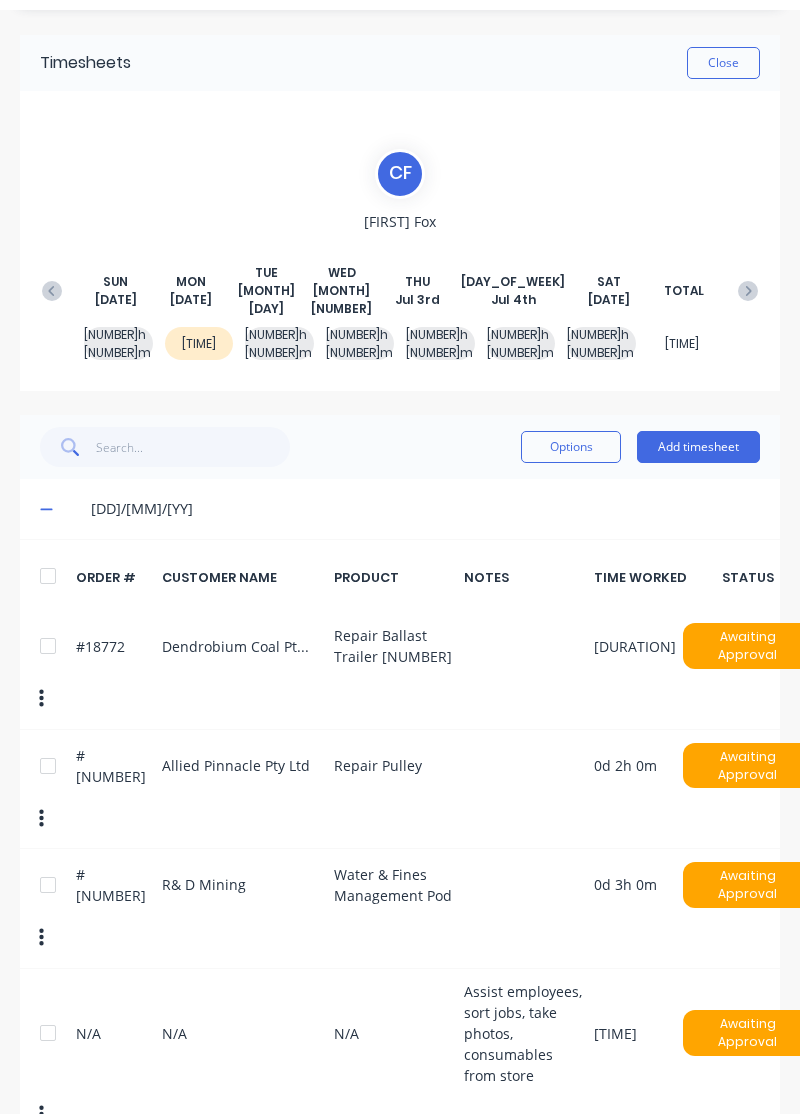 click on "Add timesheet" at bounding box center (698, 447) 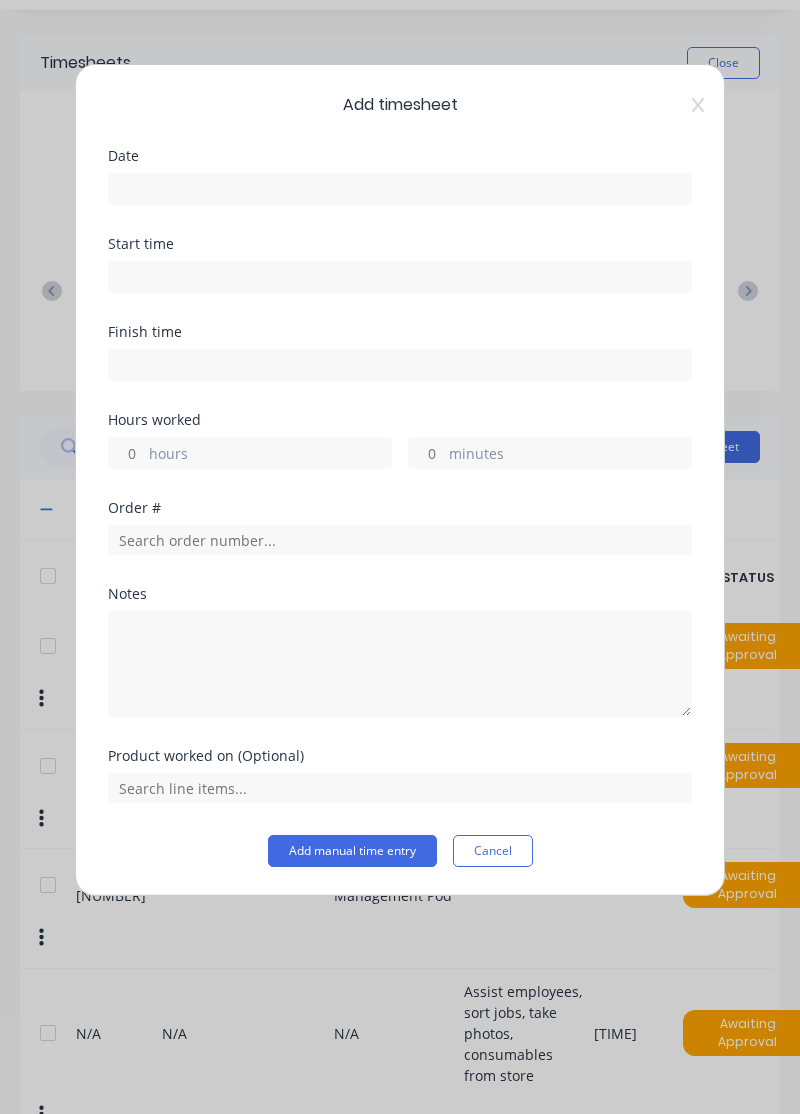 click at bounding box center [400, 189] 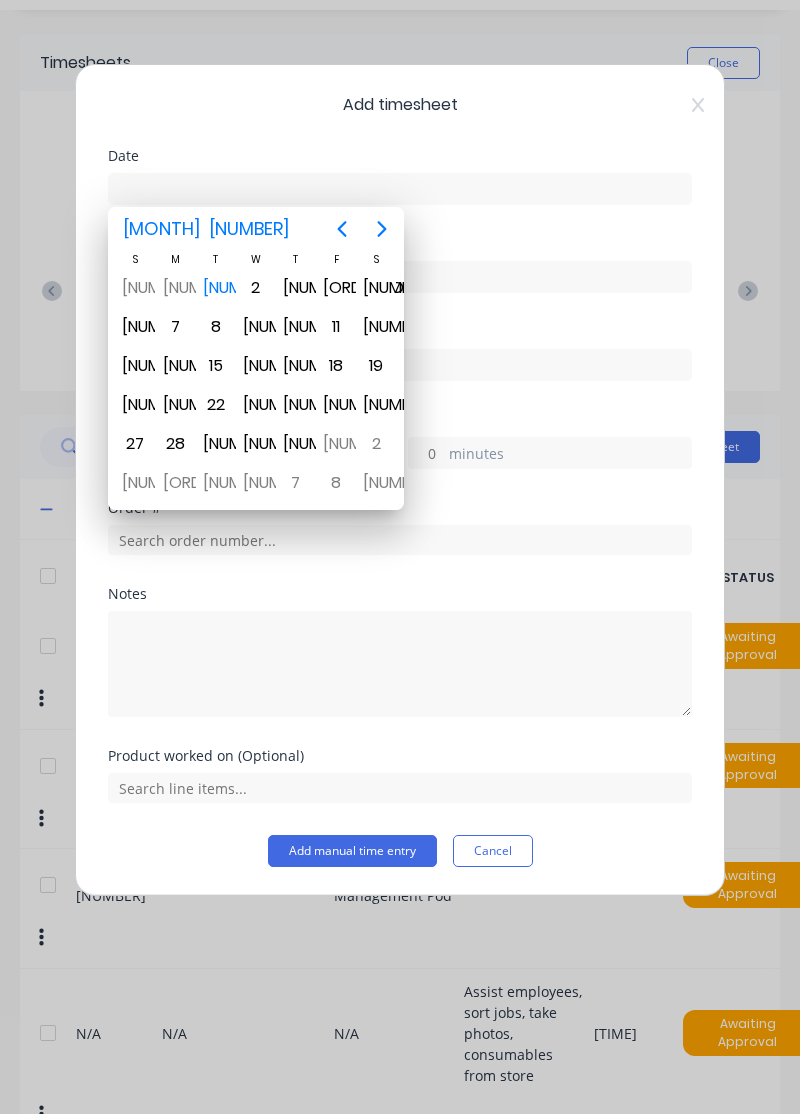 click on "[NUMBER]" at bounding box center [216, 288] 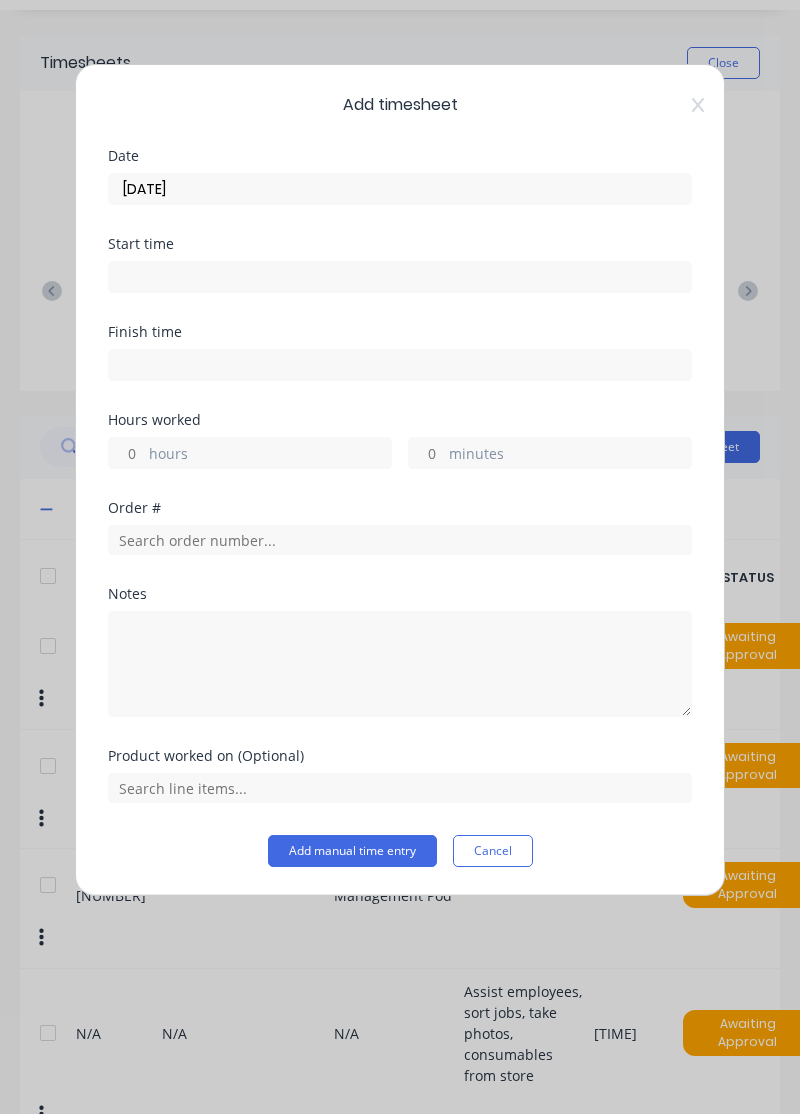 click on "hours" at bounding box center (270, 455) 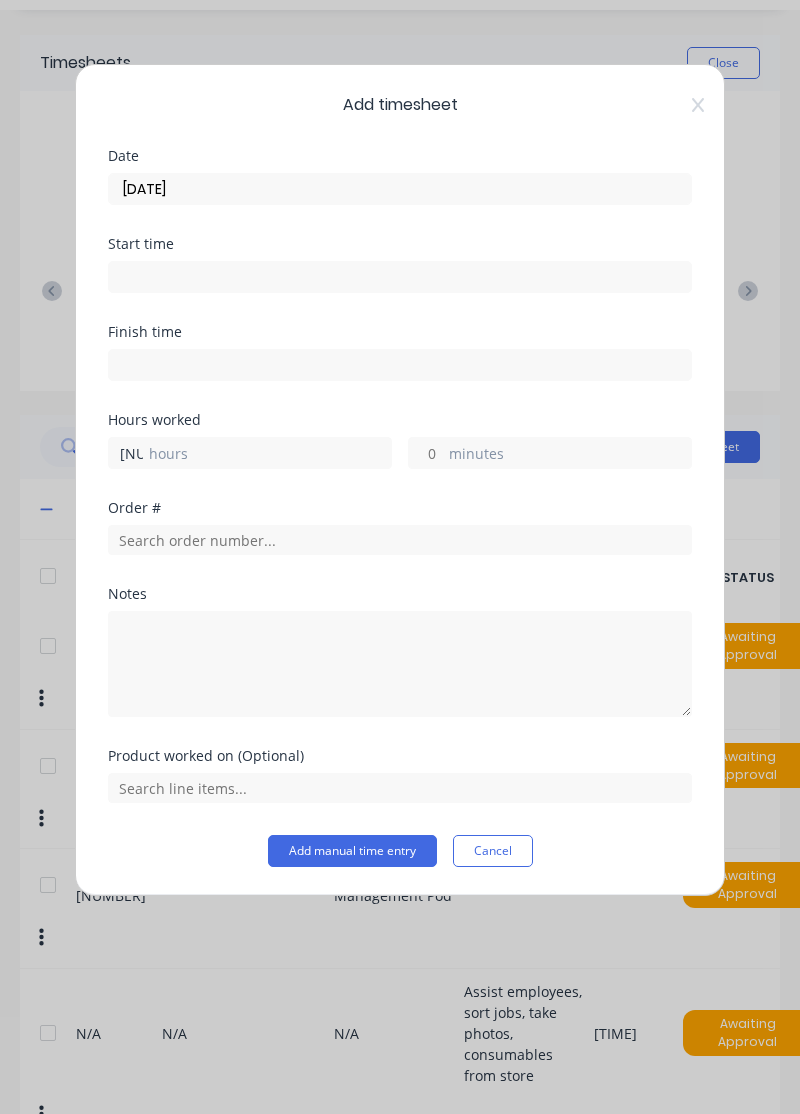 type on "[NUMBER]" 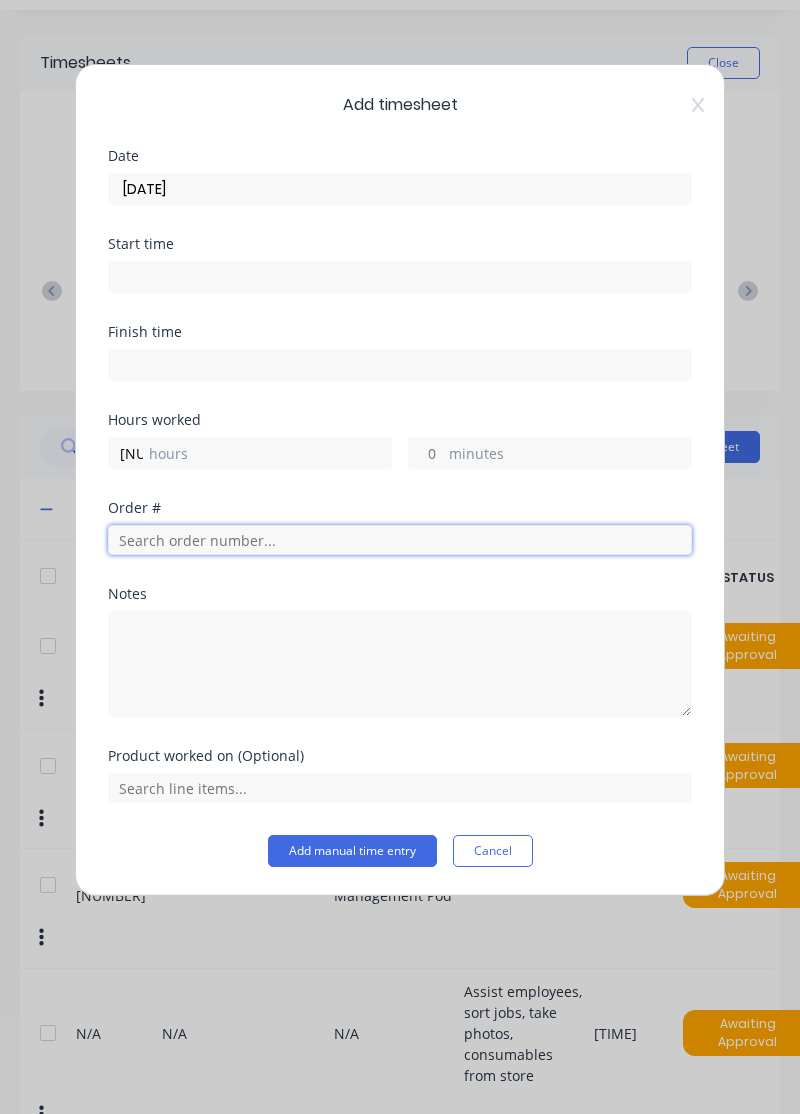 click at bounding box center [400, 540] 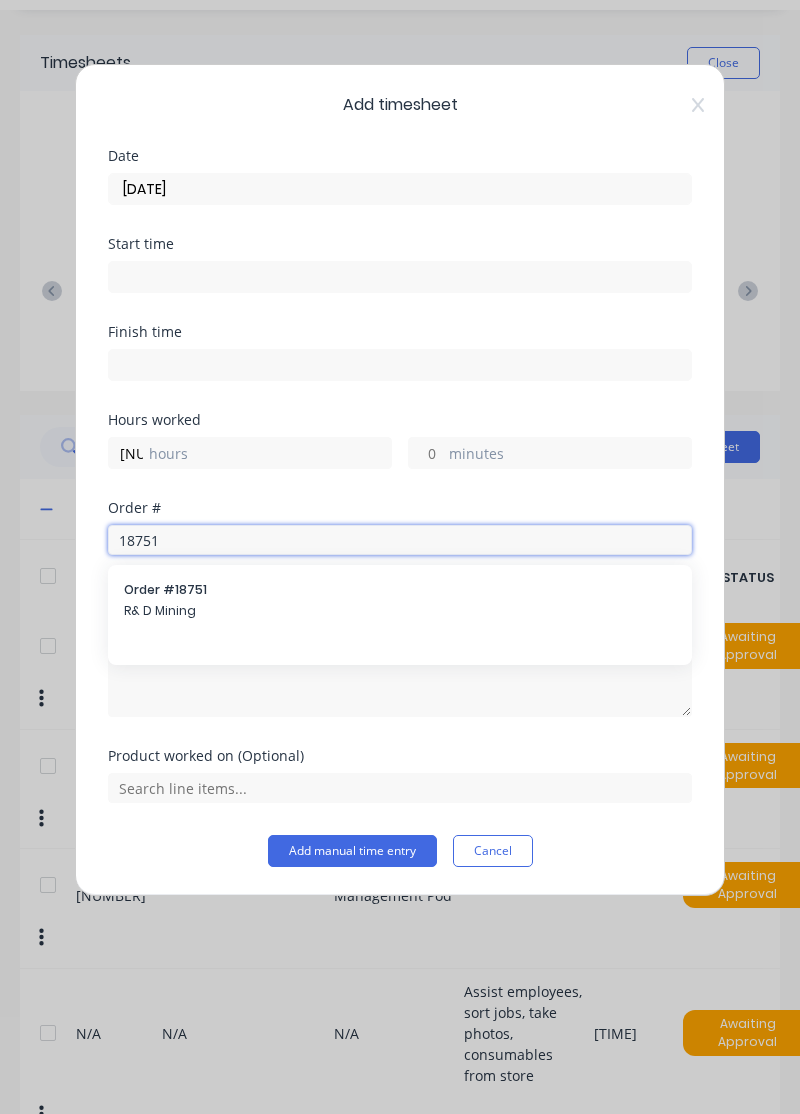 type on "18751" 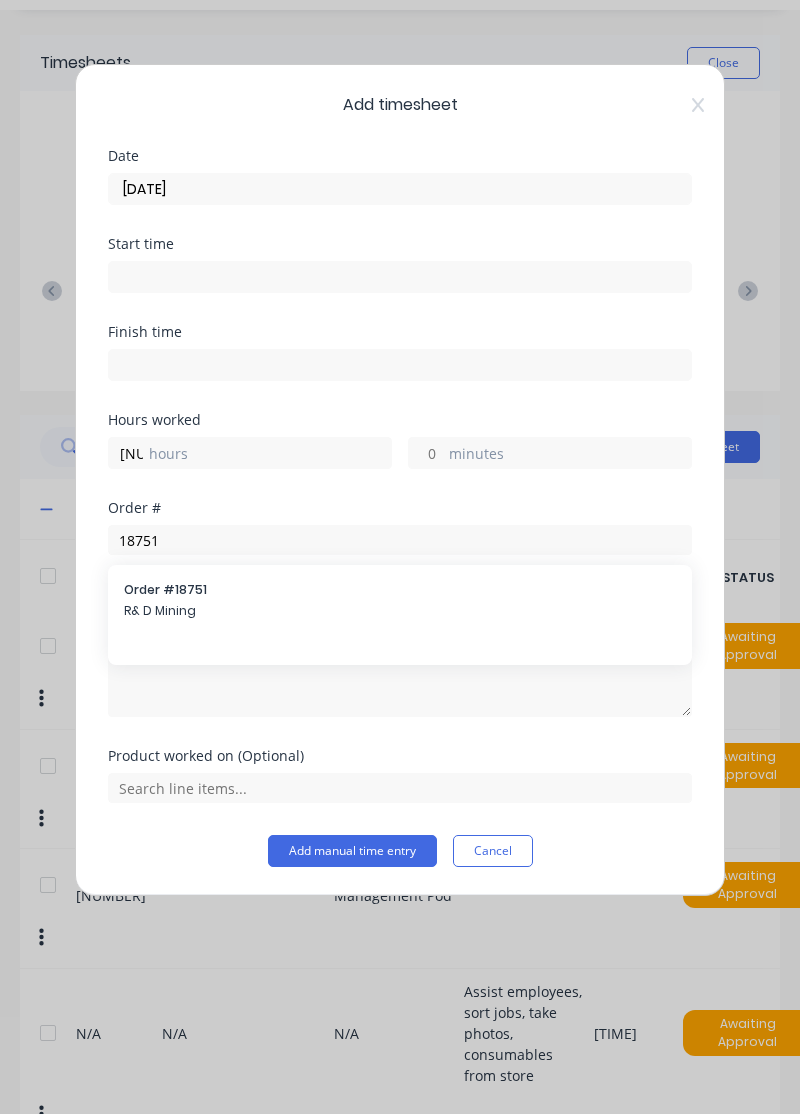 click on "R& D Mining" at bounding box center (400, 611) 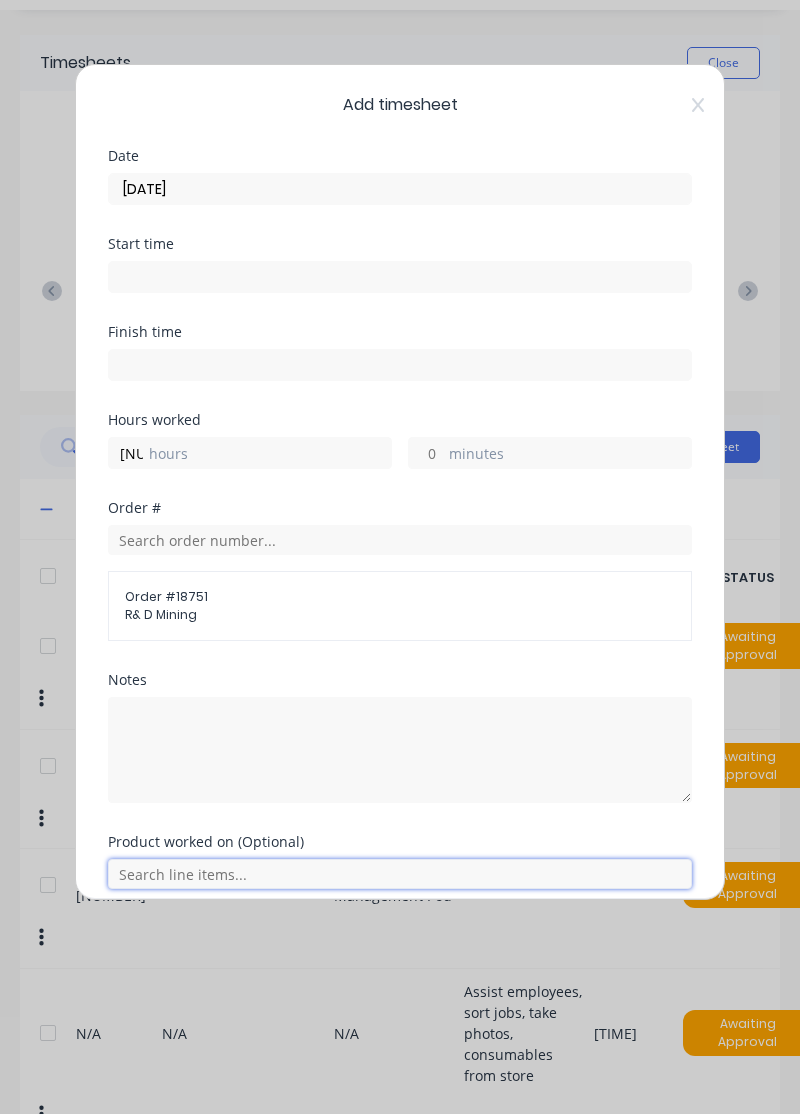 click at bounding box center (400, 874) 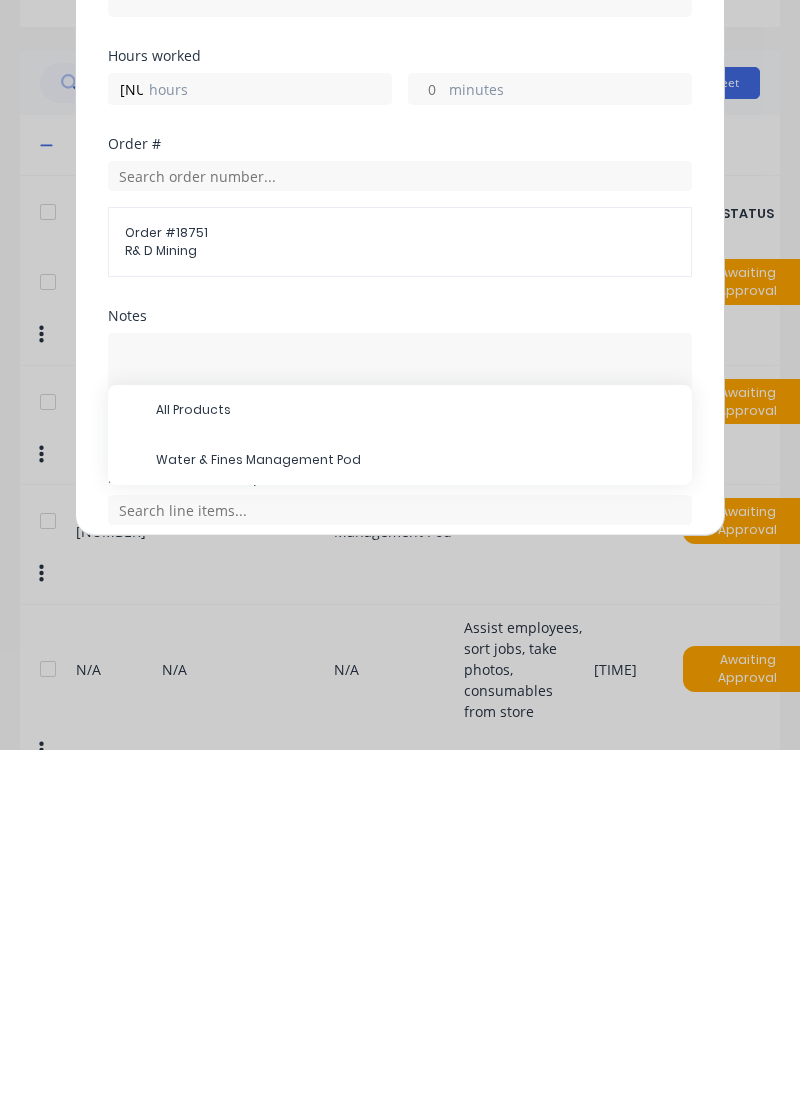 click on "Water & Fines Management Pod" at bounding box center [416, 774] 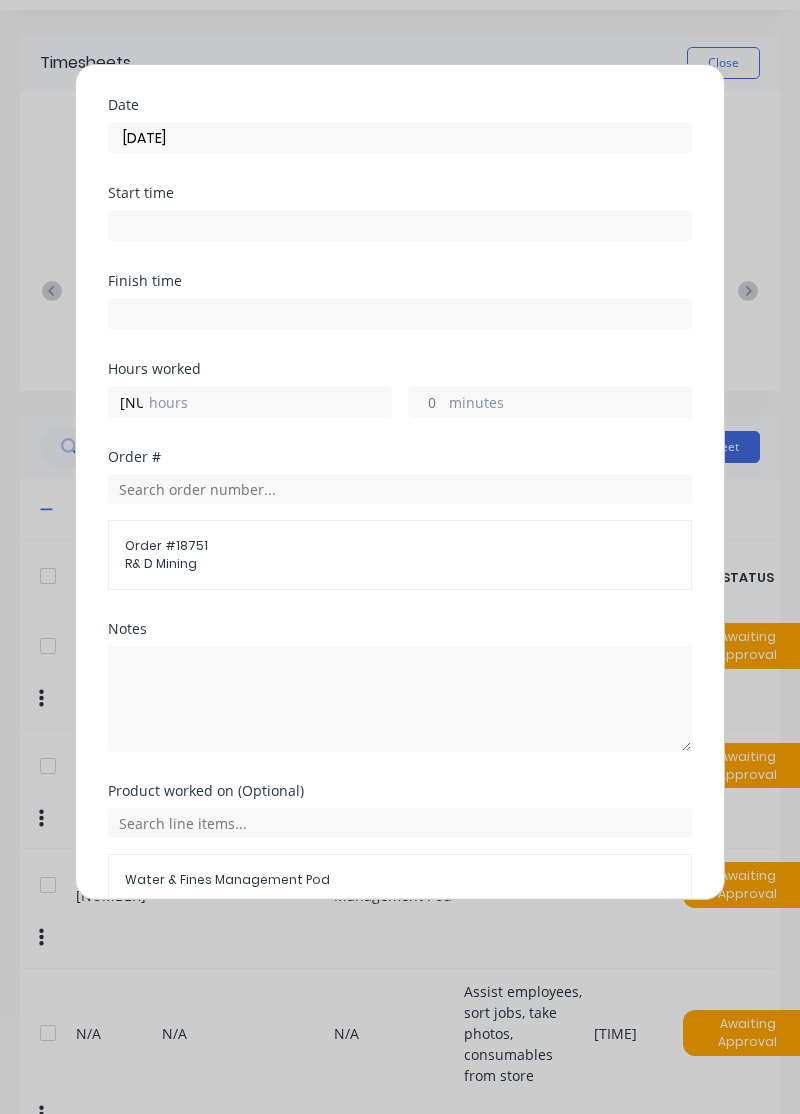 scroll, scrollTop: 74, scrollLeft: 0, axis: vertical 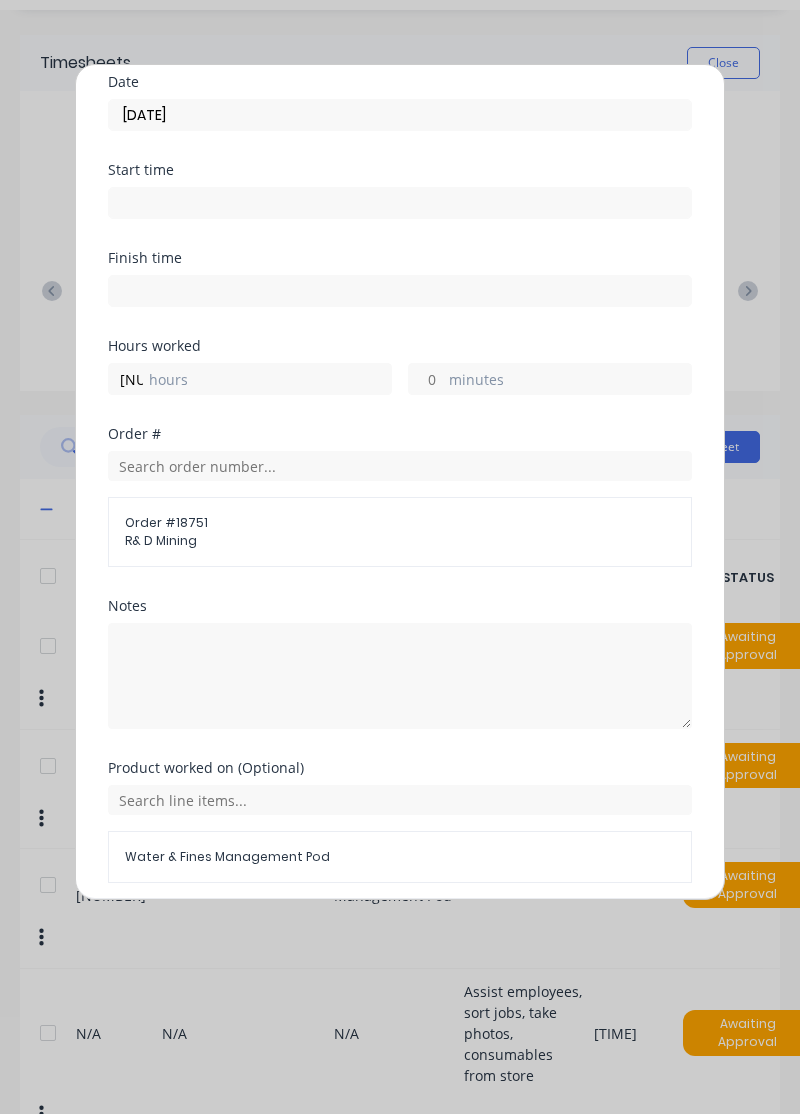click on "Add manual time entry" at bounding box center (352, 931) 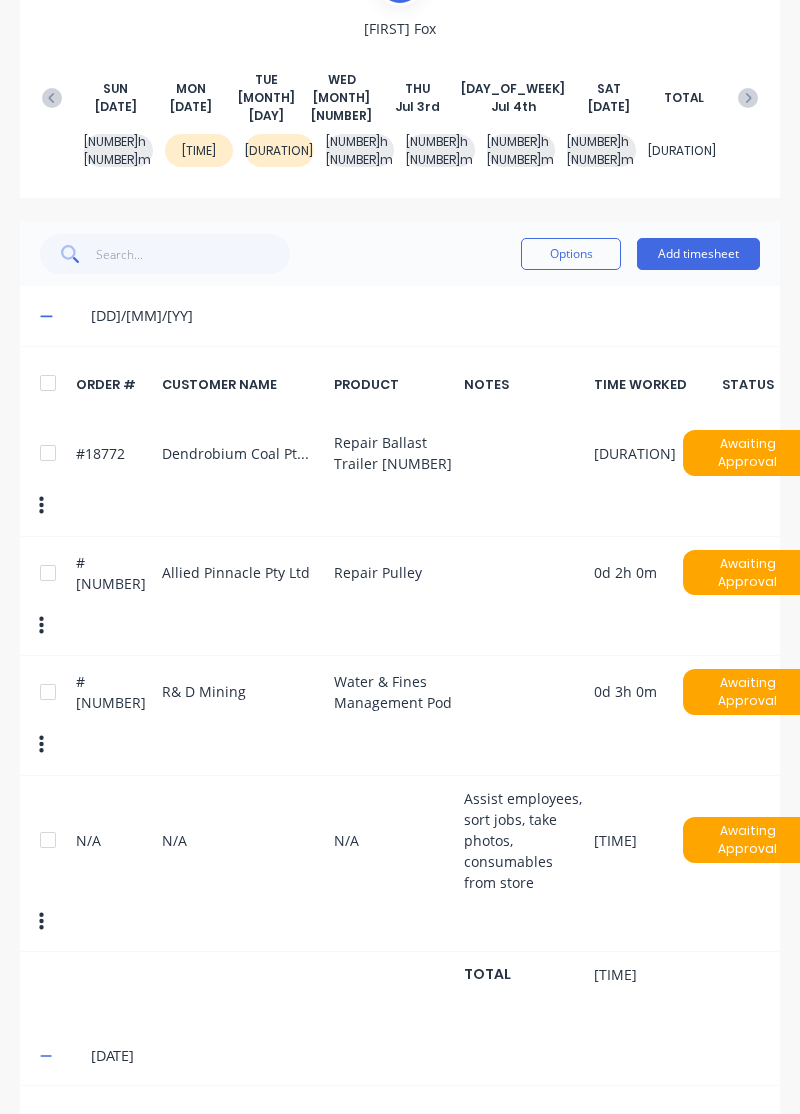 scroll, scrollTop: 242, scrollLeft: 0, axis: vertical 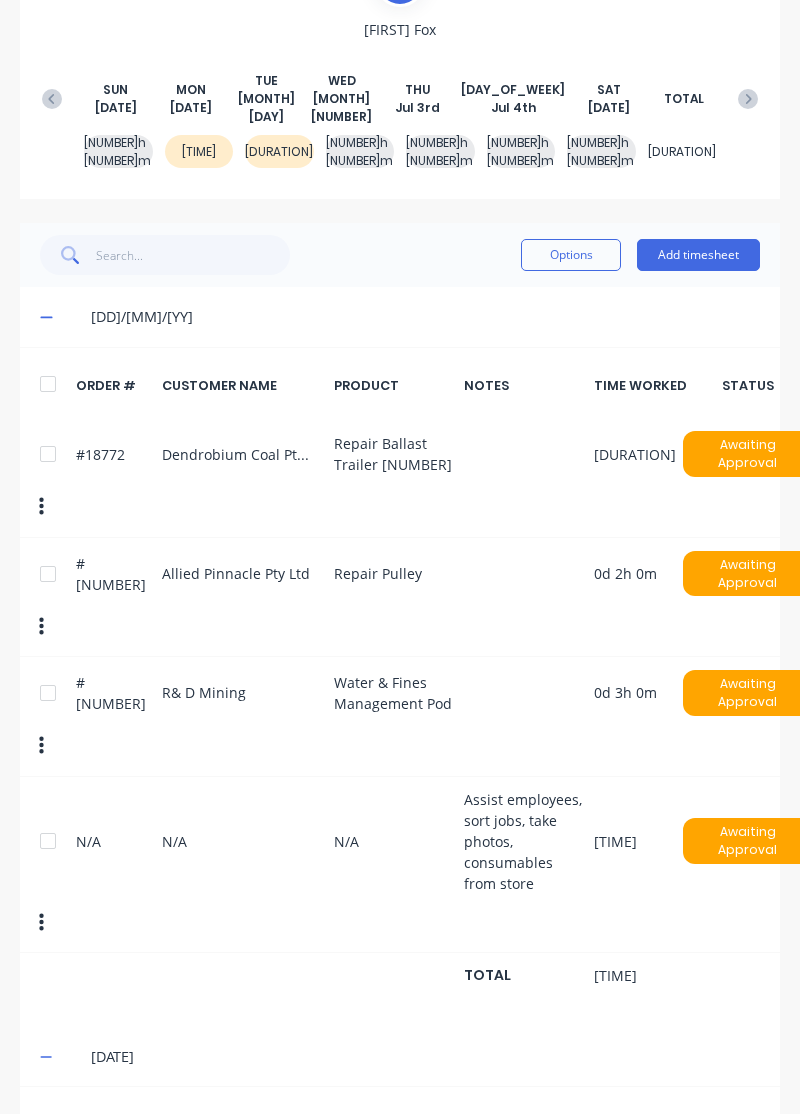 click at bounding box center (46, 317) 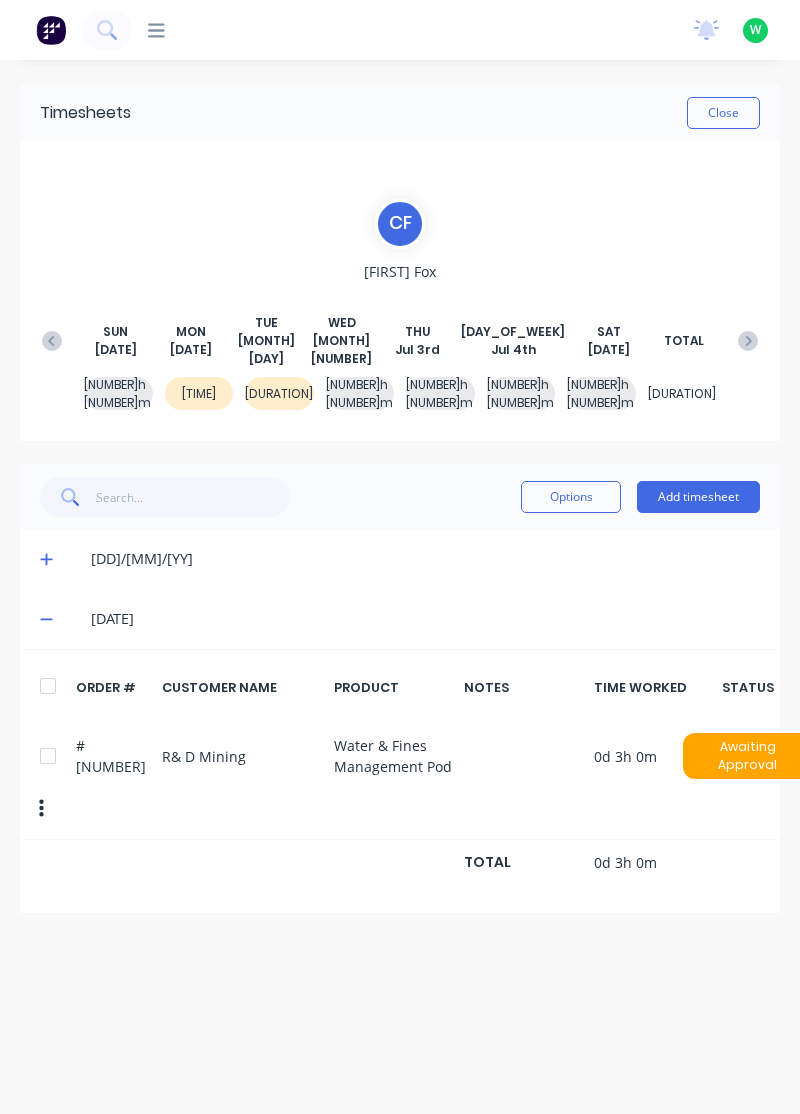 scroll, scrollTop: 0, scrollLeft: 0, axis: both 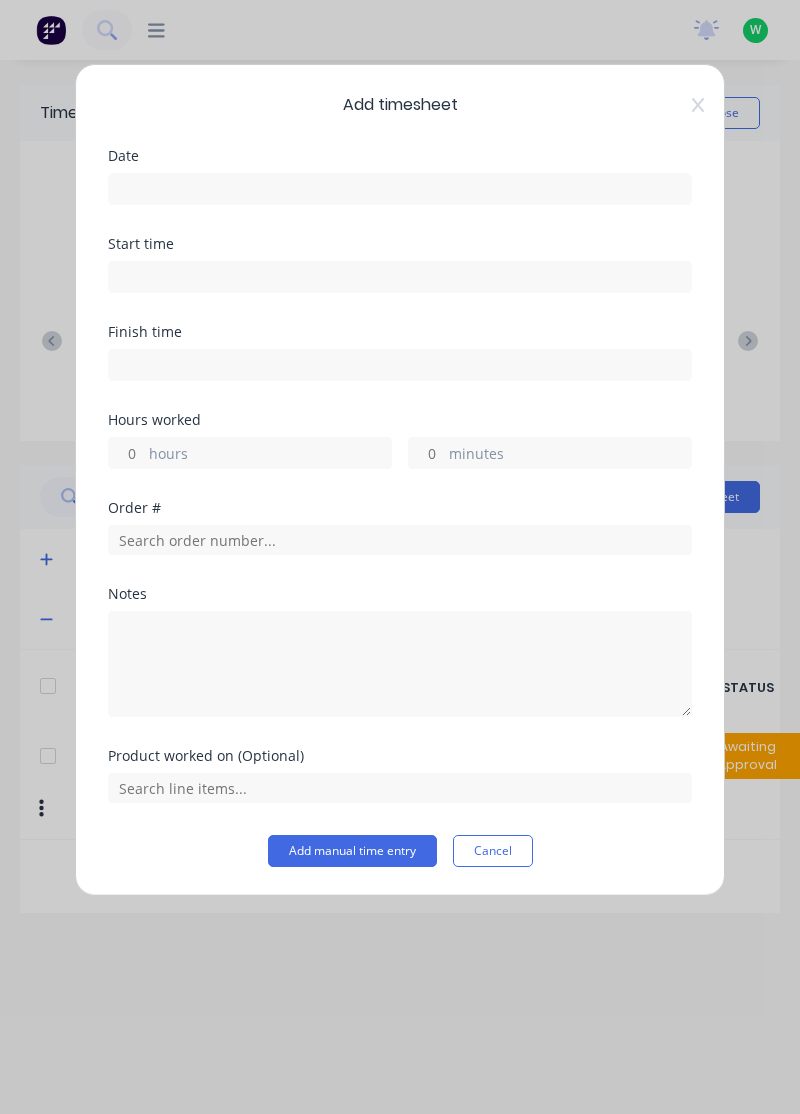click at bounding box center (400, 189) 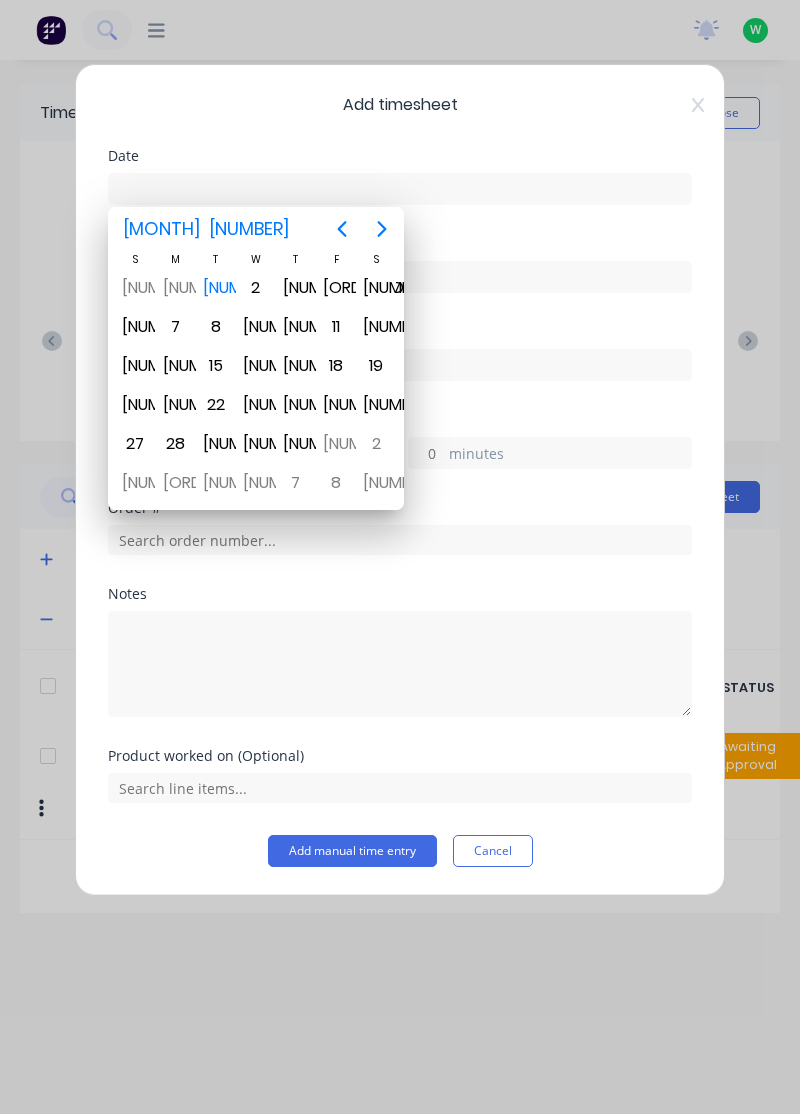 click on "[NUMBER]" at bounding box center (216, 288) 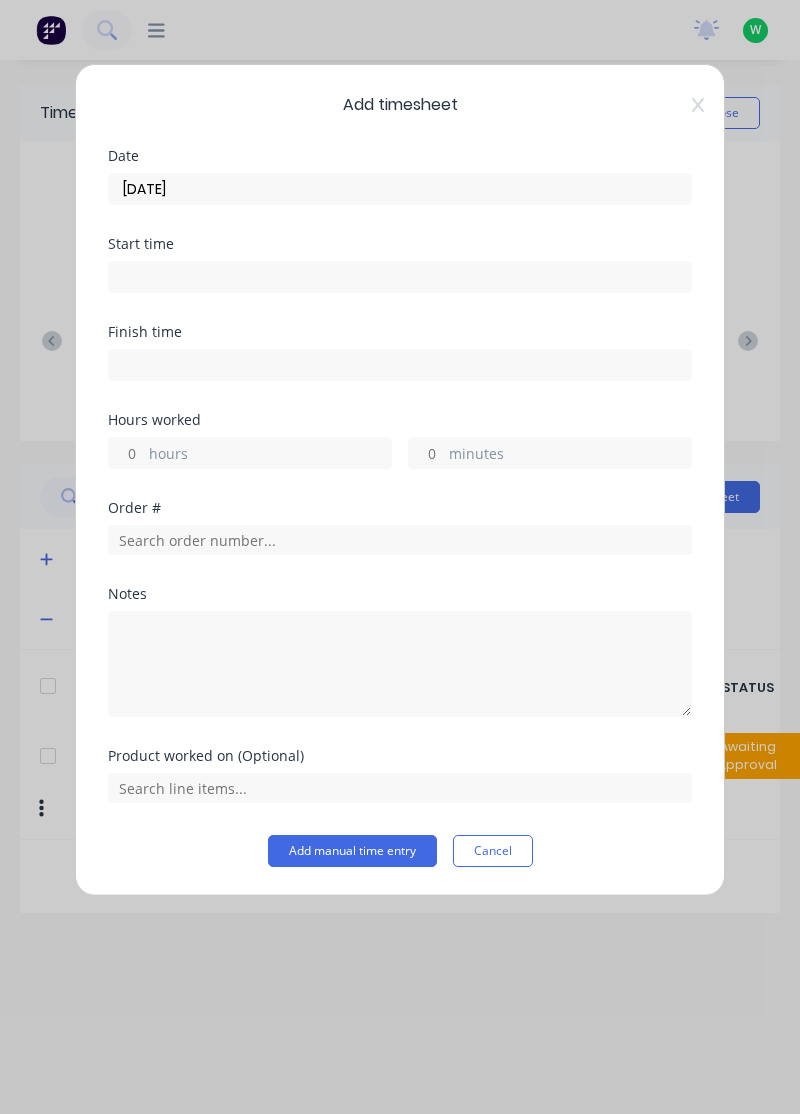 click on "hours" at bounding box center [270, 455] 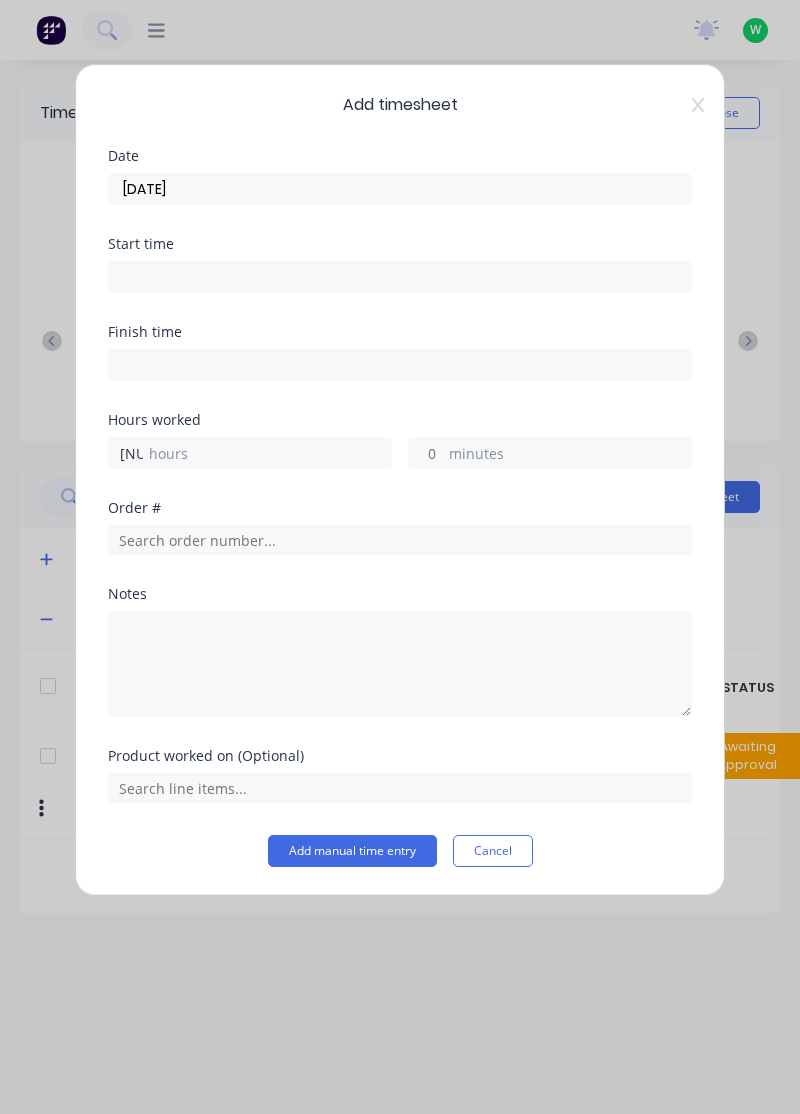 type on "[NUMBER]" 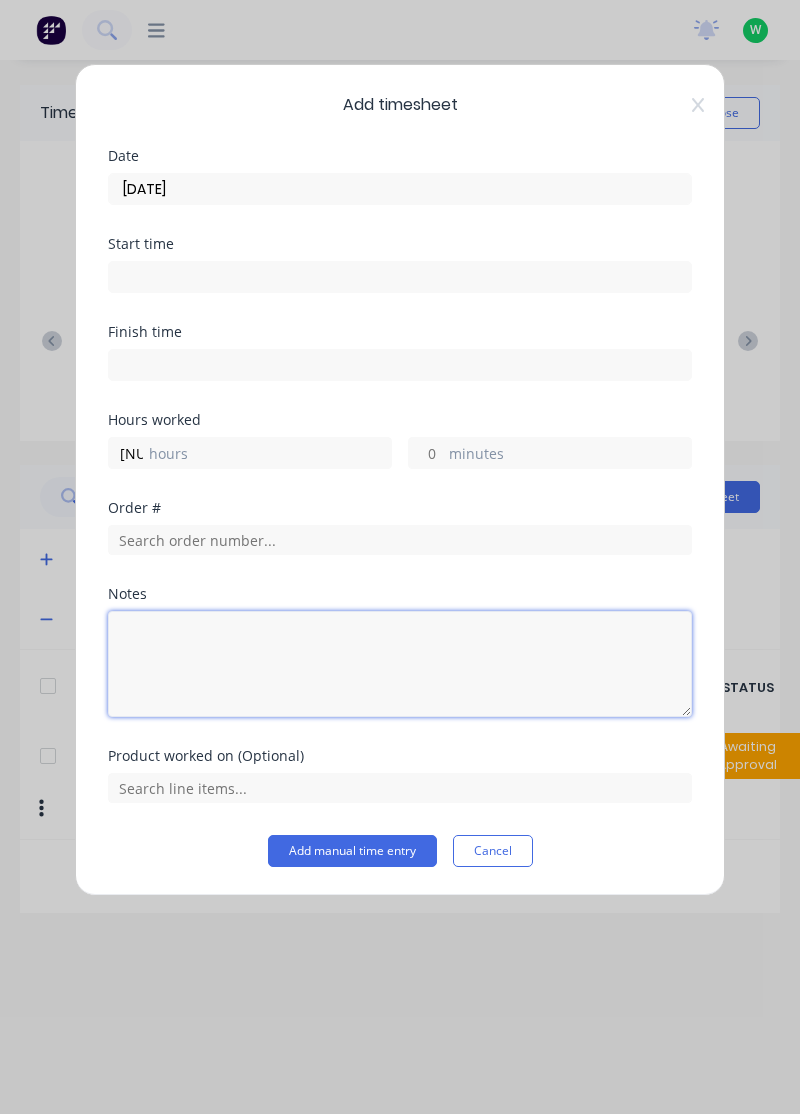 click at bounding box center (400, 664) 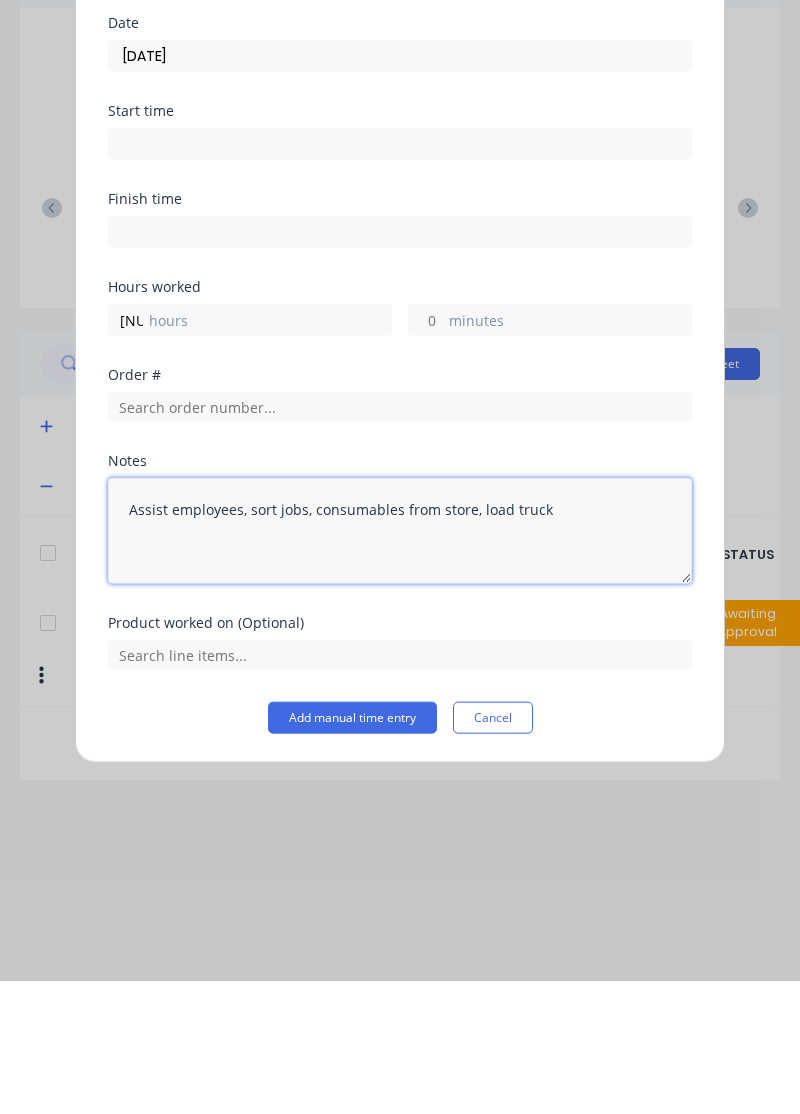 type on "Assist employees, sort jobs, consumables from store, load truck" 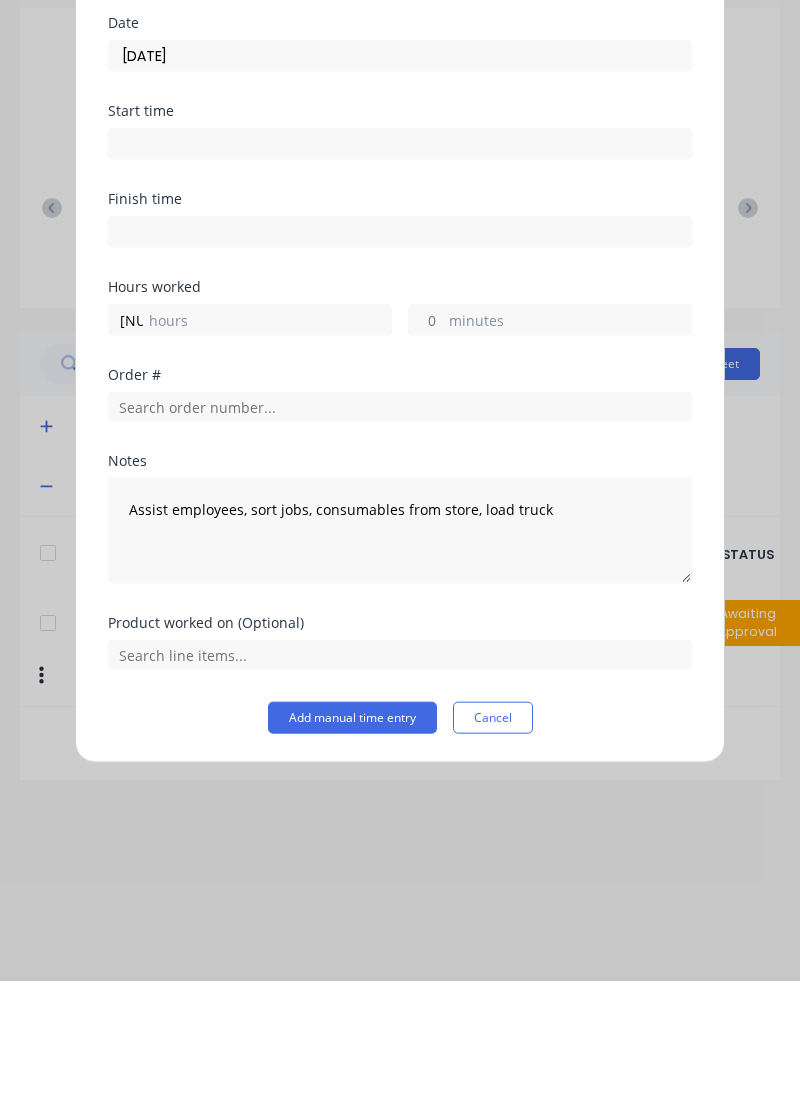 click on "Add manual time entry" at bounding box center (352, 851) 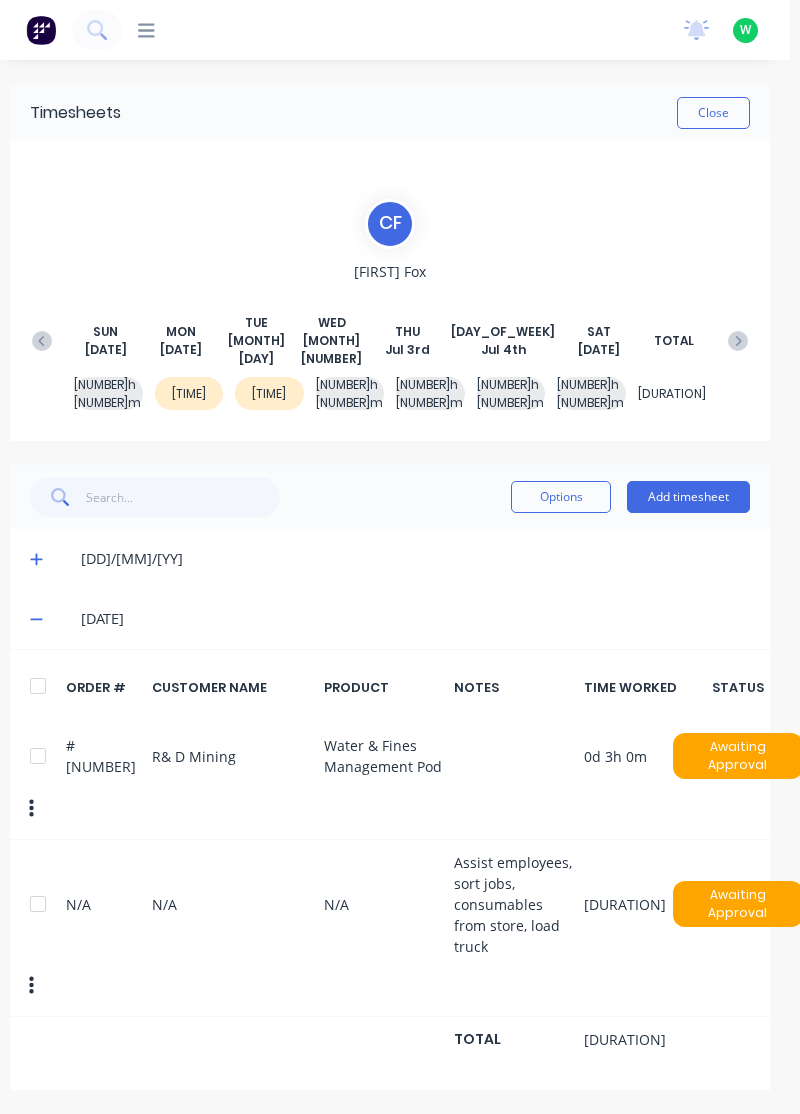 scroll, scrollTop: 0, scrollLeft: 13, axis: horizontal 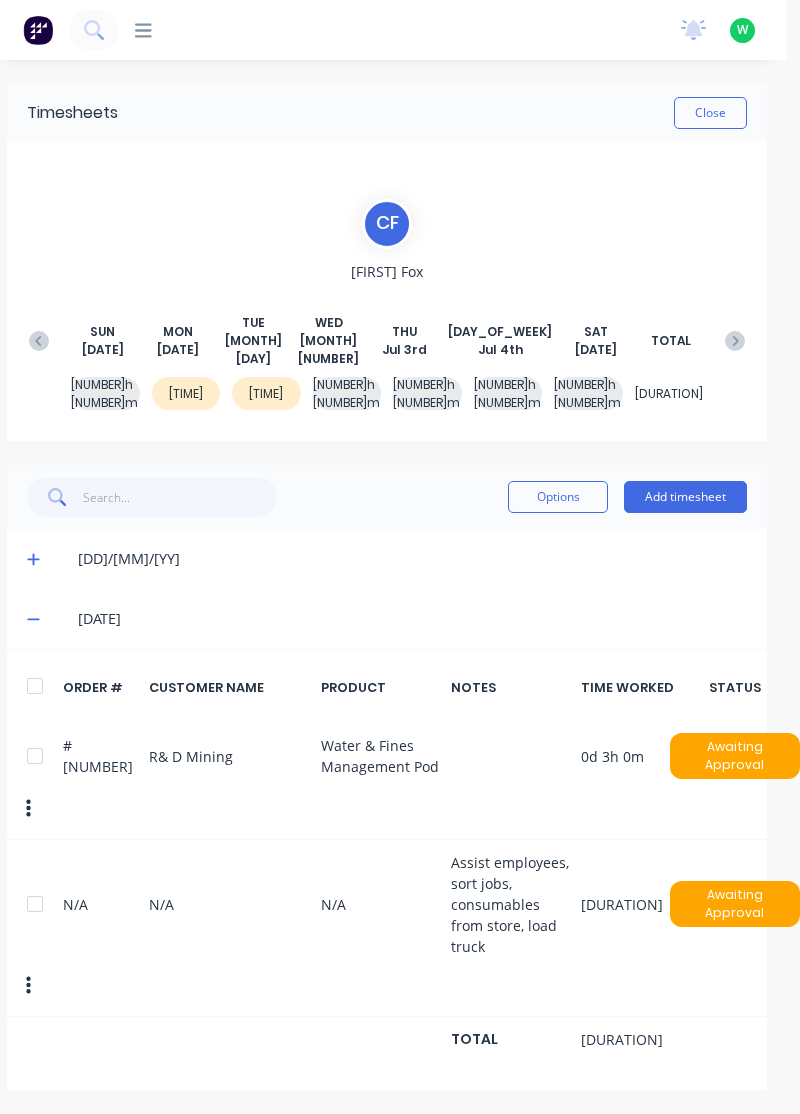 click on "Add timesheet" at bounding box center (685, 497) 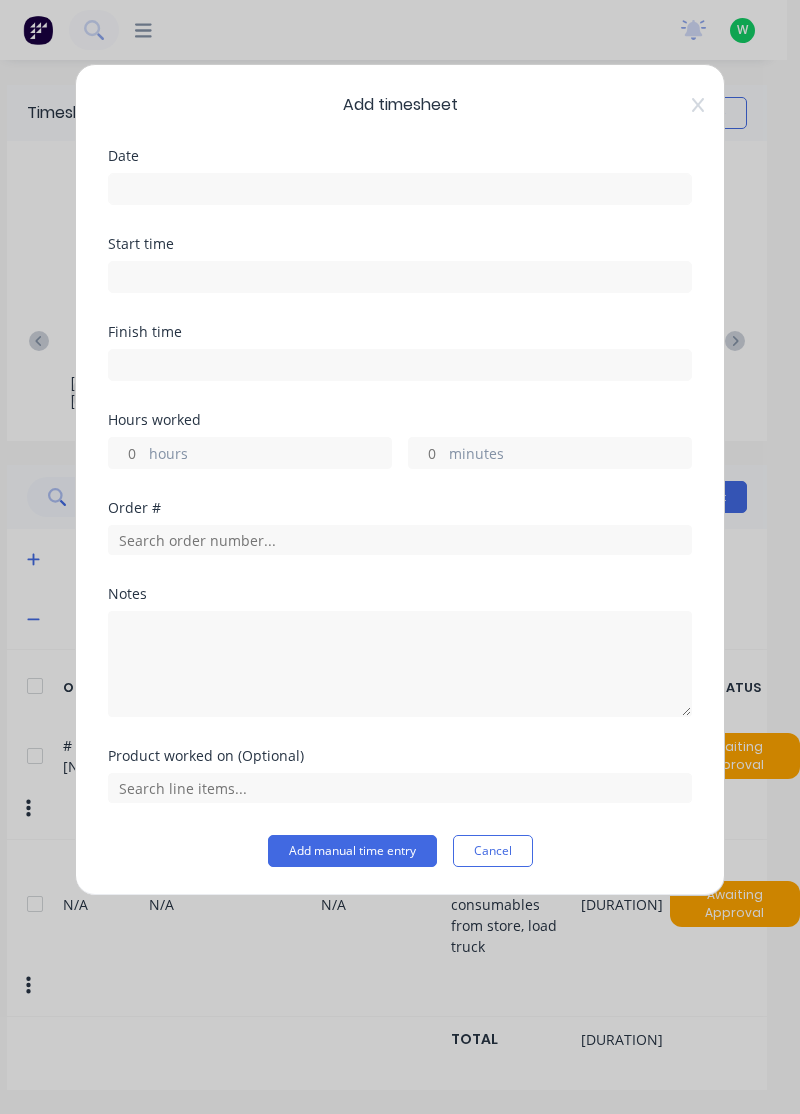 click at bounding box center (400, 189) 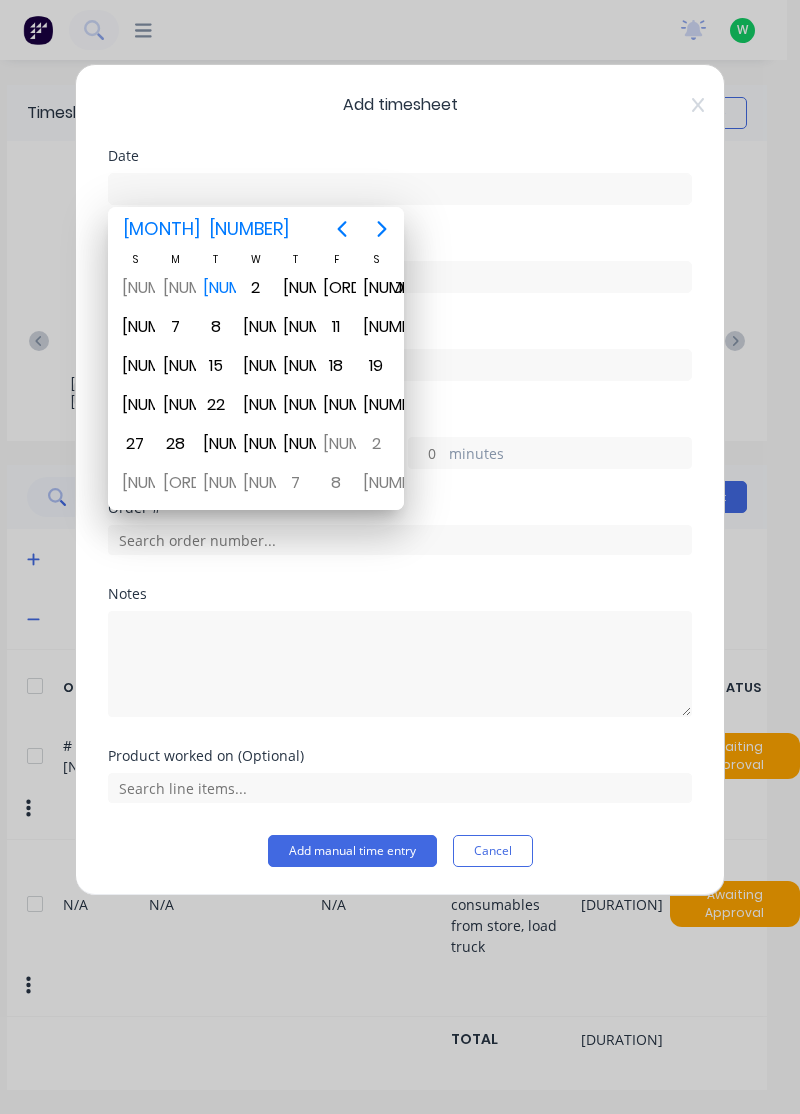 click on "[NUMBER]" at bounding box center (216, 288) 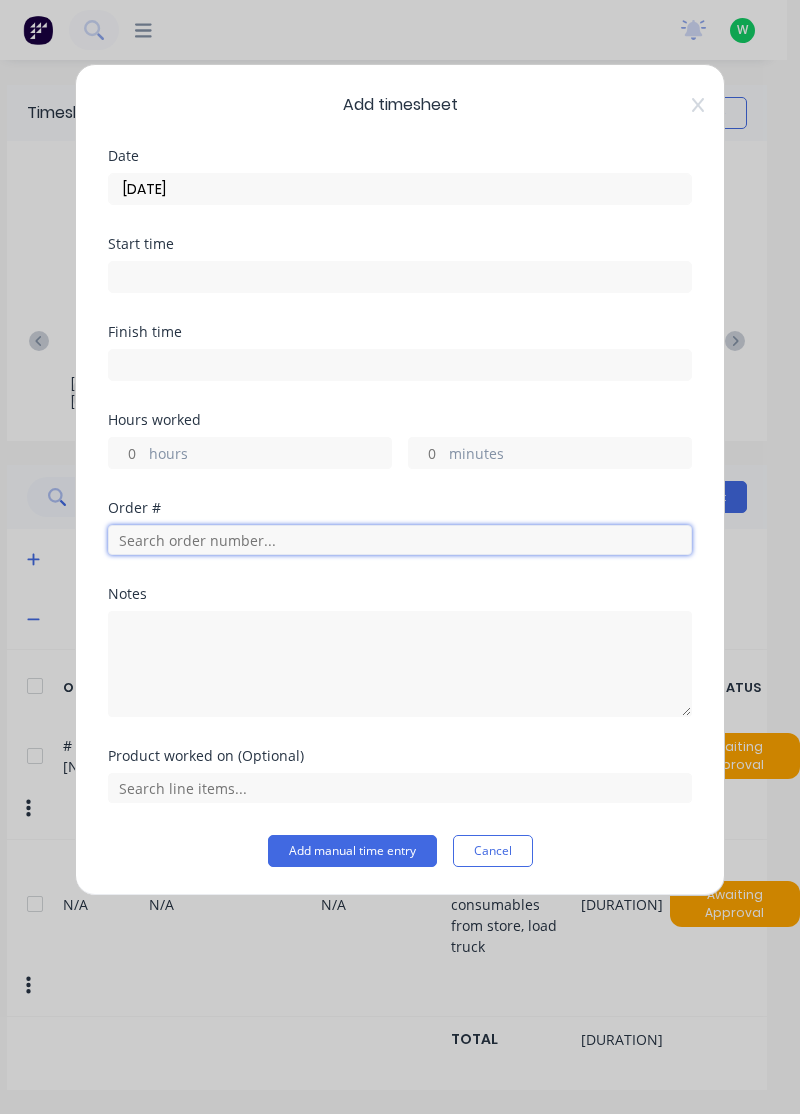 click at bounding box center [400, 540] 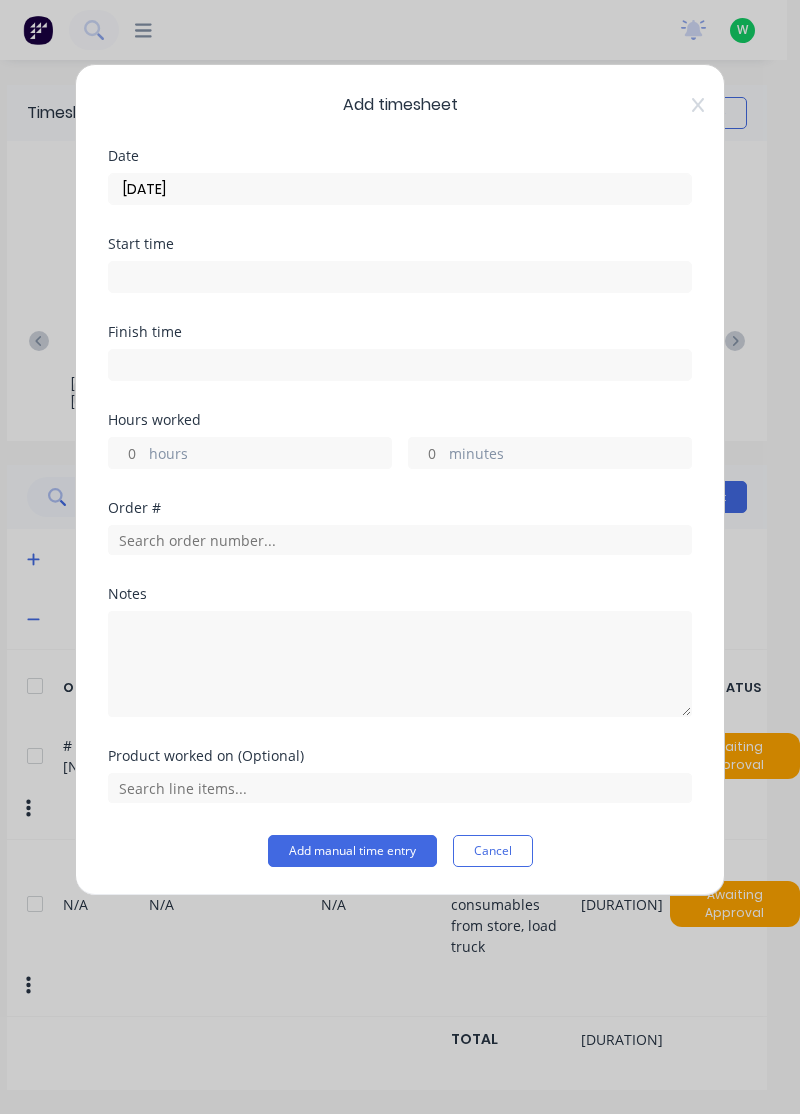 click on "hours" at bounding box center (270, 455) 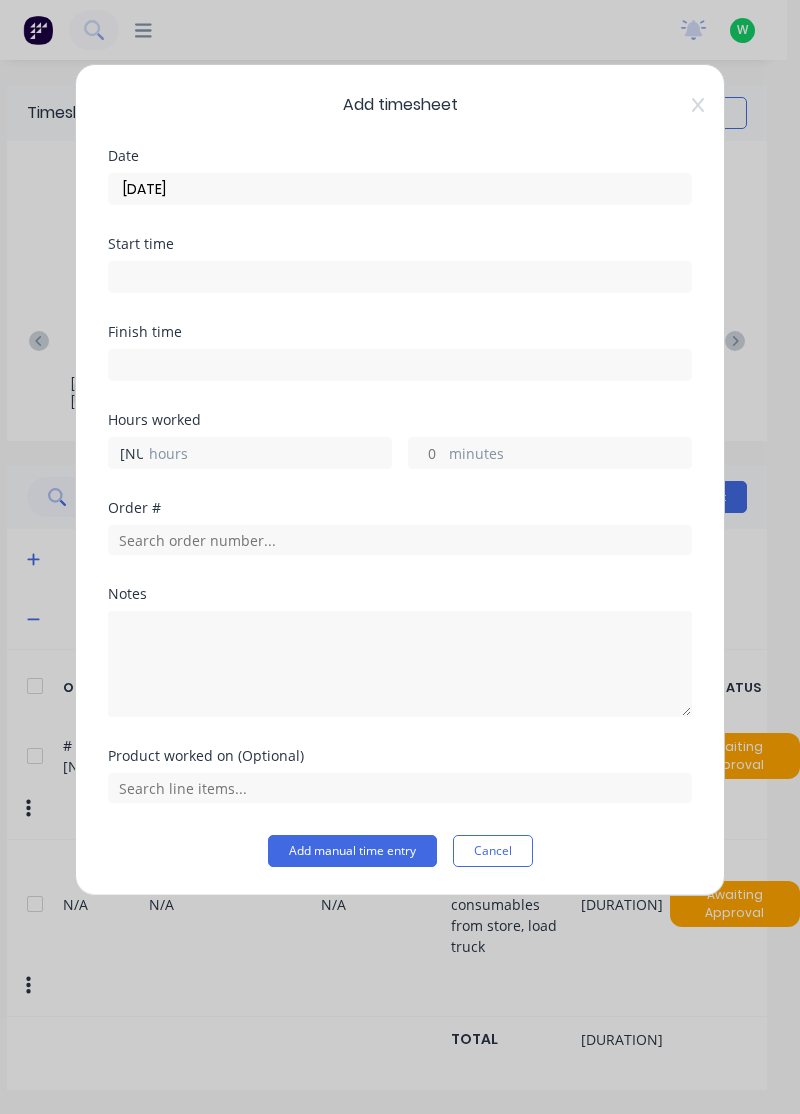type on "[NUMBER]" 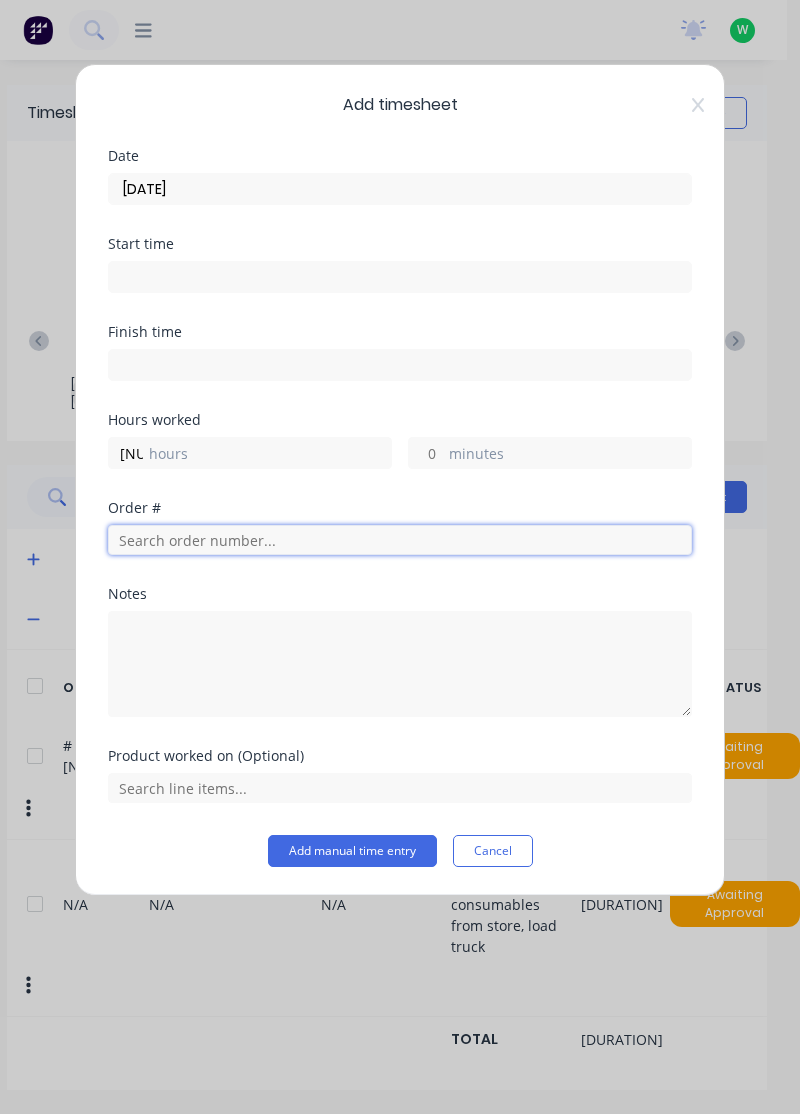 click at bounding box center [400, 540] 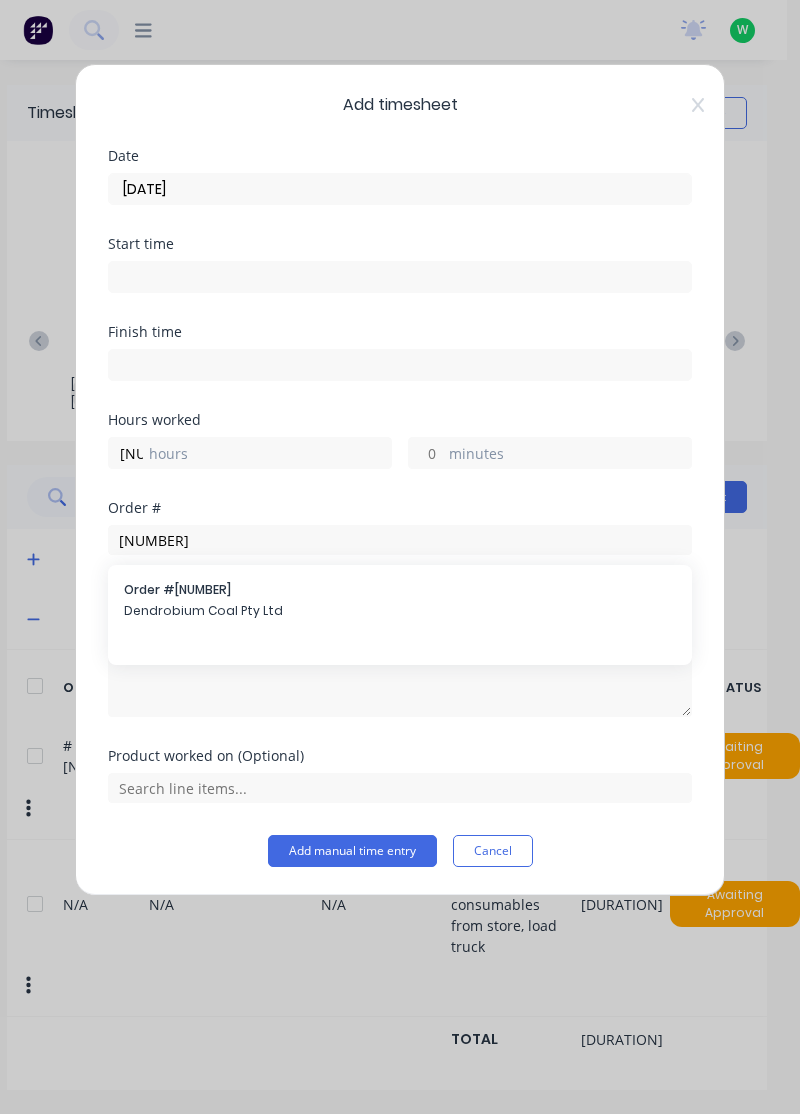 click at bounding box center (400, 186) 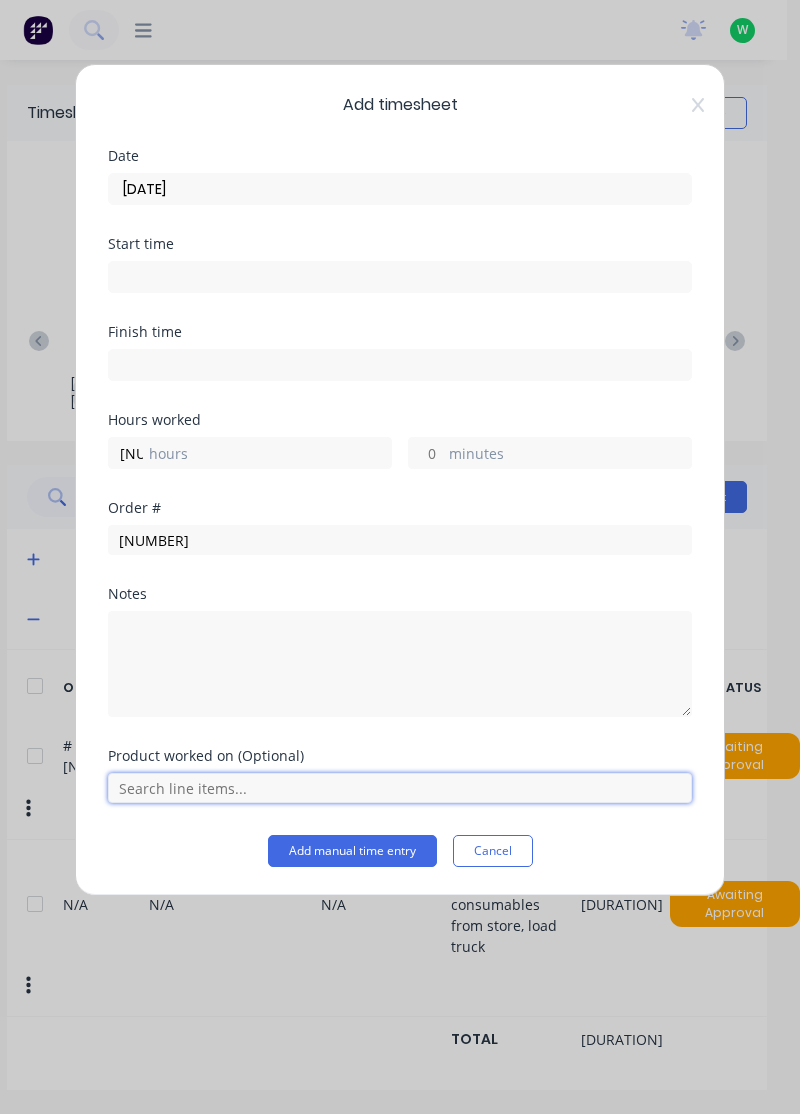 click at bounding box center (400, 788) 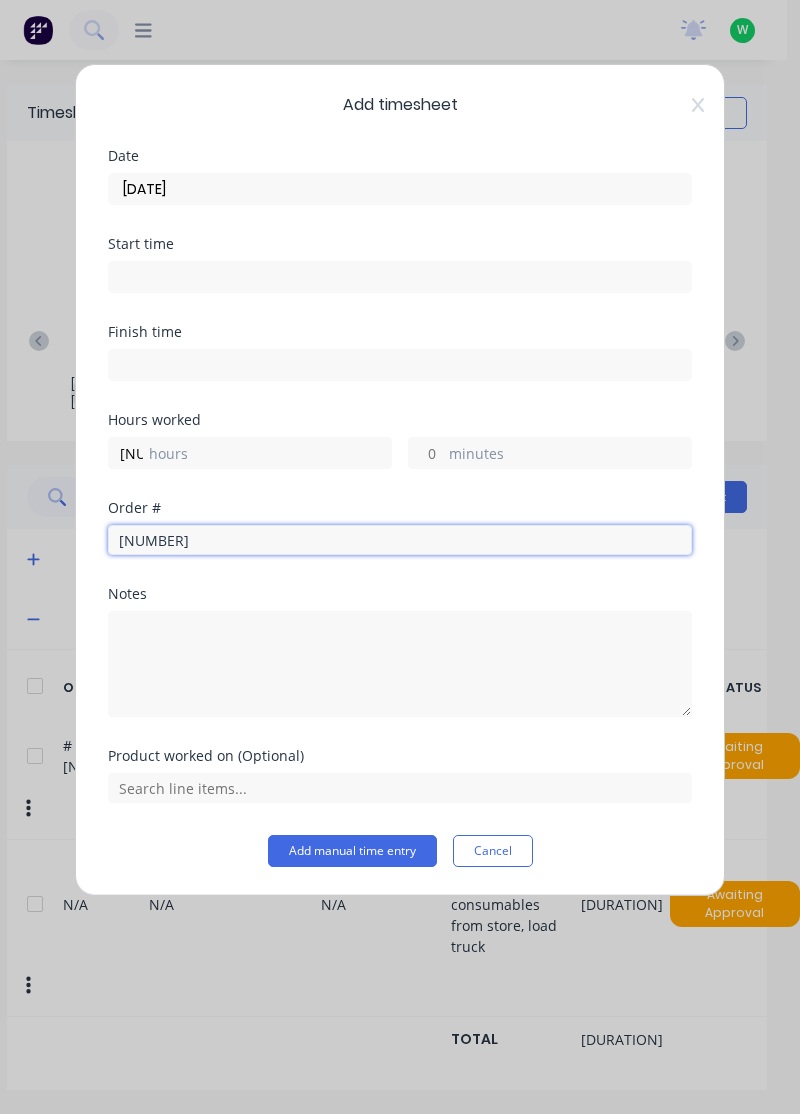 click on "[NUMBER]" at bounding box center (400, 540) 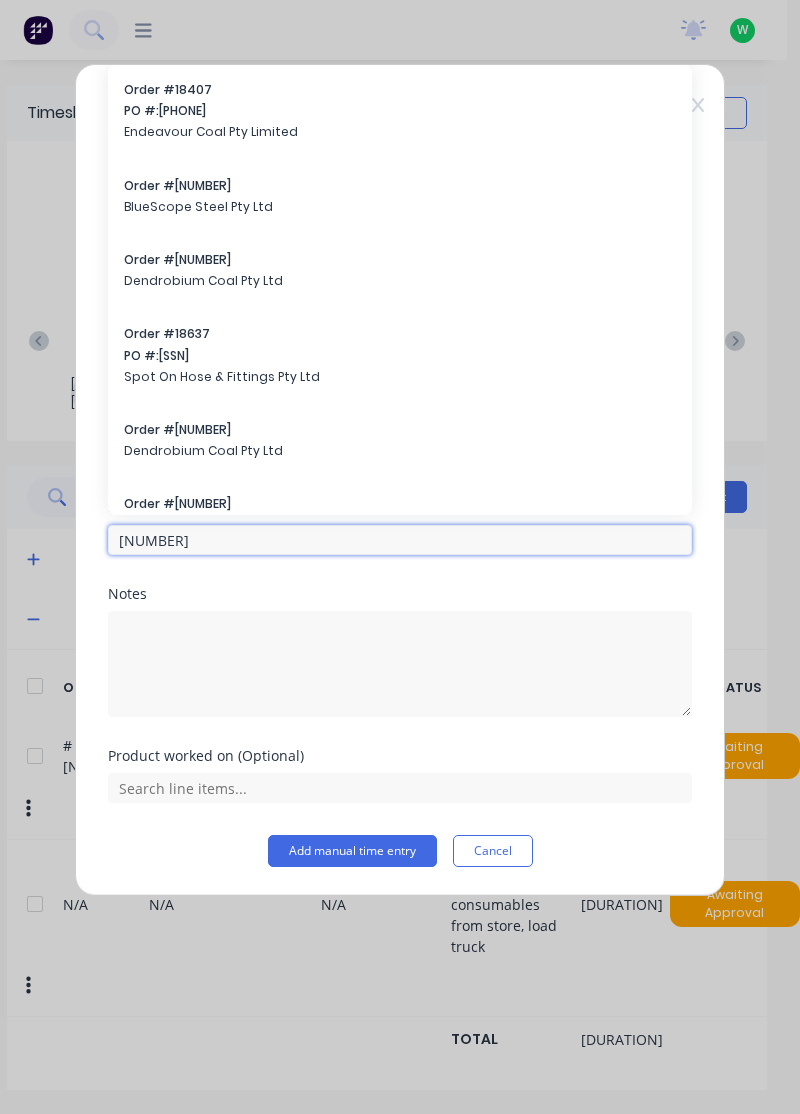 click on "[NUMBER]" at bounding box center (400, 540) 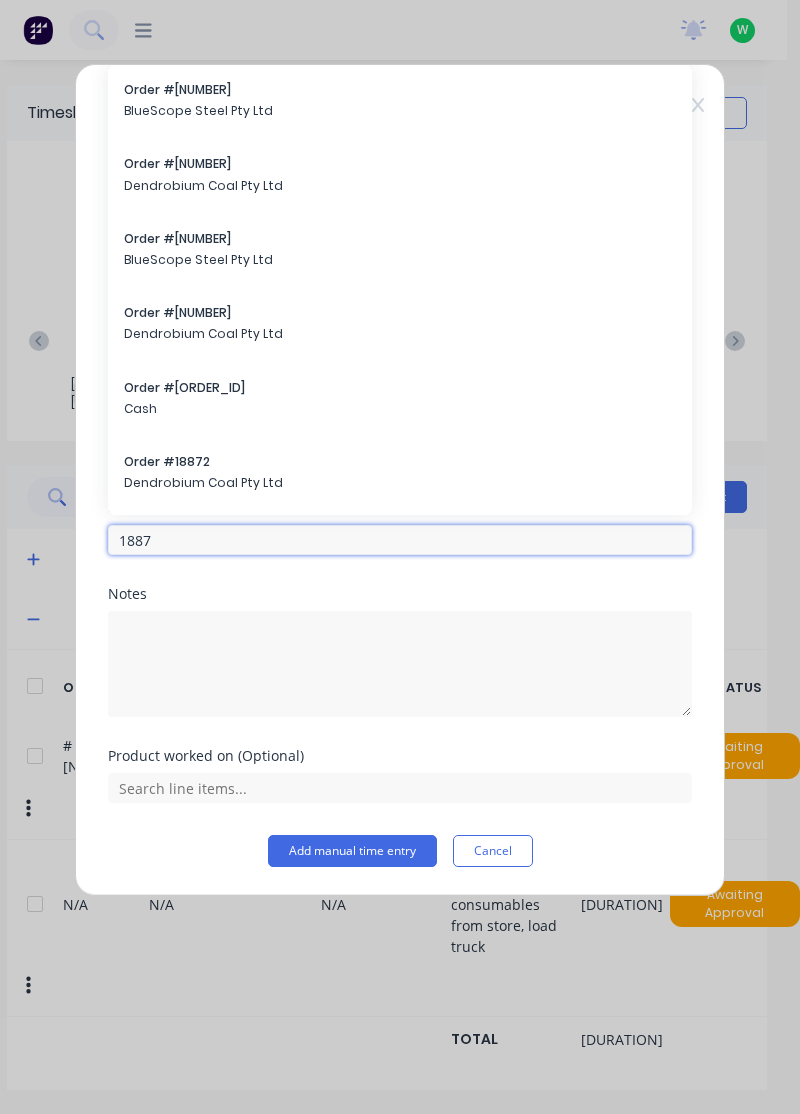 type on "[NUMBER]" 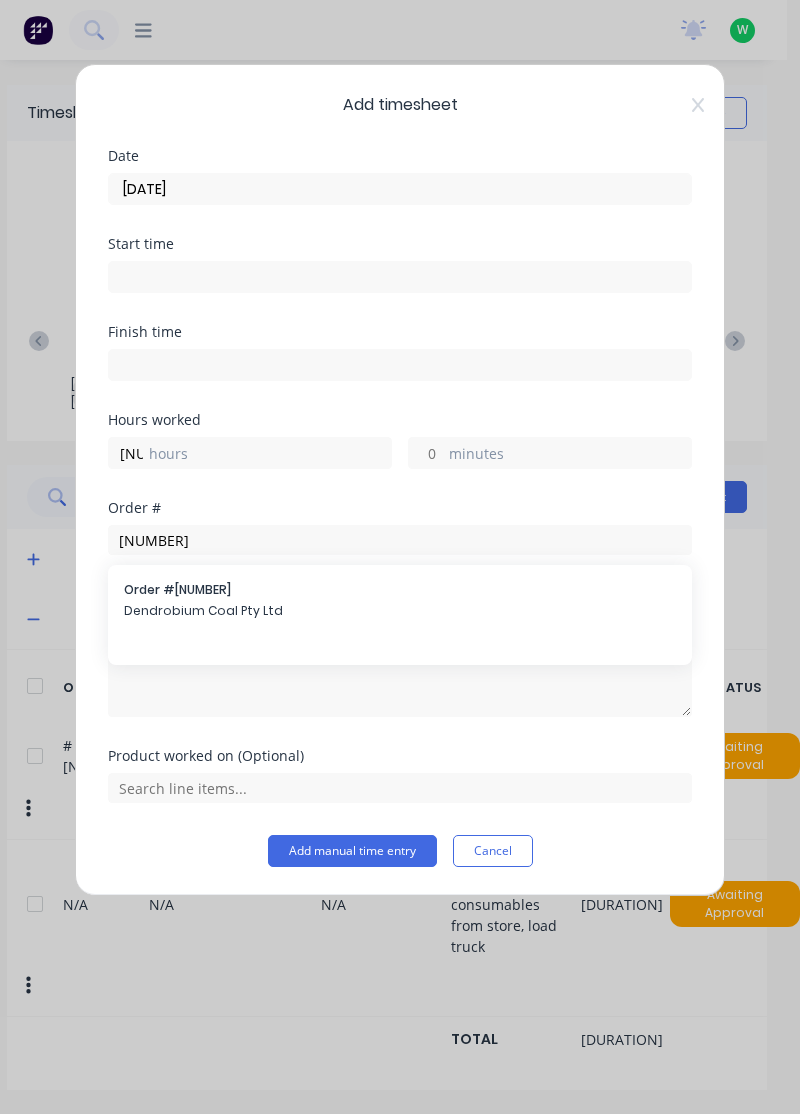 click on "Dendrobium Coal Pty Ltd" at bounding box center (400, 611) 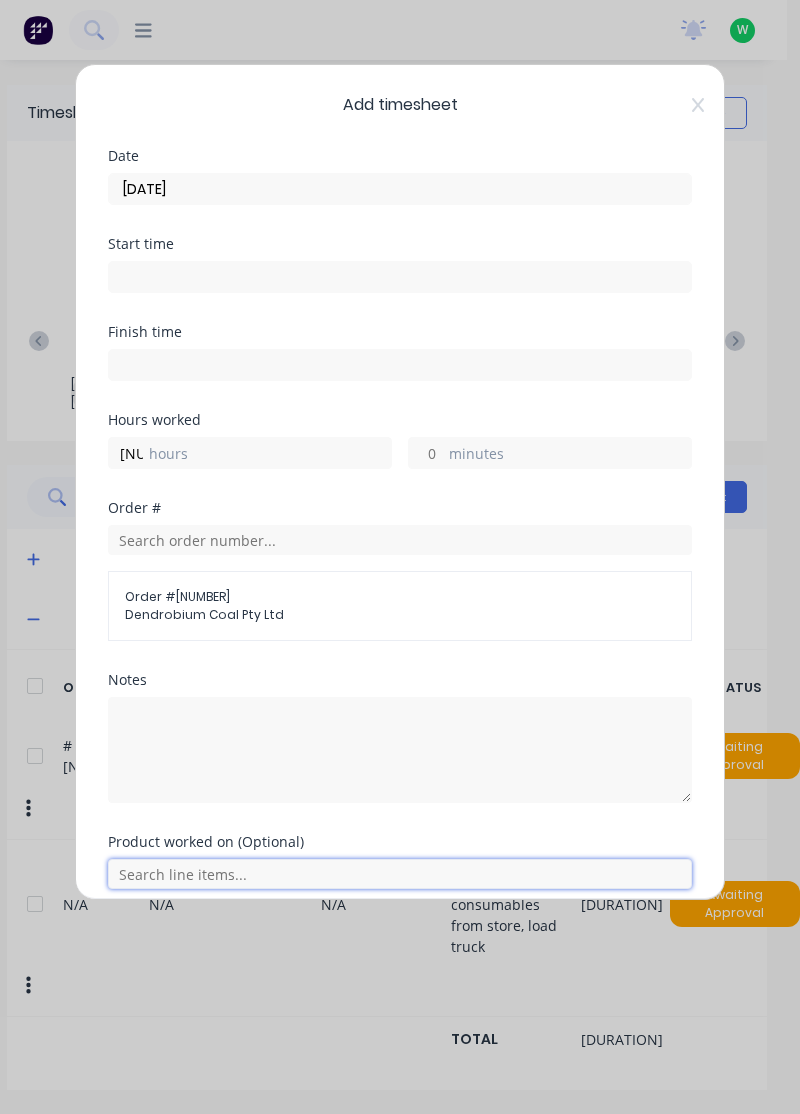 click at bounding box center [400, 874] 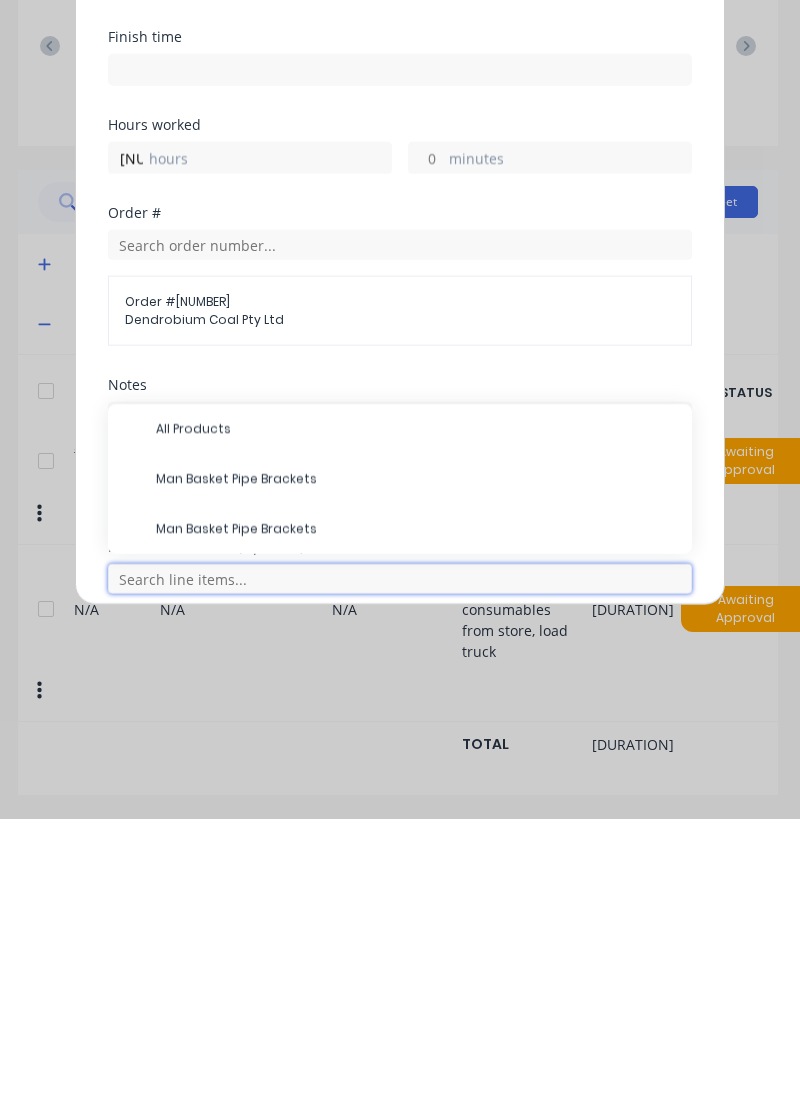 scroll, scrollTop: 0, scrollLeft: 0, axis: both 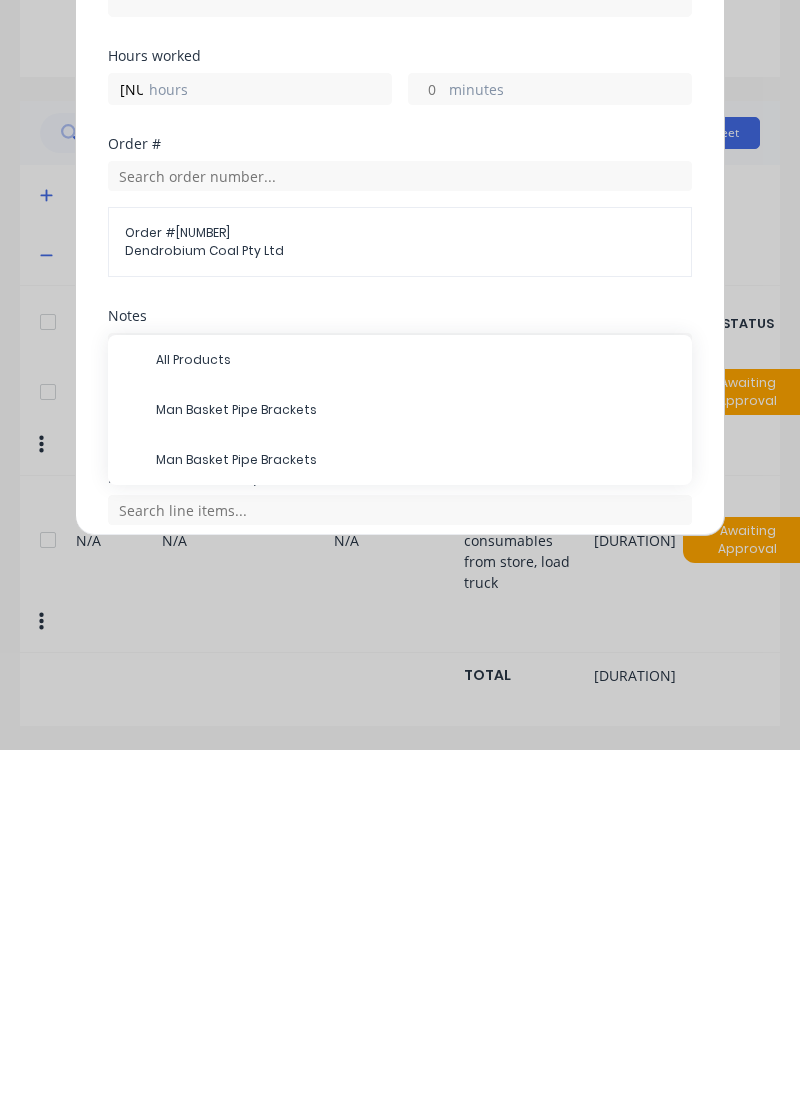 click on "Man Basket Pipe Brackets" at bounding box center (416, 724) 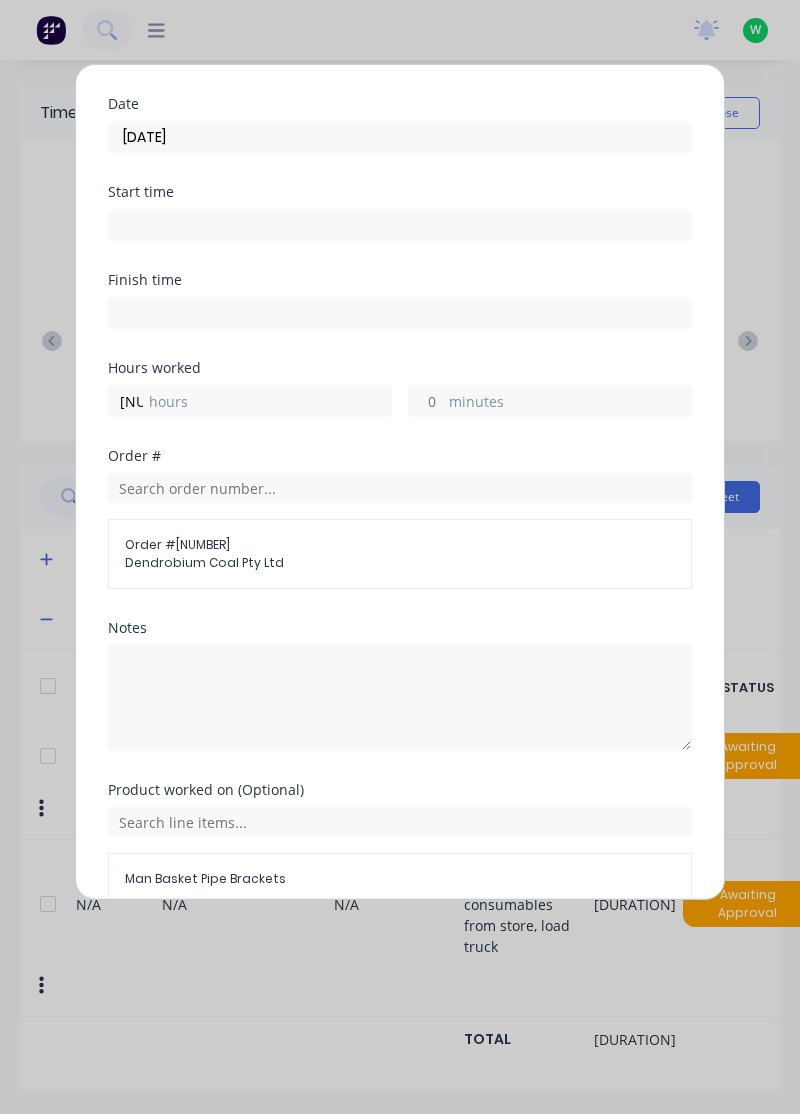 scroll, scrollTop: 74, scrollLeft: 0, axis: vertical 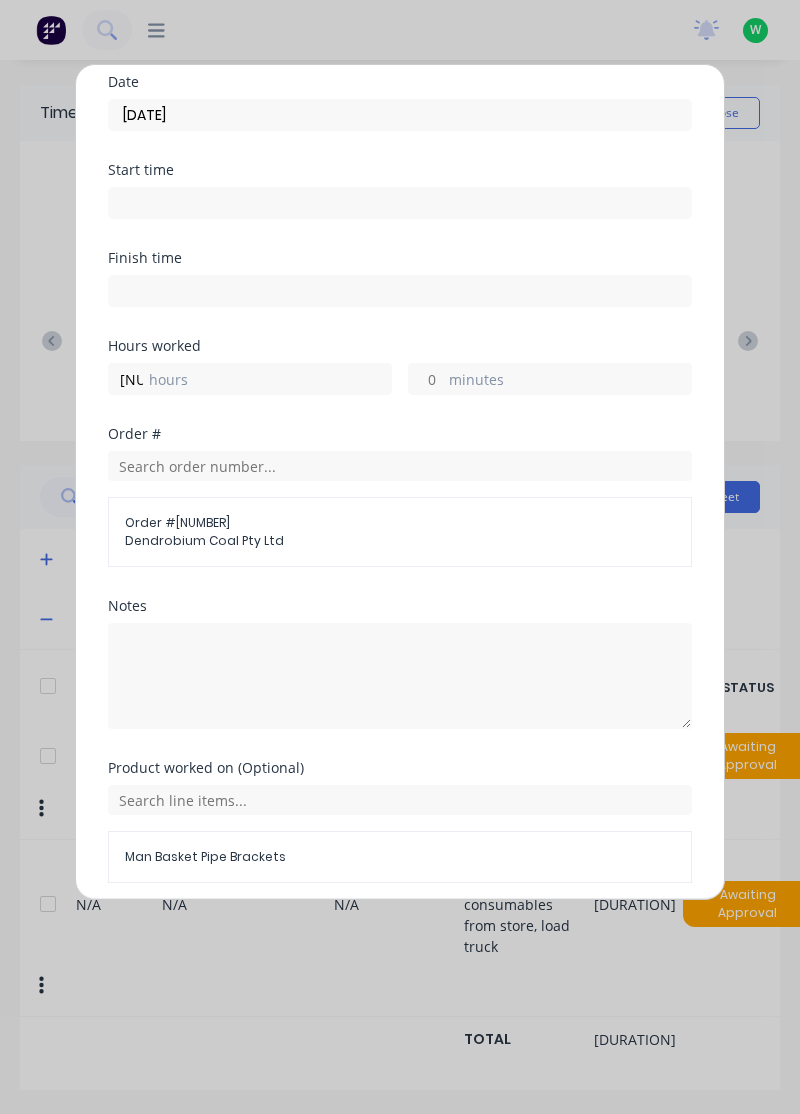 click on "Add manual time entry" at bounding box center (352, 931) 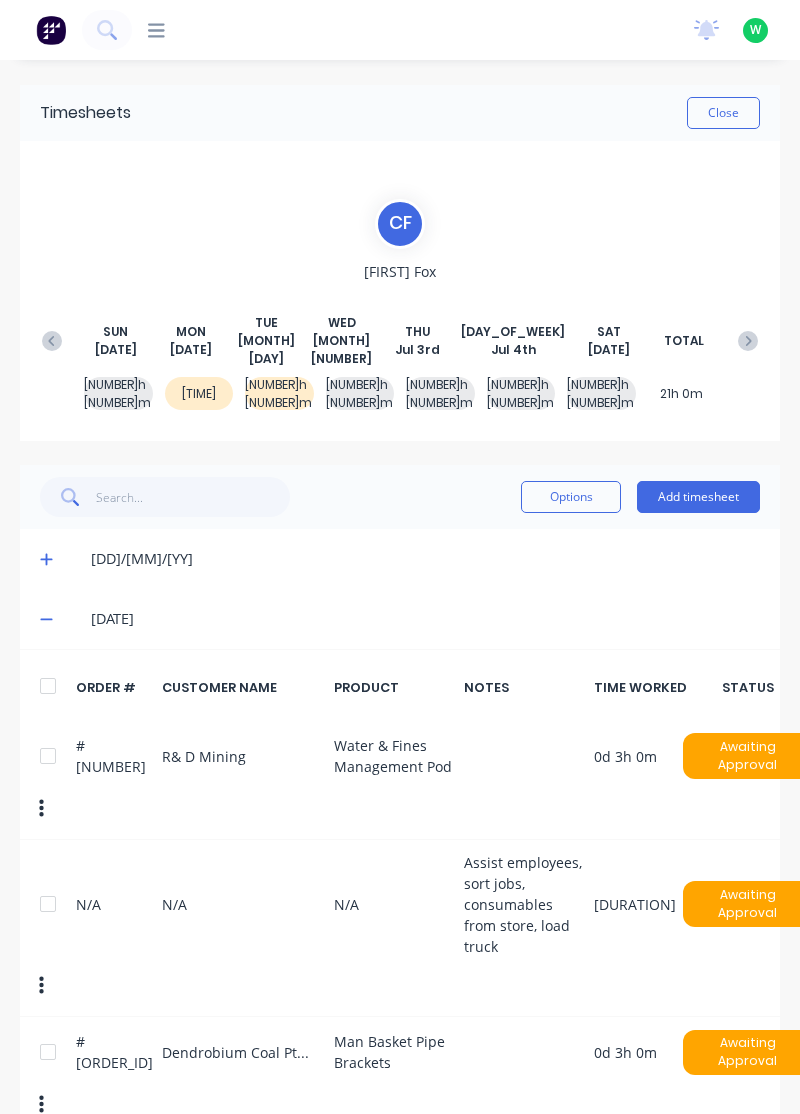 scroll, scrollTop: 10, scrollLeft: 0, axis: vertical 